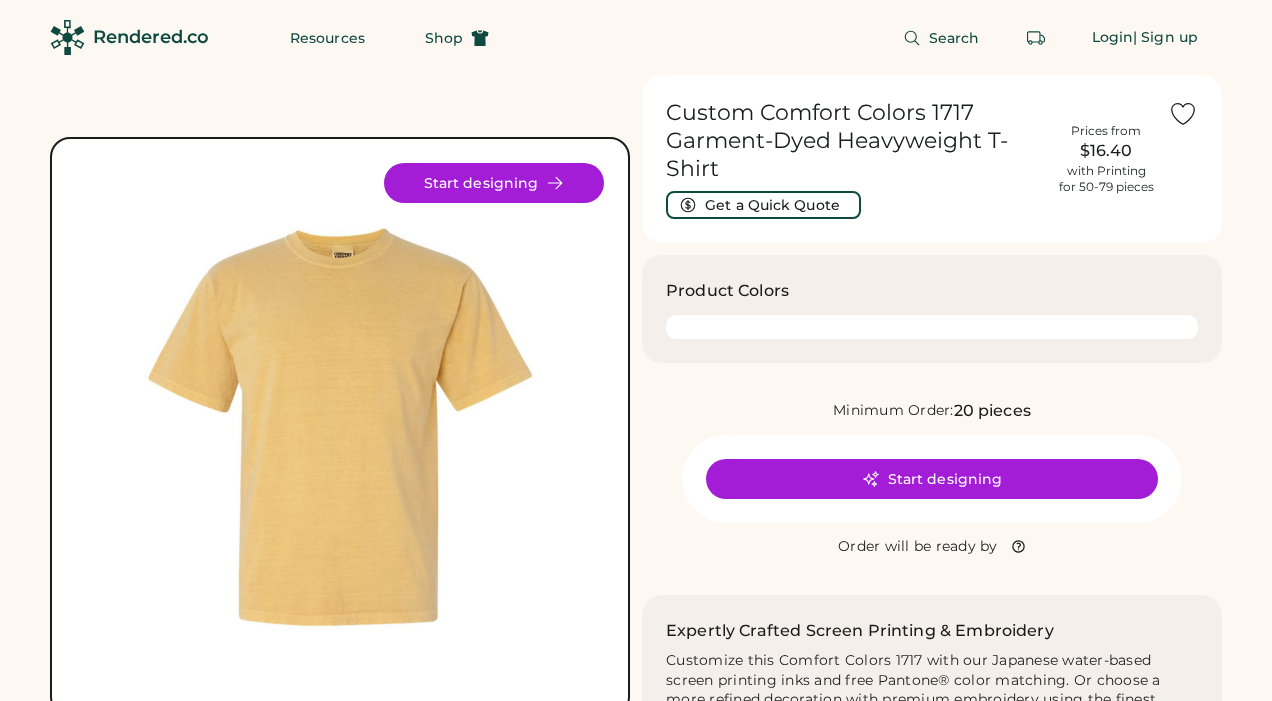 scroll, scrollTop: 0, scrollLeft: 0, axis: both 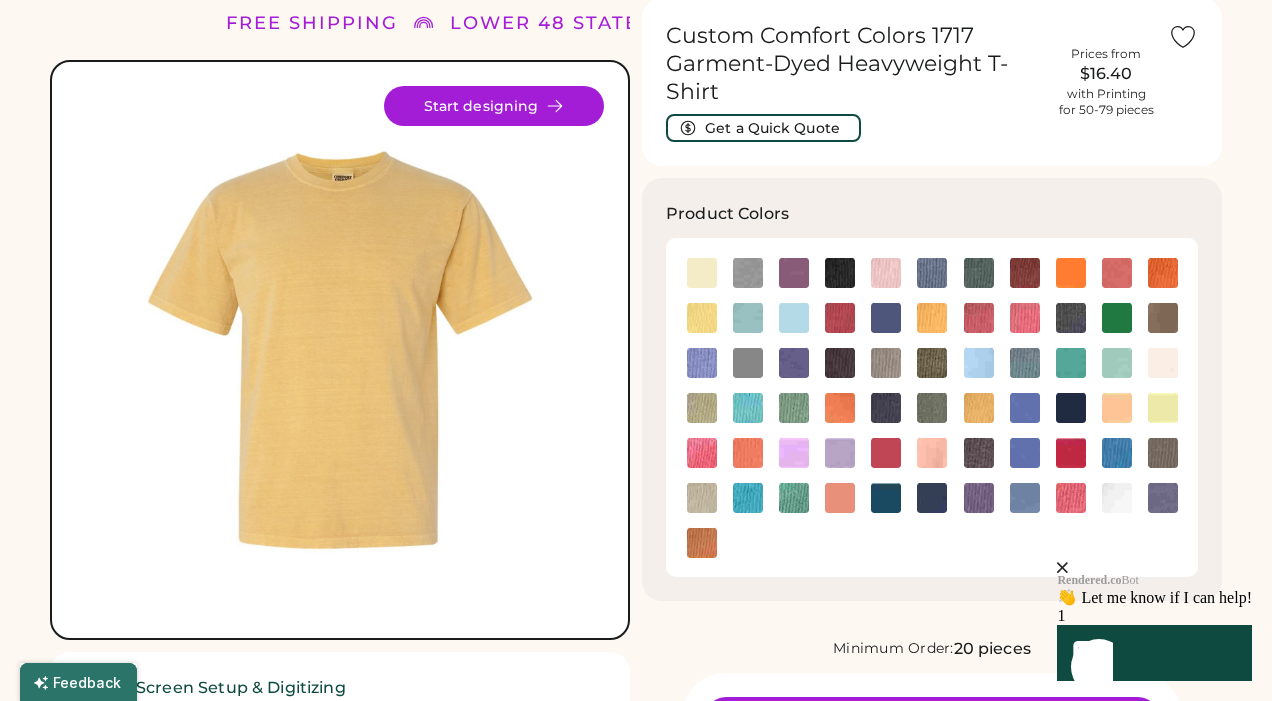 click 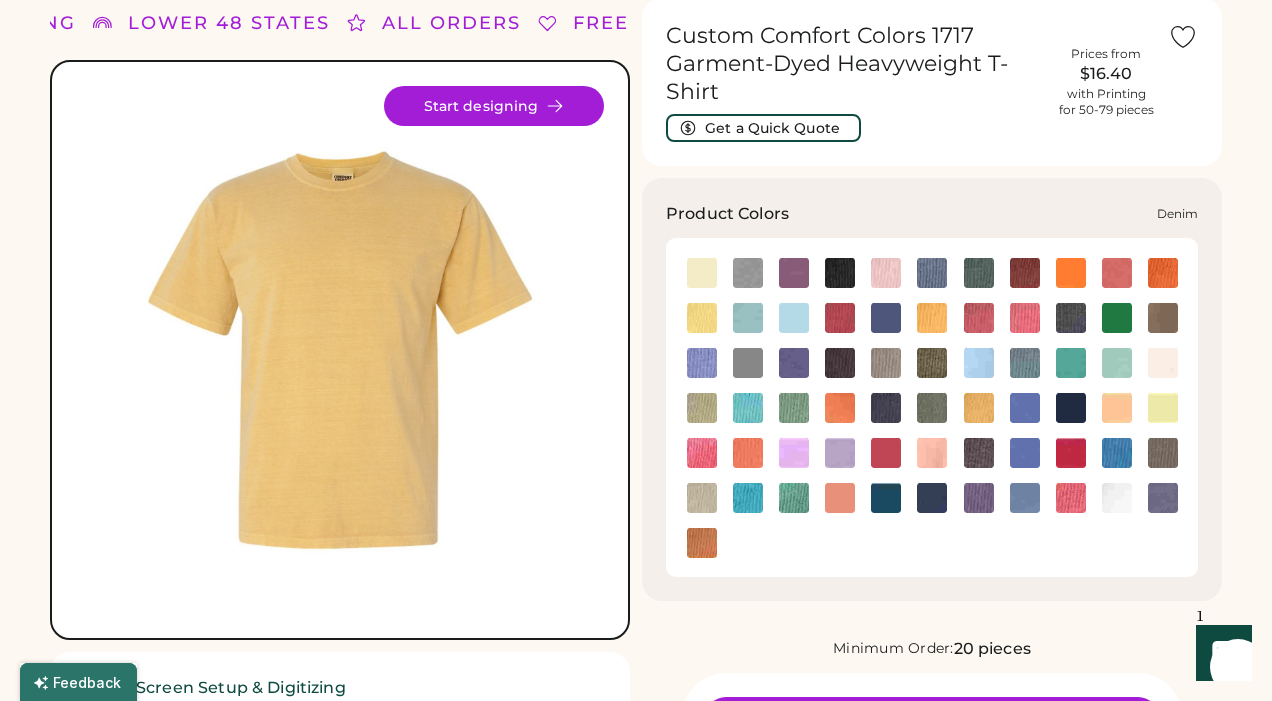 click 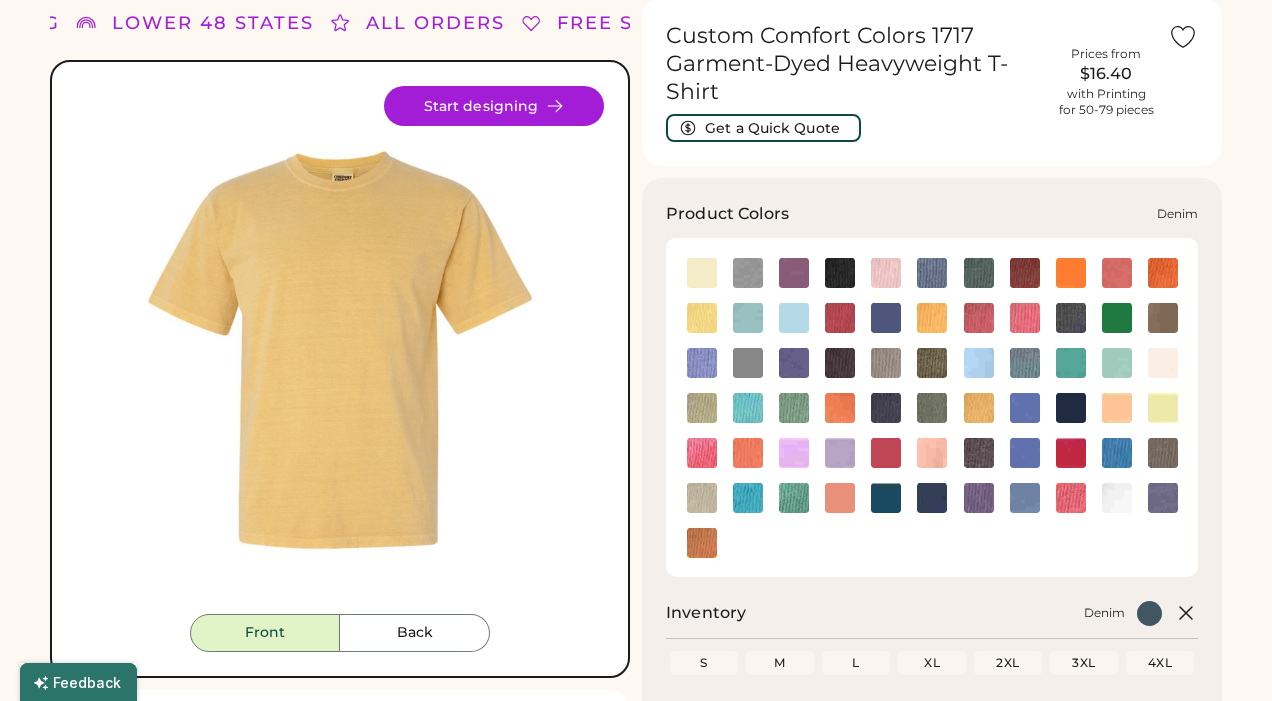 scroll, scrollTop: 0, scrollLeft: 0, axis: both 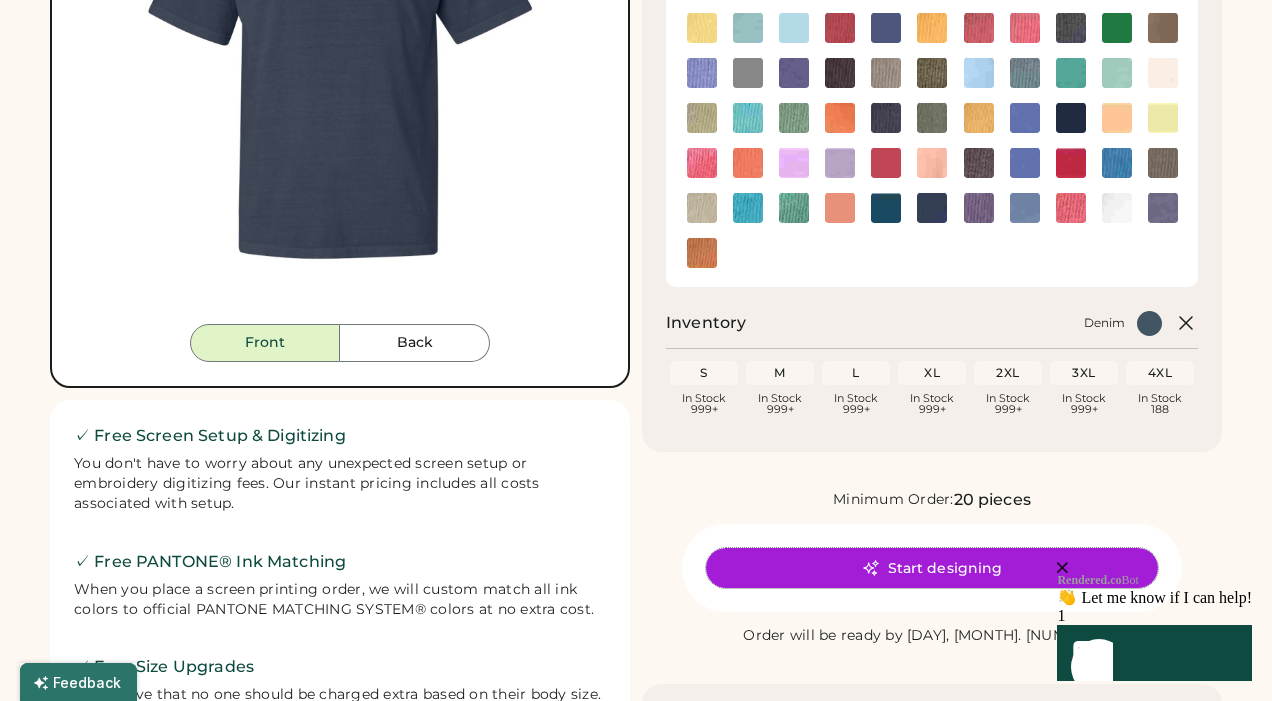 click on "Start designing" at bounding box center [932, 568] 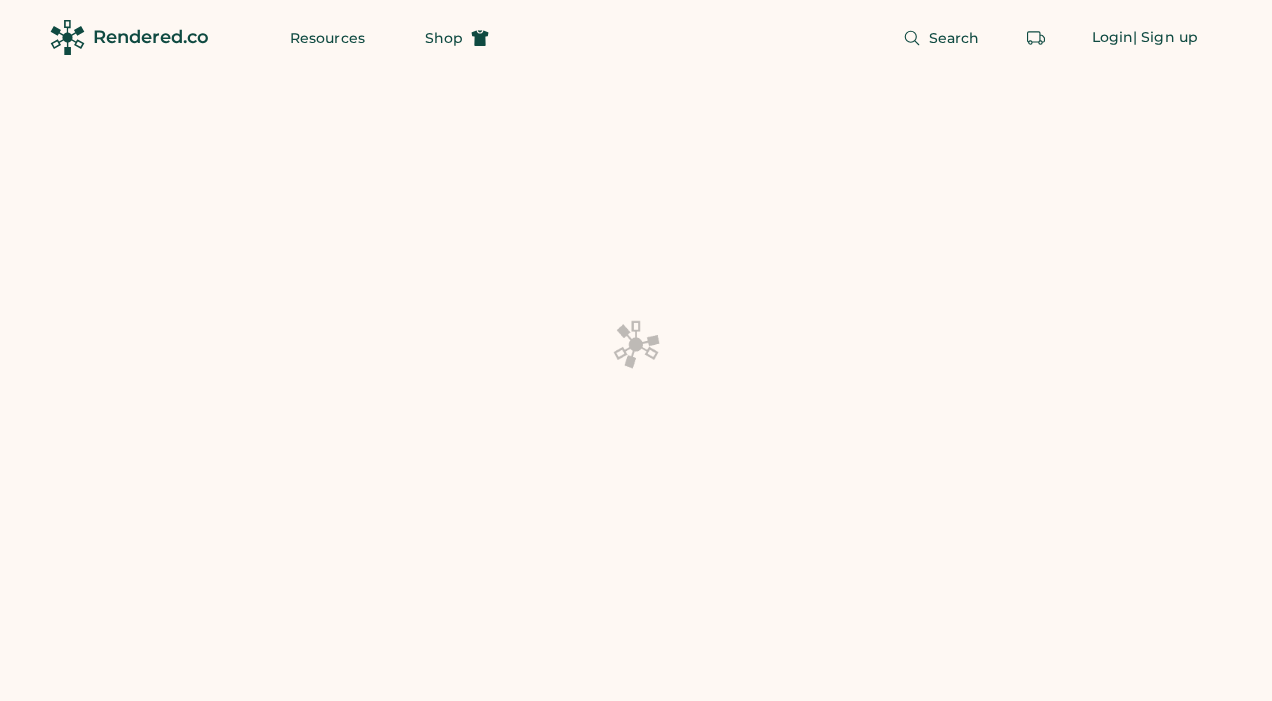 scroll, scrollTop: 0, scrollLeft: 0, axis: both 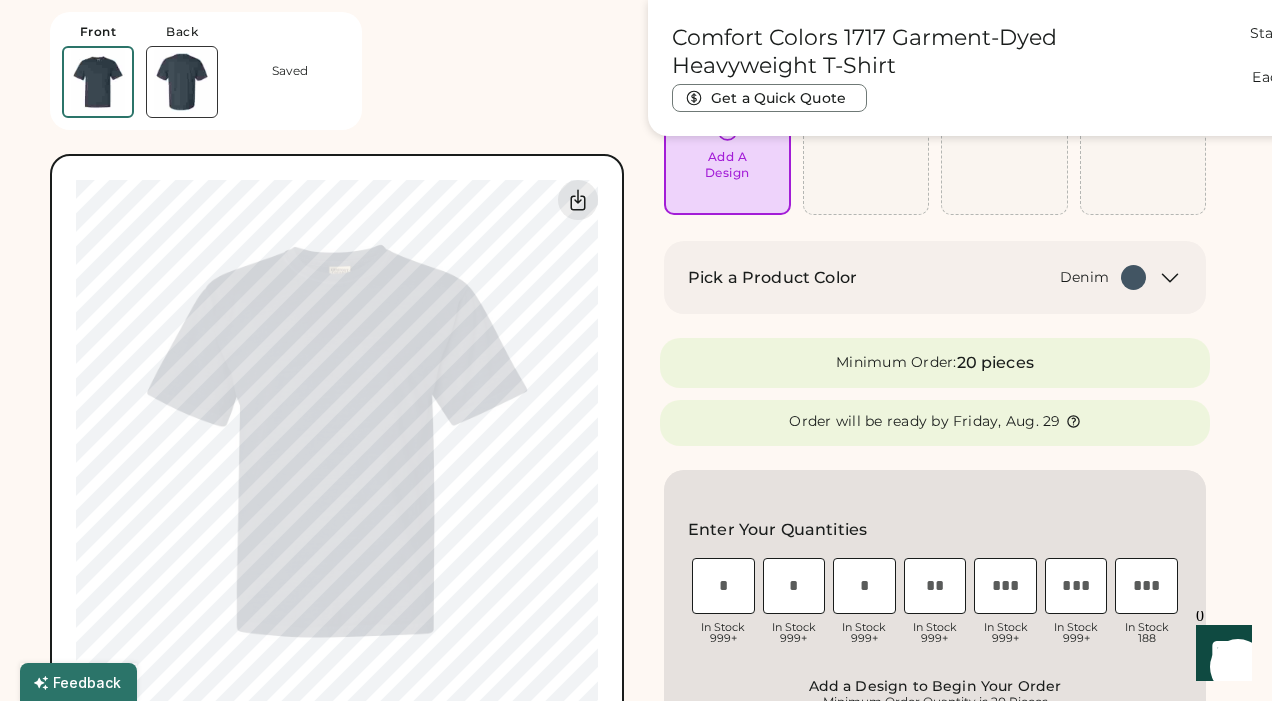 click 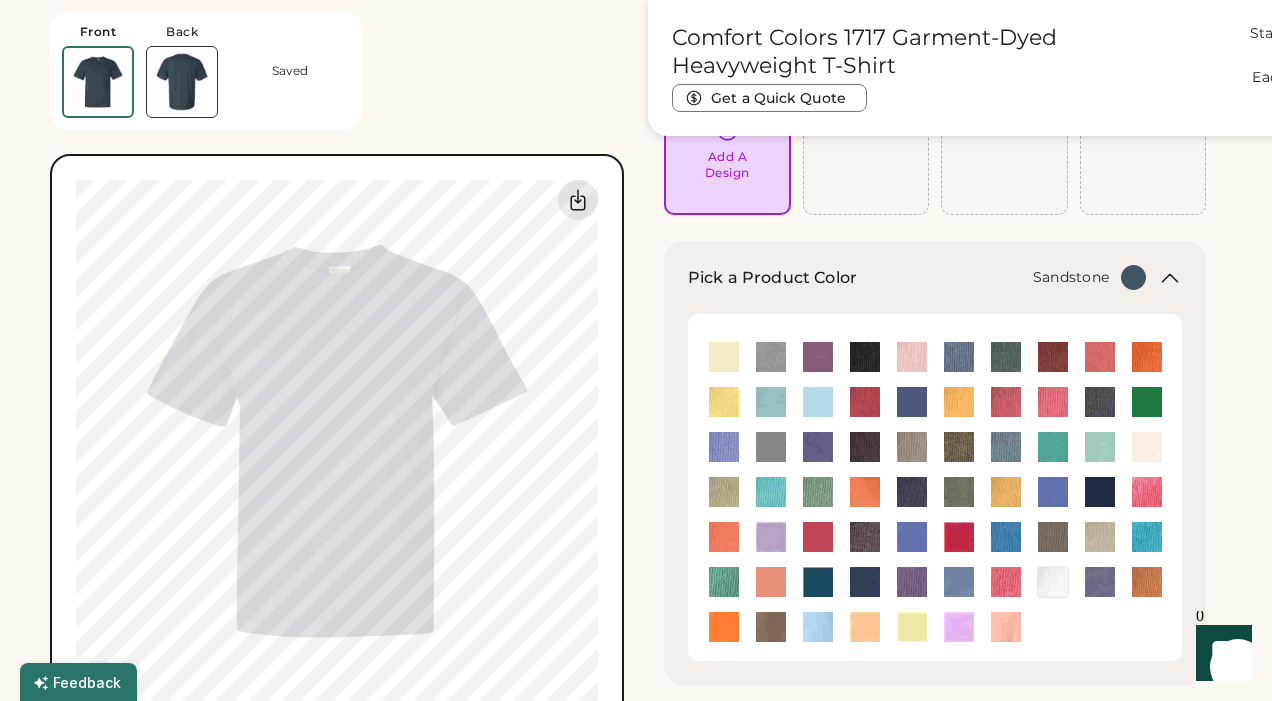 click at bounding box center [1100, 537] 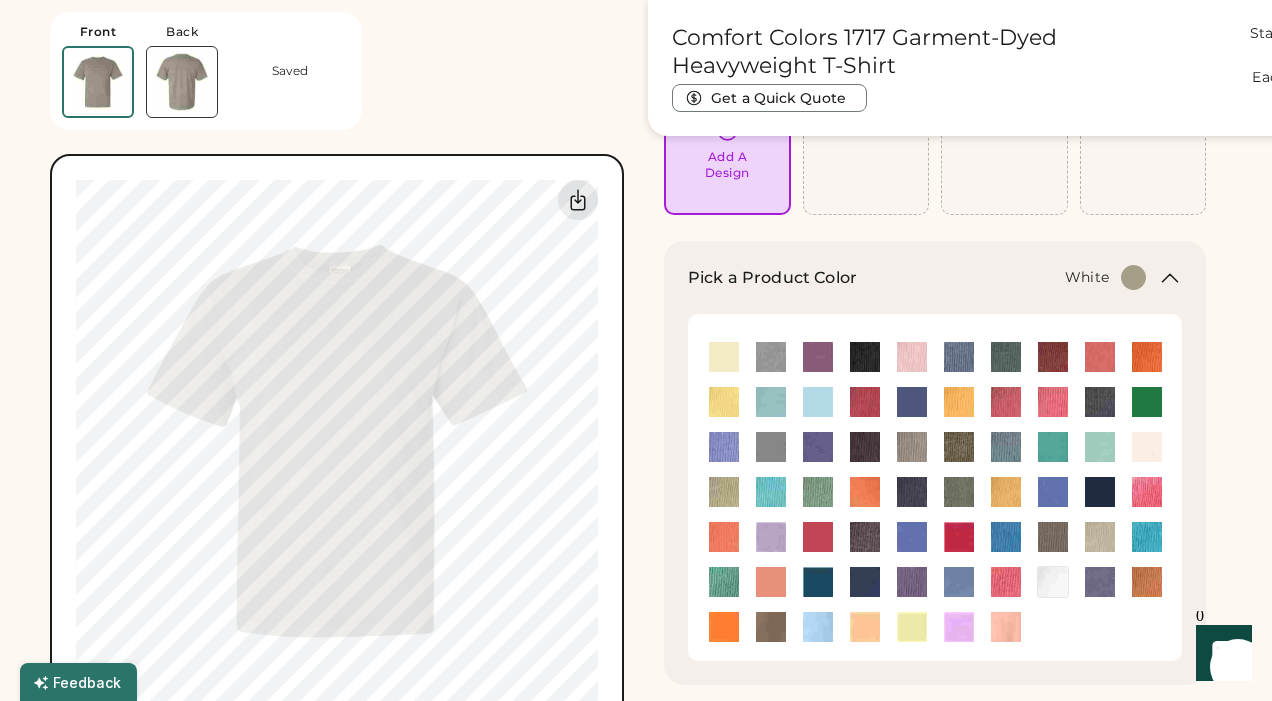 click at bounding box center [1053, 582] 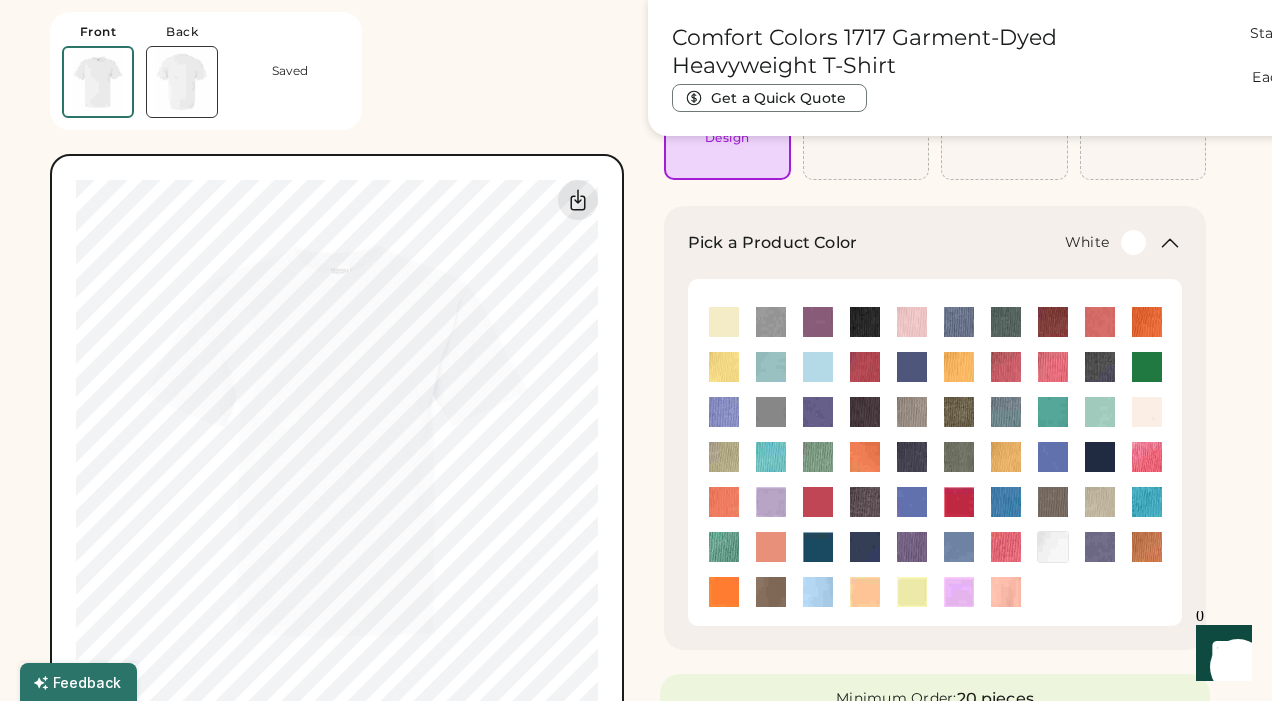 scroll, scrollTop: 265, scrollLeft: 0, axis: vertical 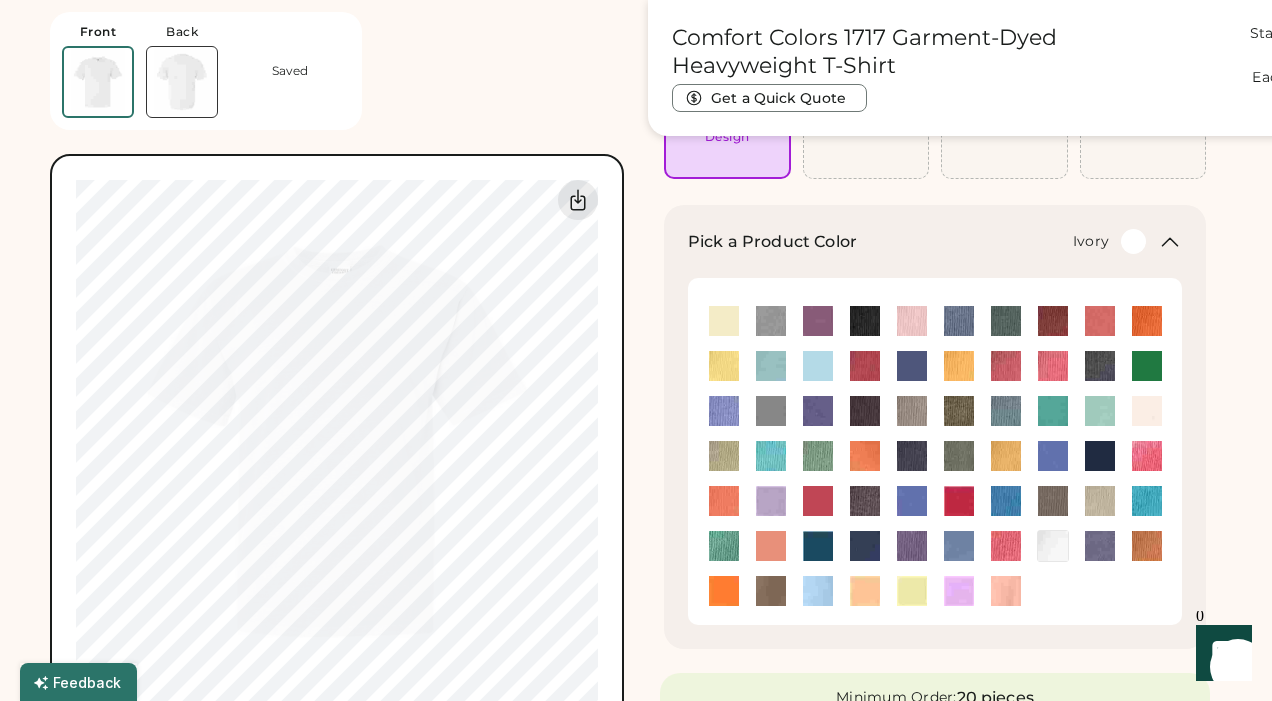 click at bounding box center (1147, 411) 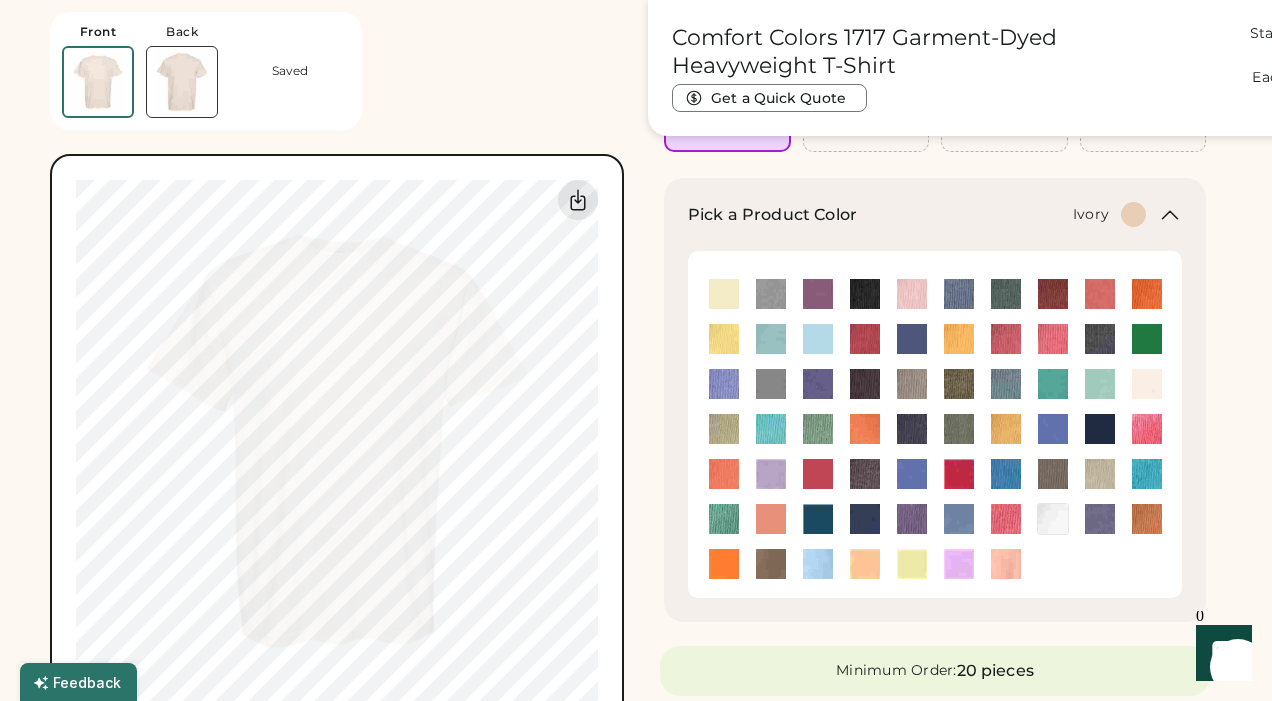 scroll, scrollTop: 320, scrollLeft: 0, axis: vertical 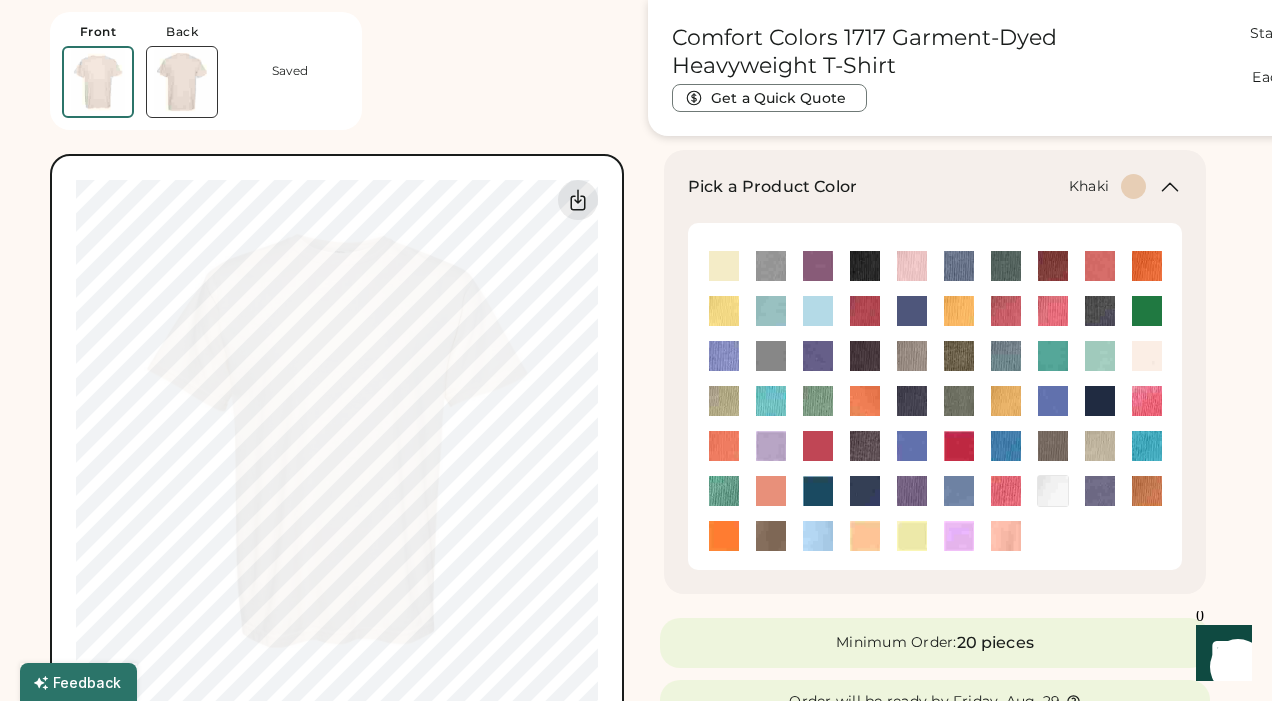 click at bounding box center [724, 401] 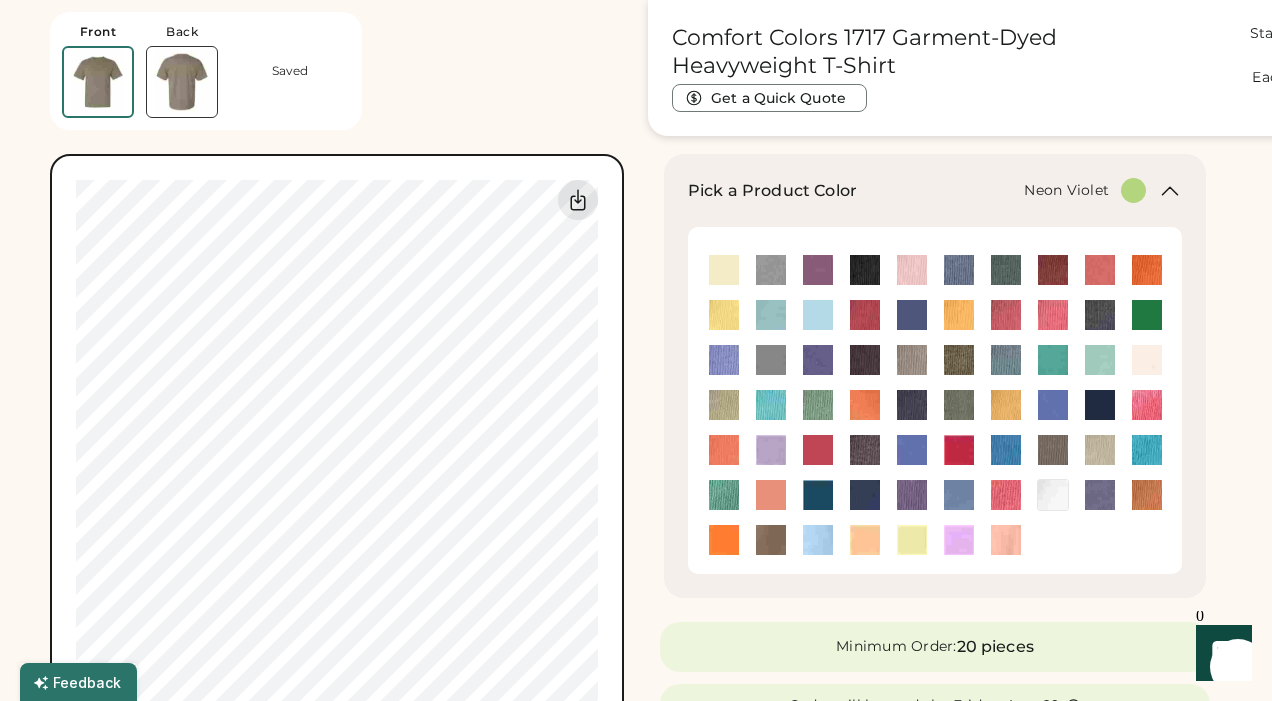 scroll, scrollTop: 310, scrollLeft: 0, axis: vertical 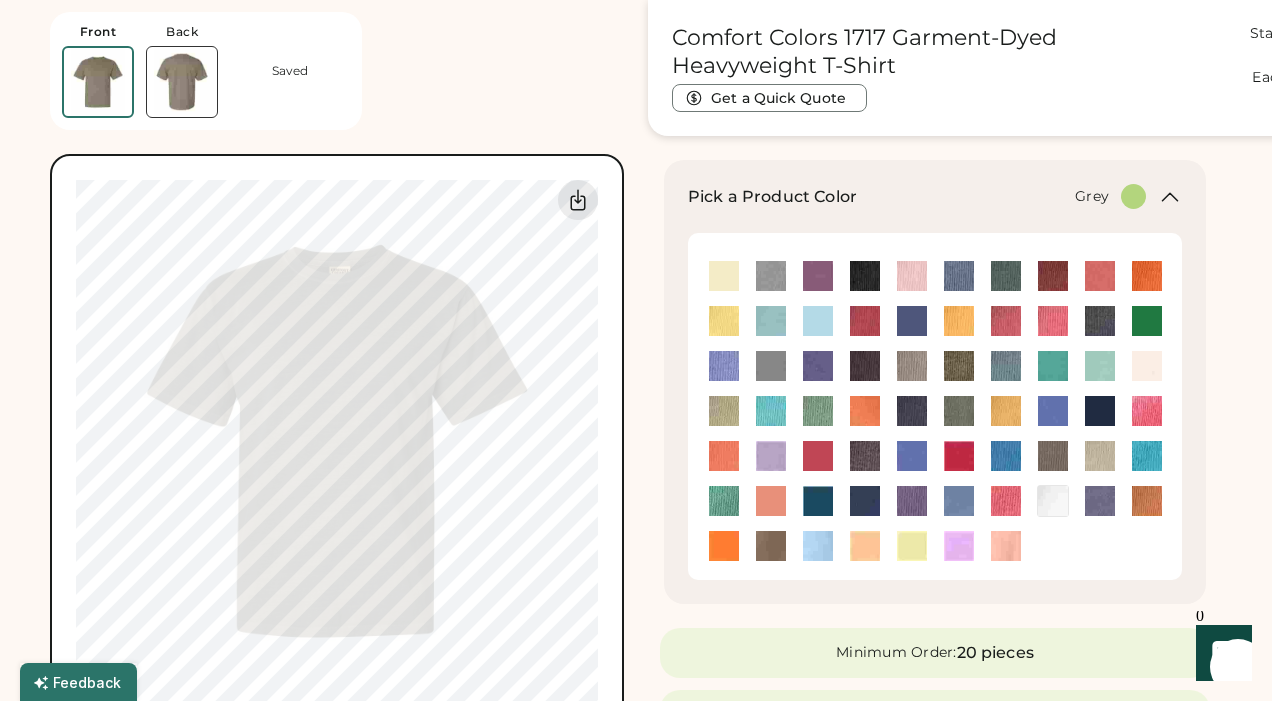 click at bounding box center [912, 366] 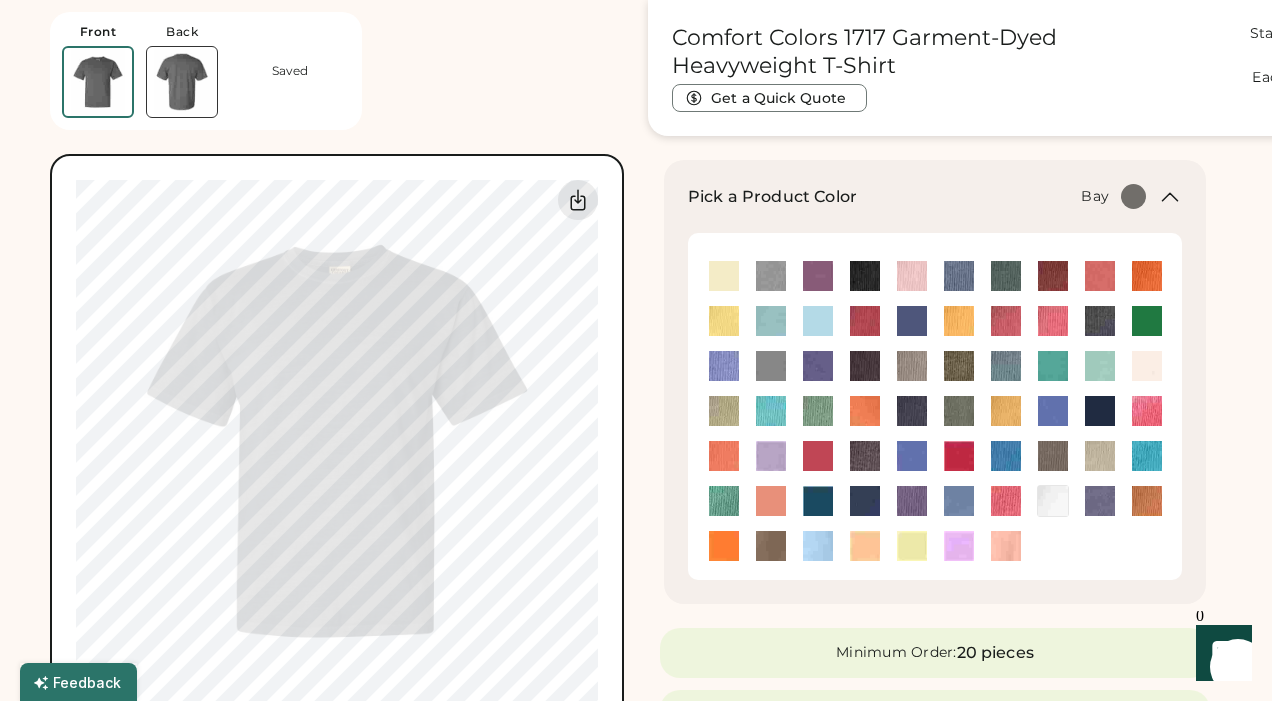 click at bounding box center [771, 276] 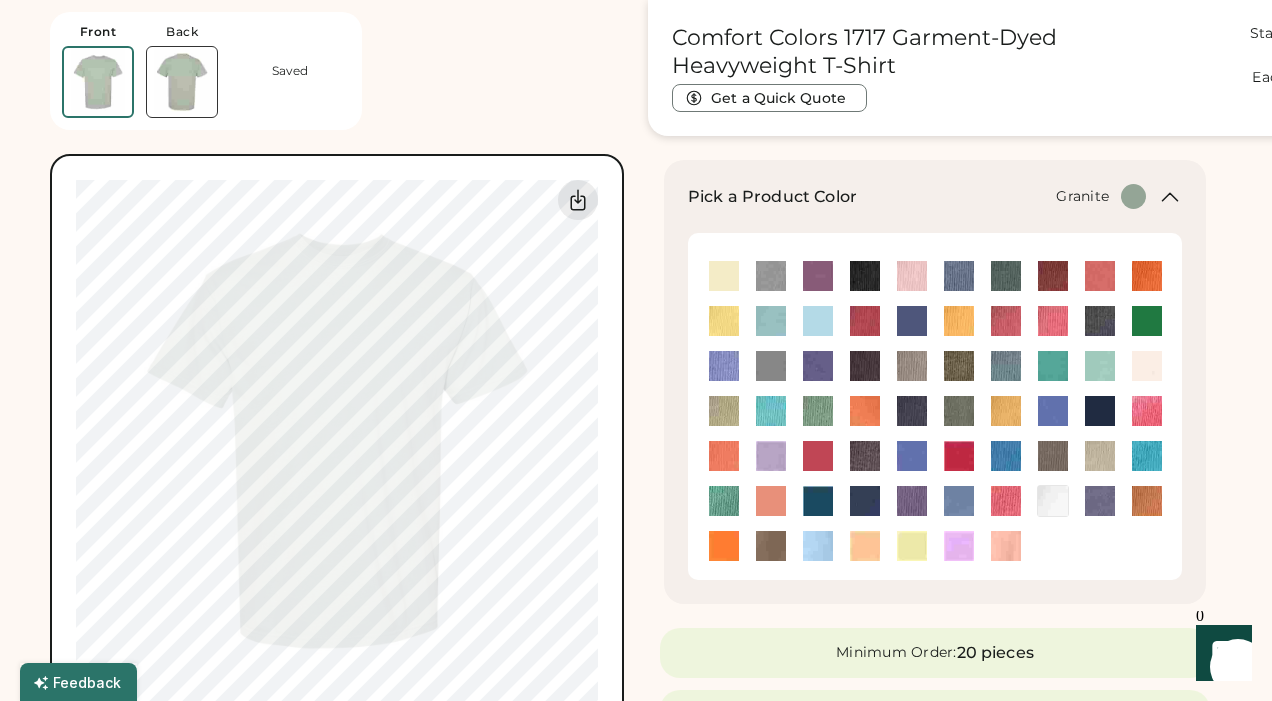click at bounding box center (771, 366) 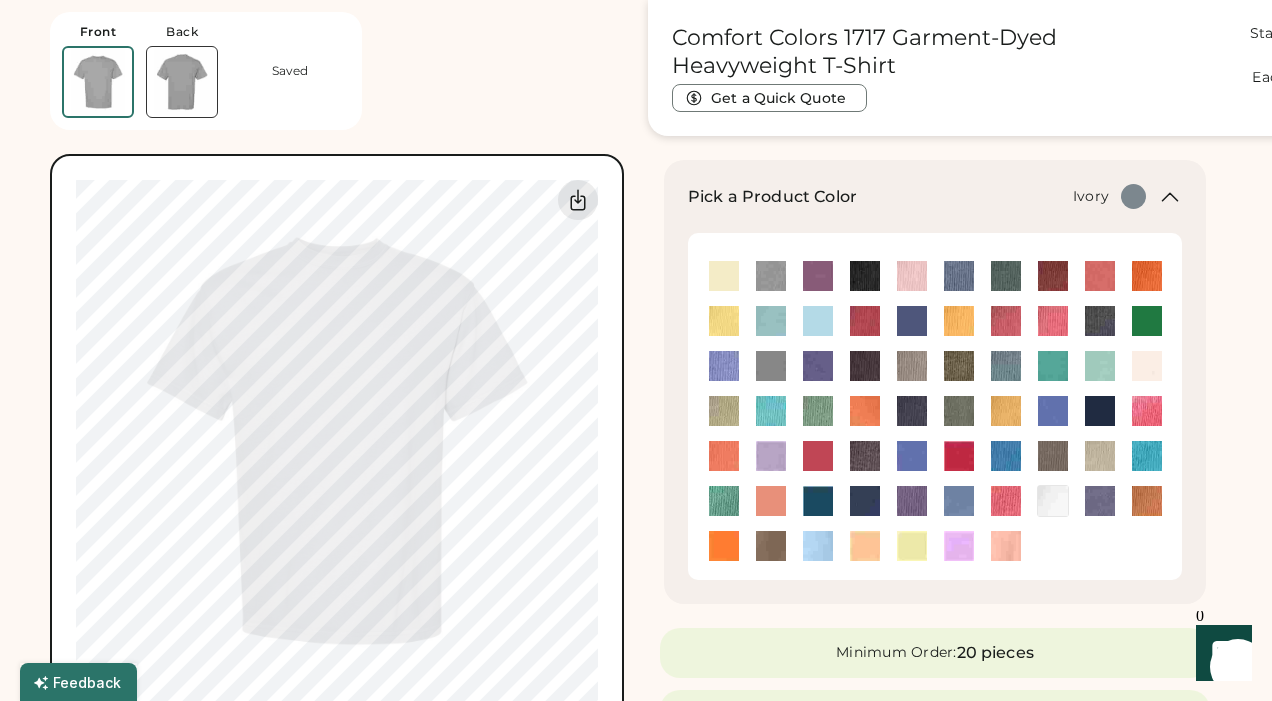 click at bounding box center [1147, 366] 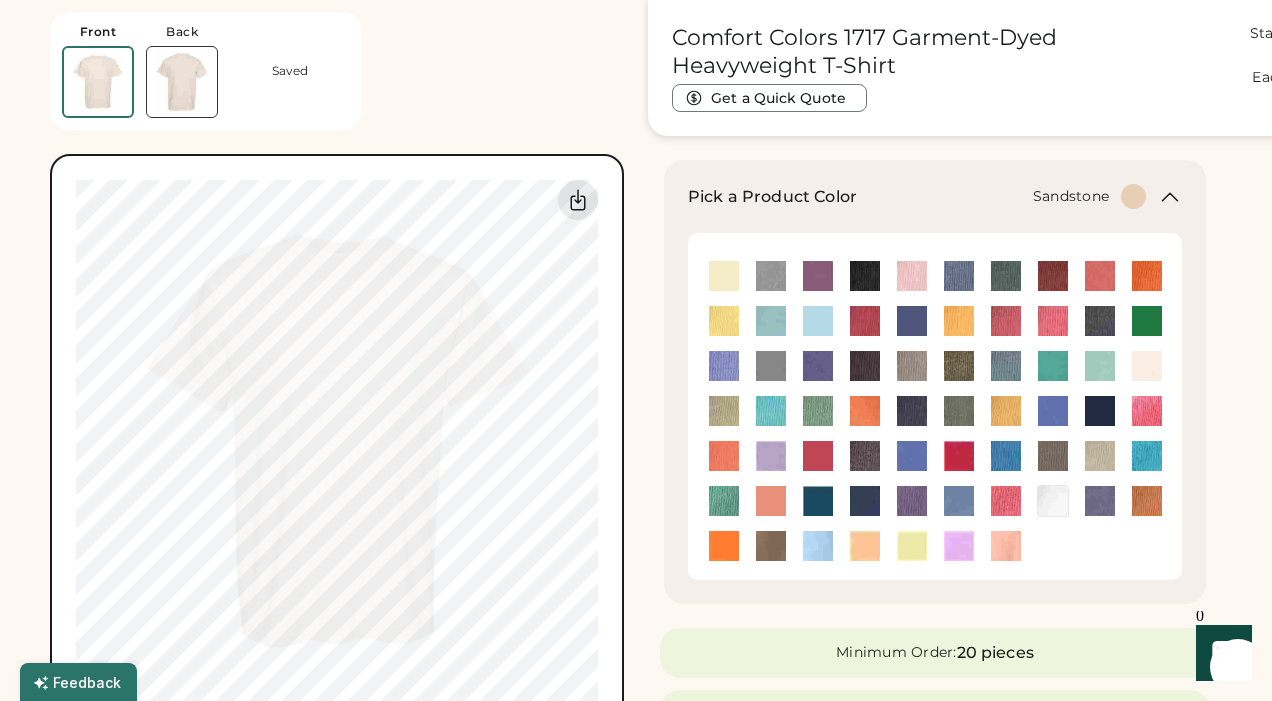 click at bounding box center [1100, 456] 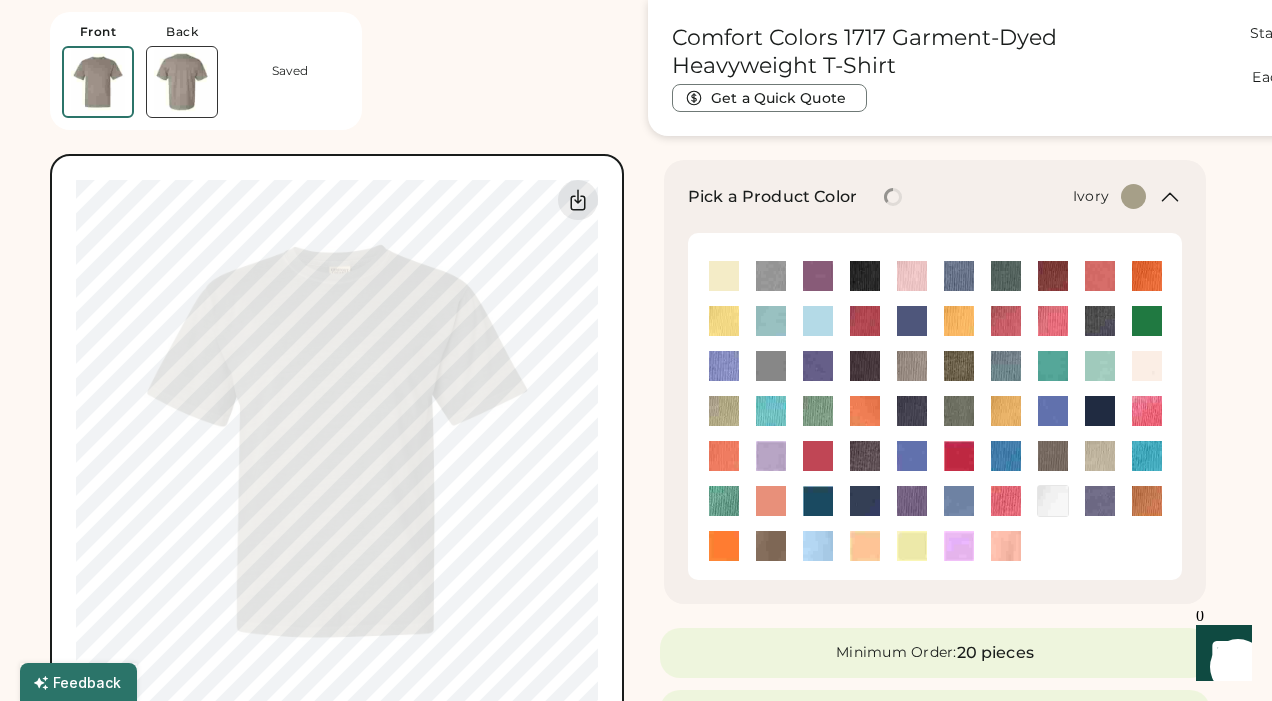 click at bounding box center (1147, 366) 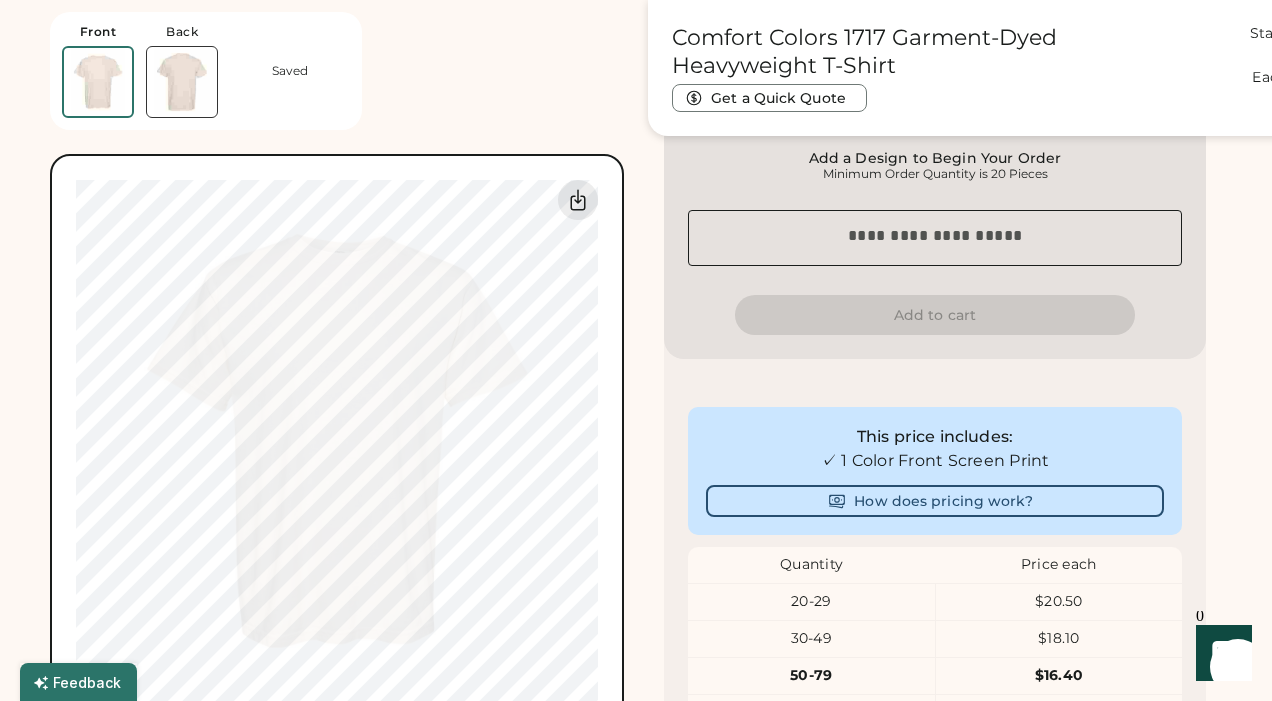 scroll, scrollTop: 1111, scrollLeft: 0, axis: vertical 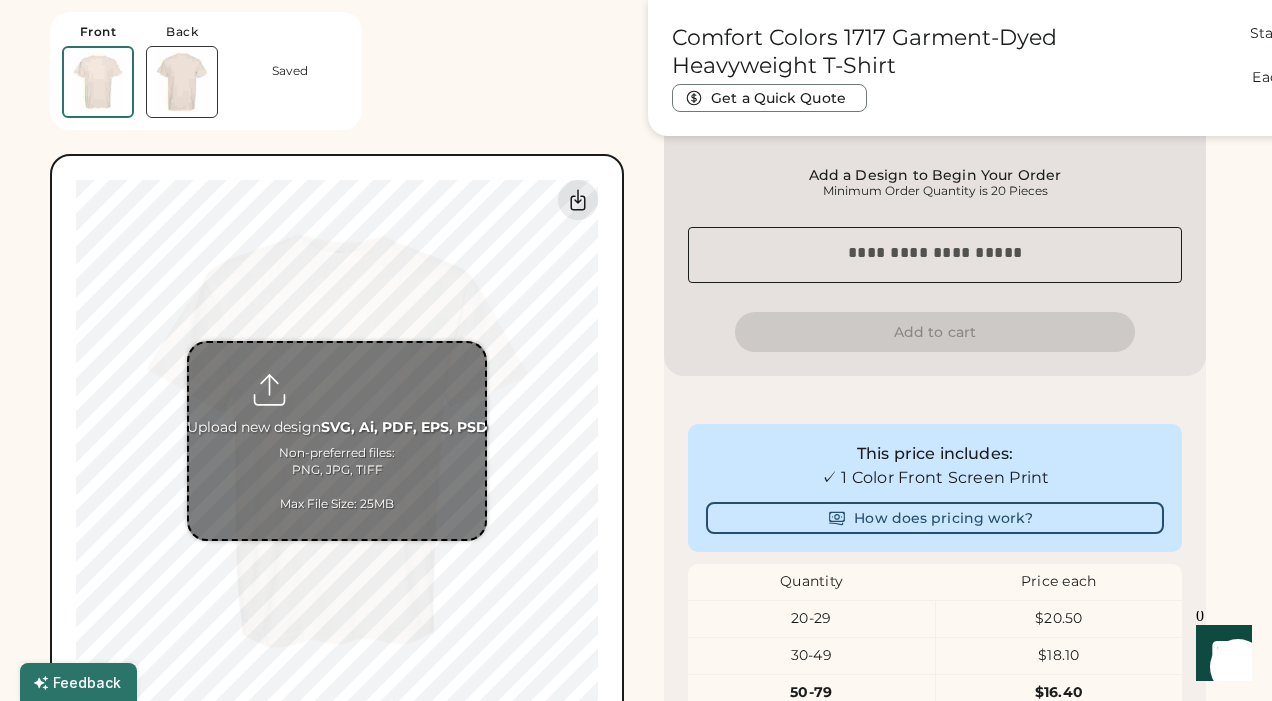 click at bounding box center (337, 441) 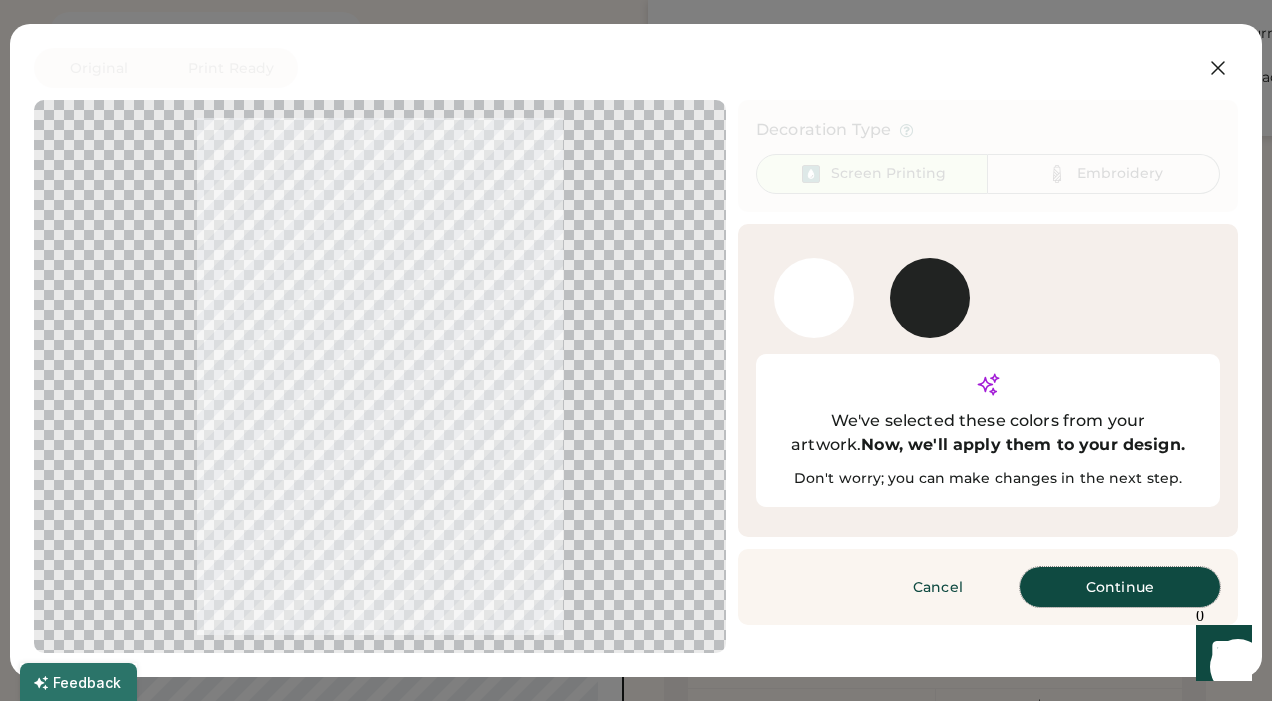 click on "Continue" at bounding box center [1120, 587] 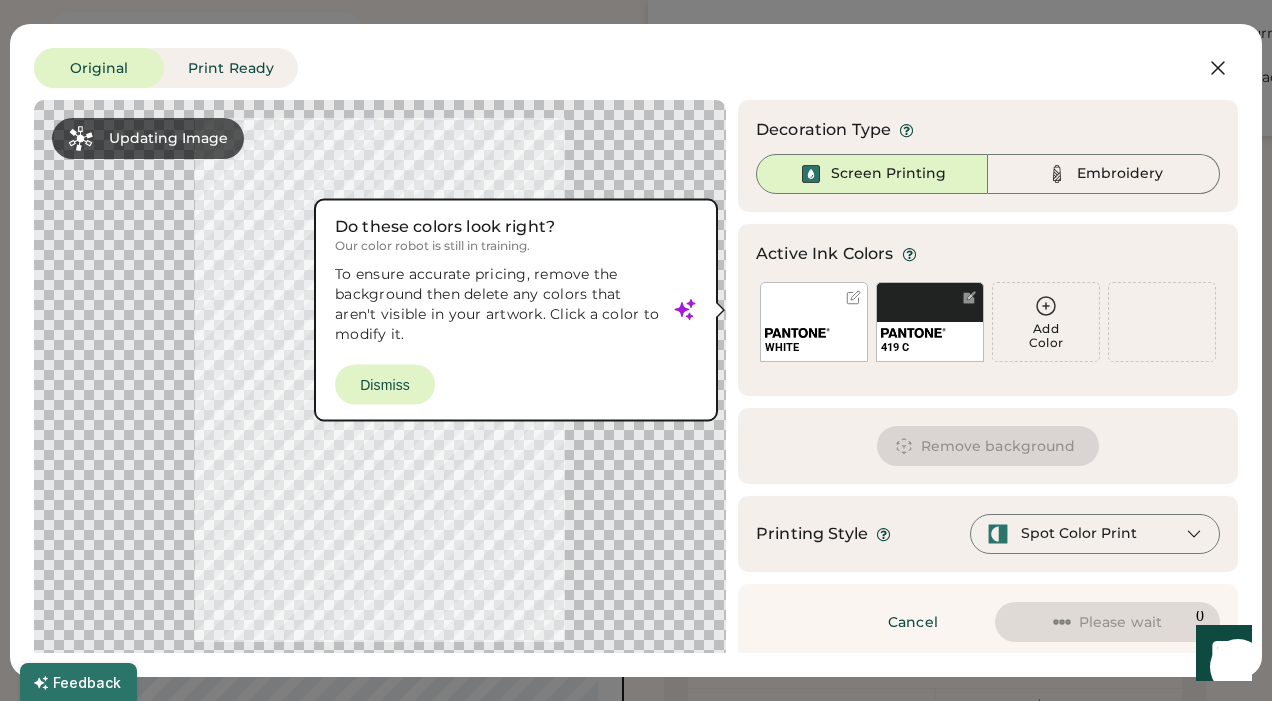 click at bounding box center (380, 380) 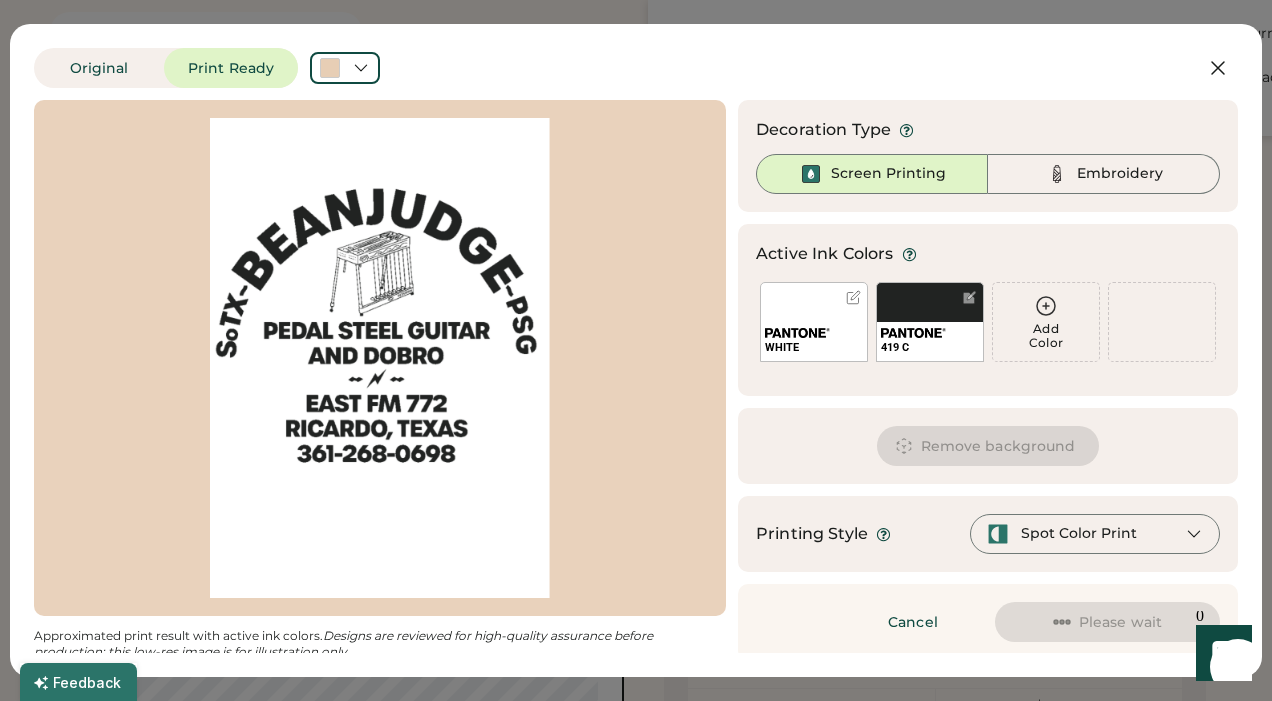 click on "WHITE" at bounding box center (814, 341) 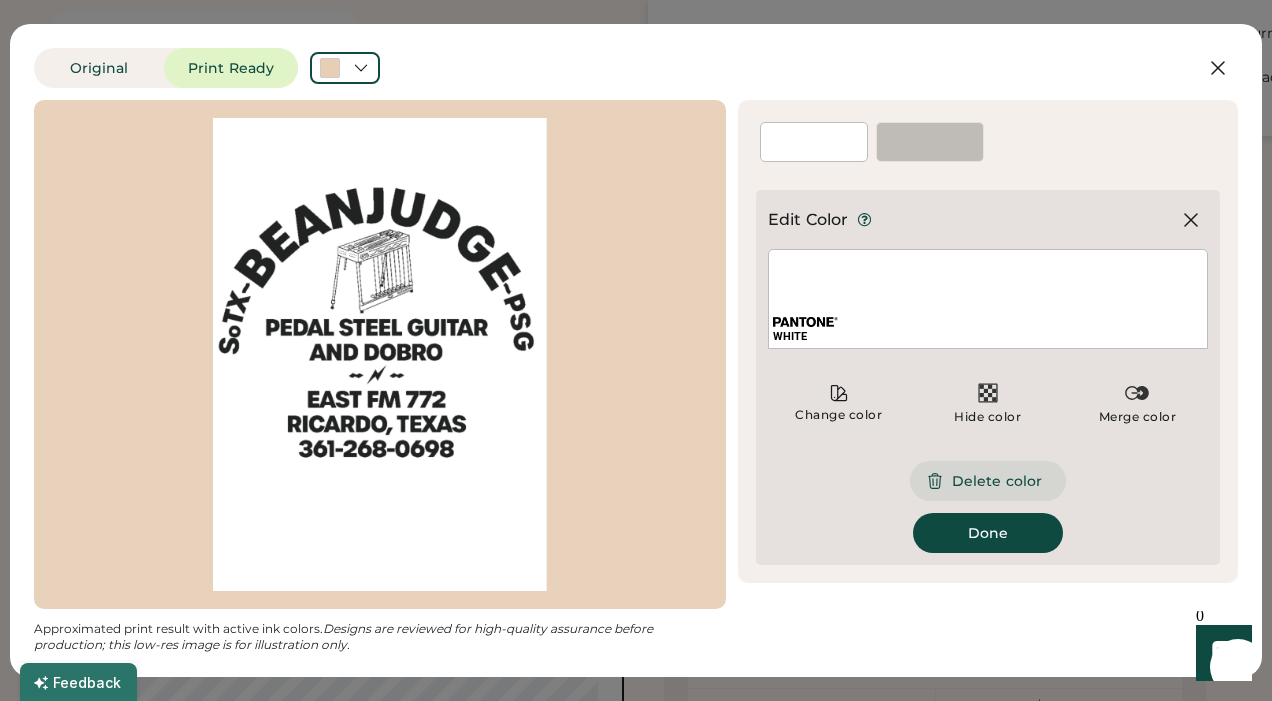 click on "Delete color" at bounding box center [988, 481] 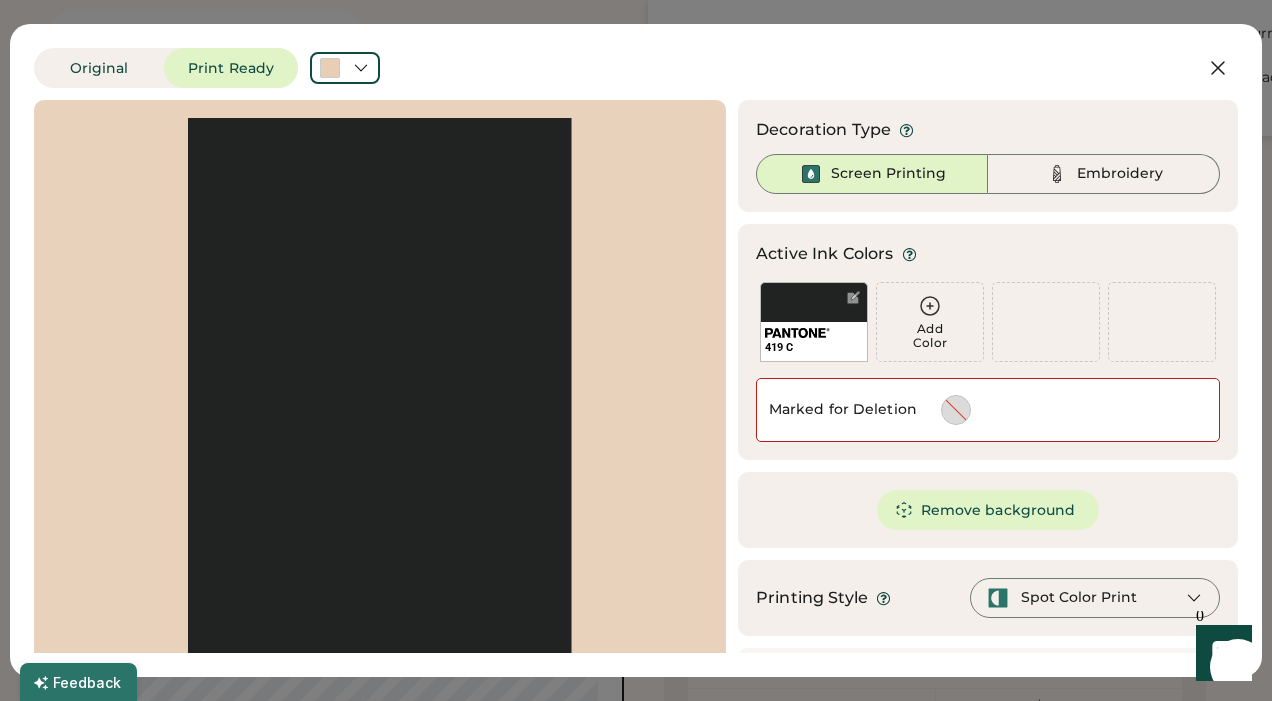 scroll, scrollTop: 71, scrollLeft: 0, axis: vertical 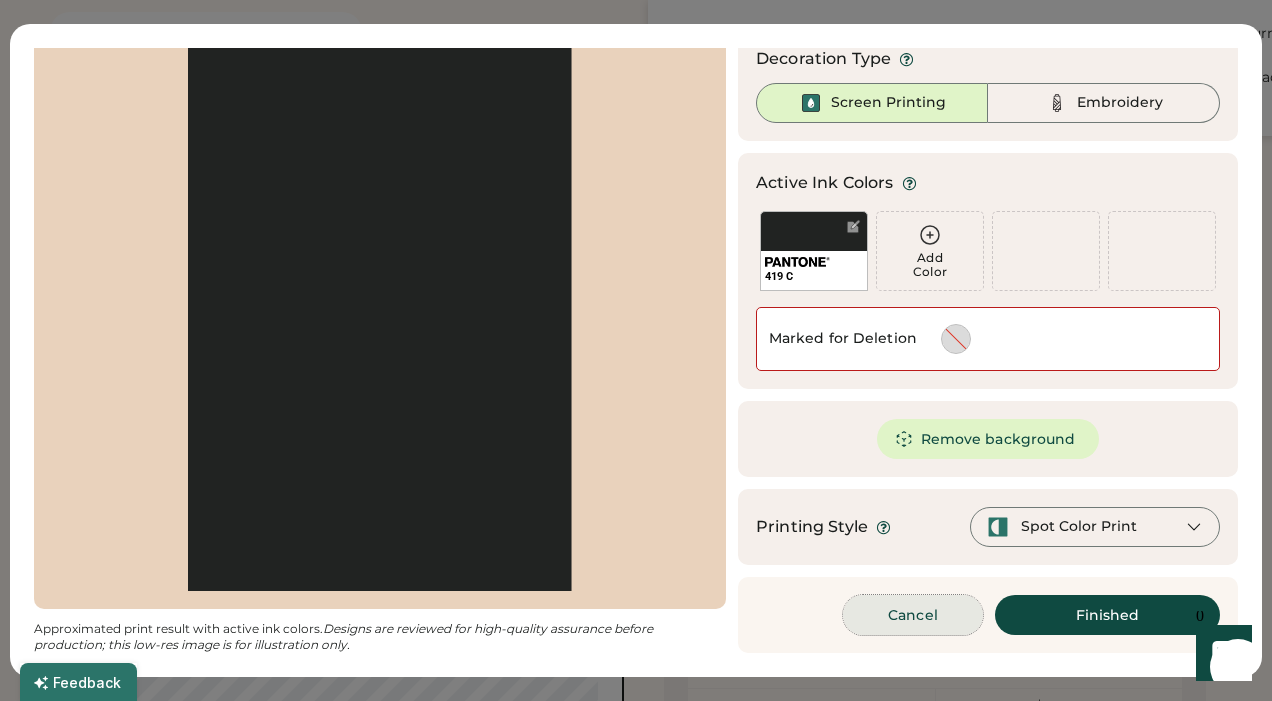 click on "Cancel" at bounding box center (913, 615) 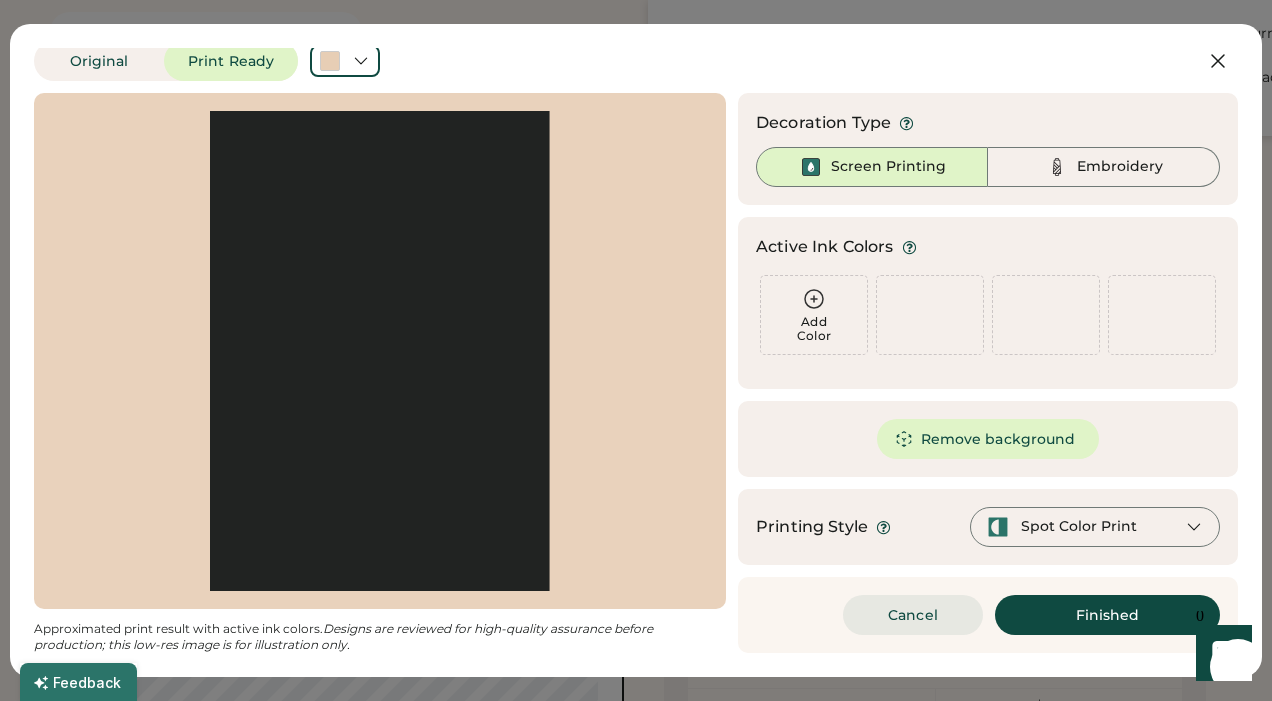 scroll, scrollTop: 7, scrollLeft: 0, axis: vertical 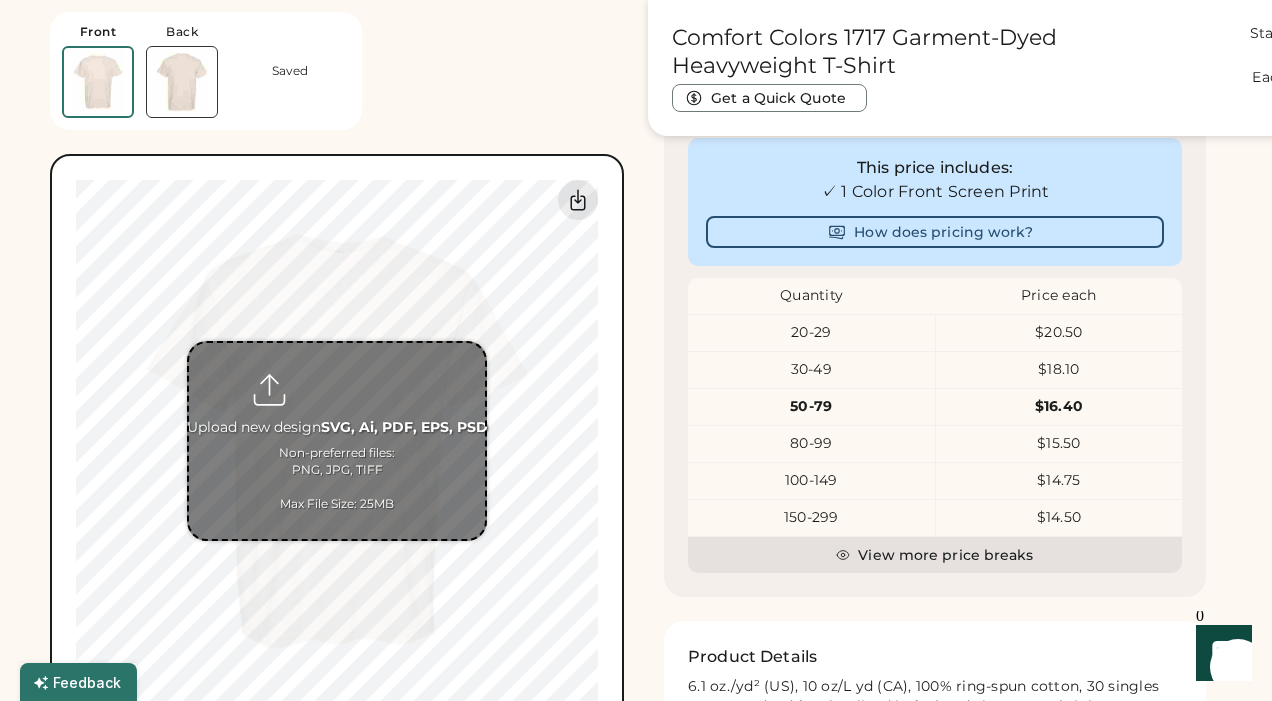 click at bounding box center [337, 441] 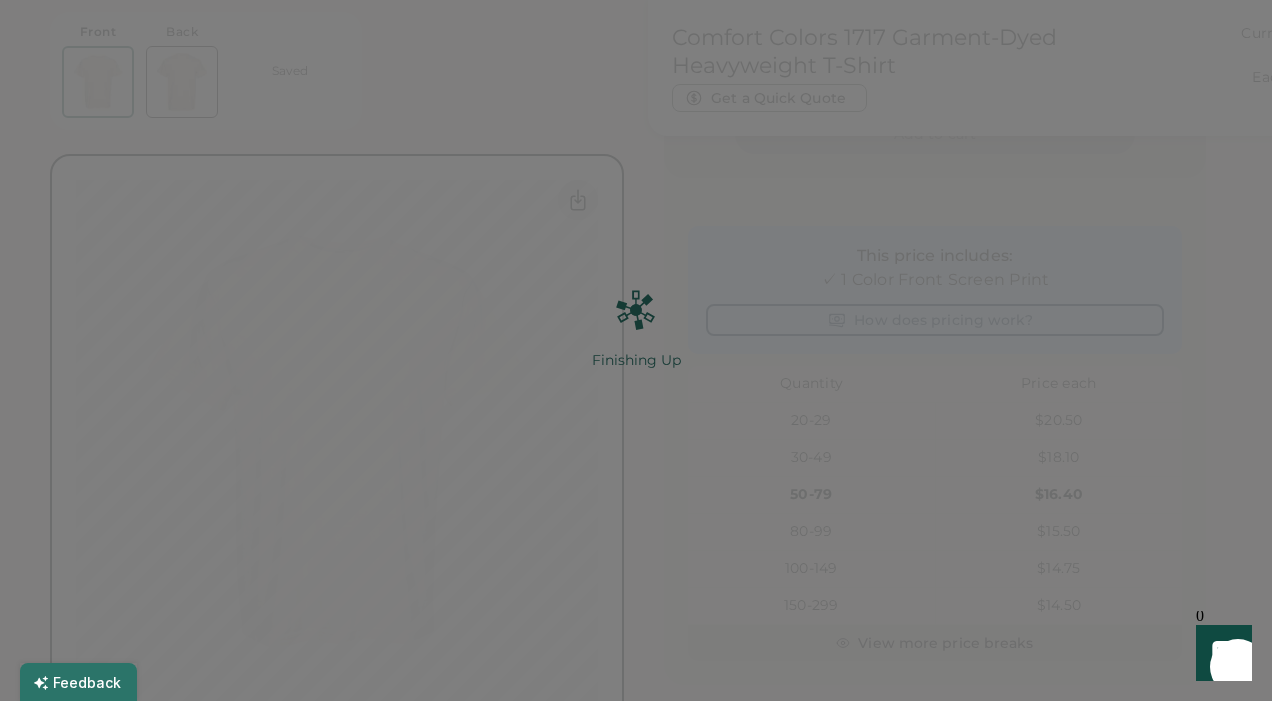 scroll, scrollTop: 0, scrollLeft: 0, axis: both 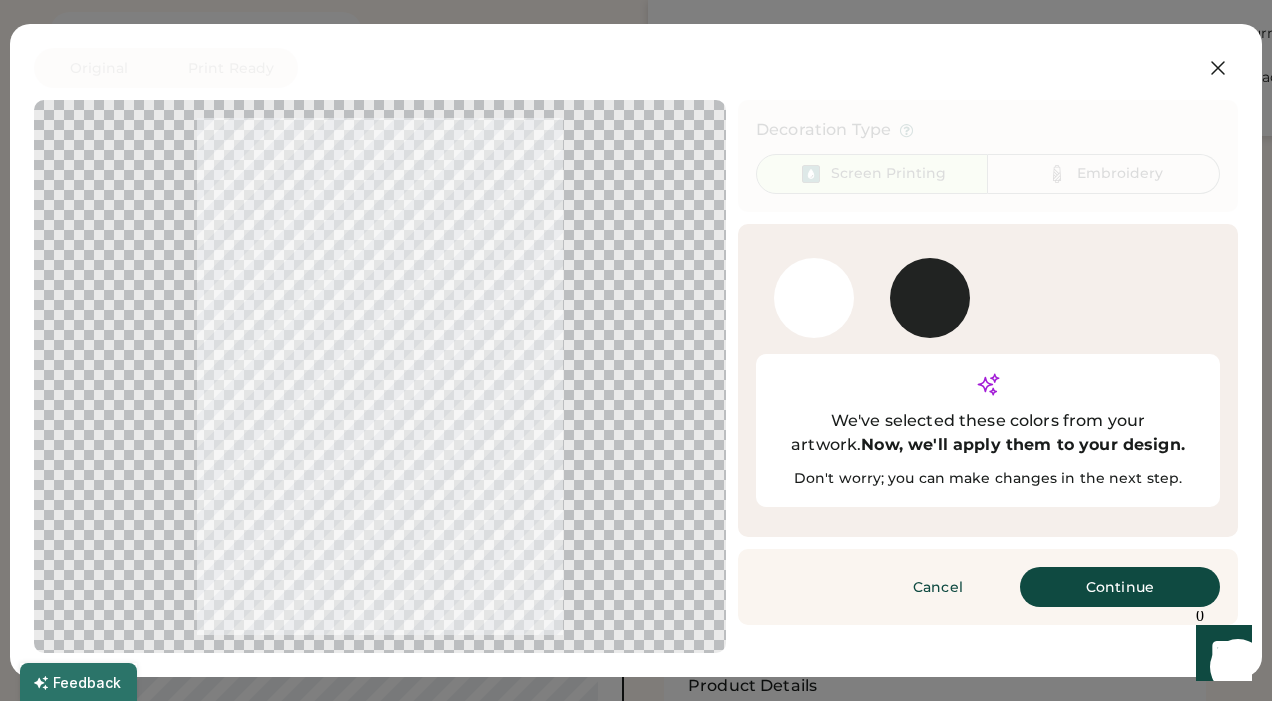 click on "WHITE" at bounding box center (814, 298) 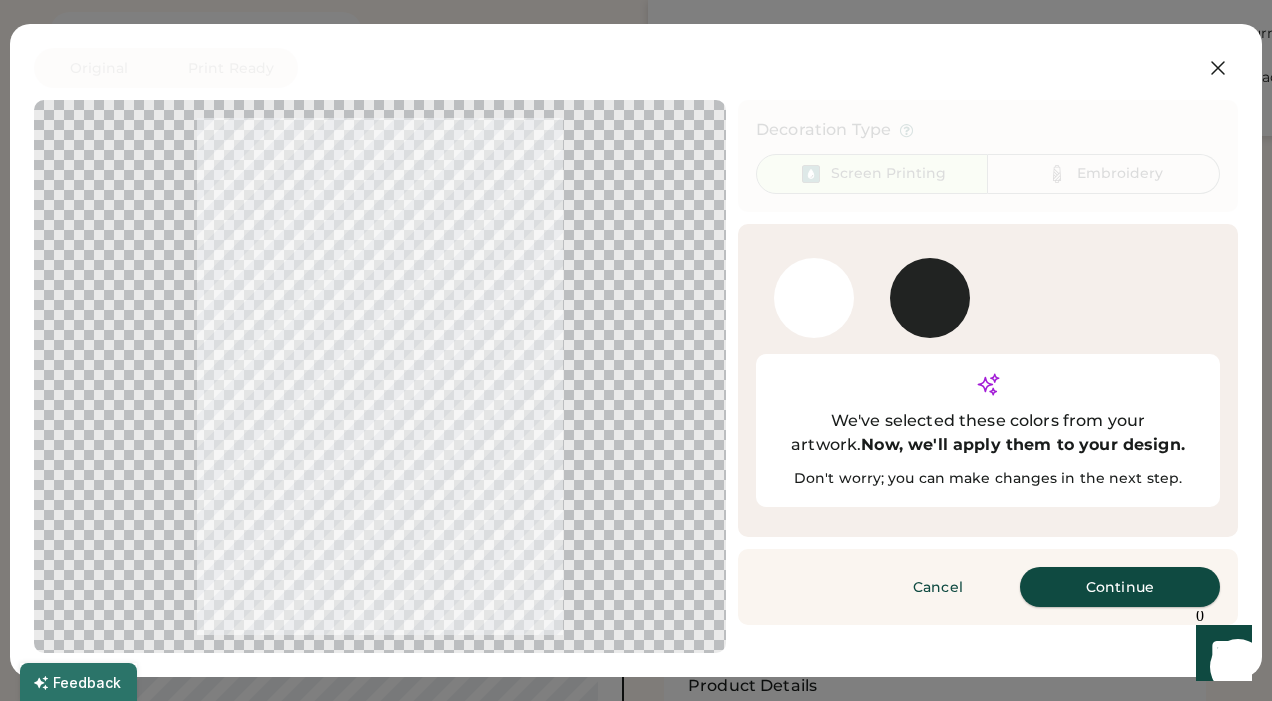 click on "Continue" at bounding box center (1120, 587) 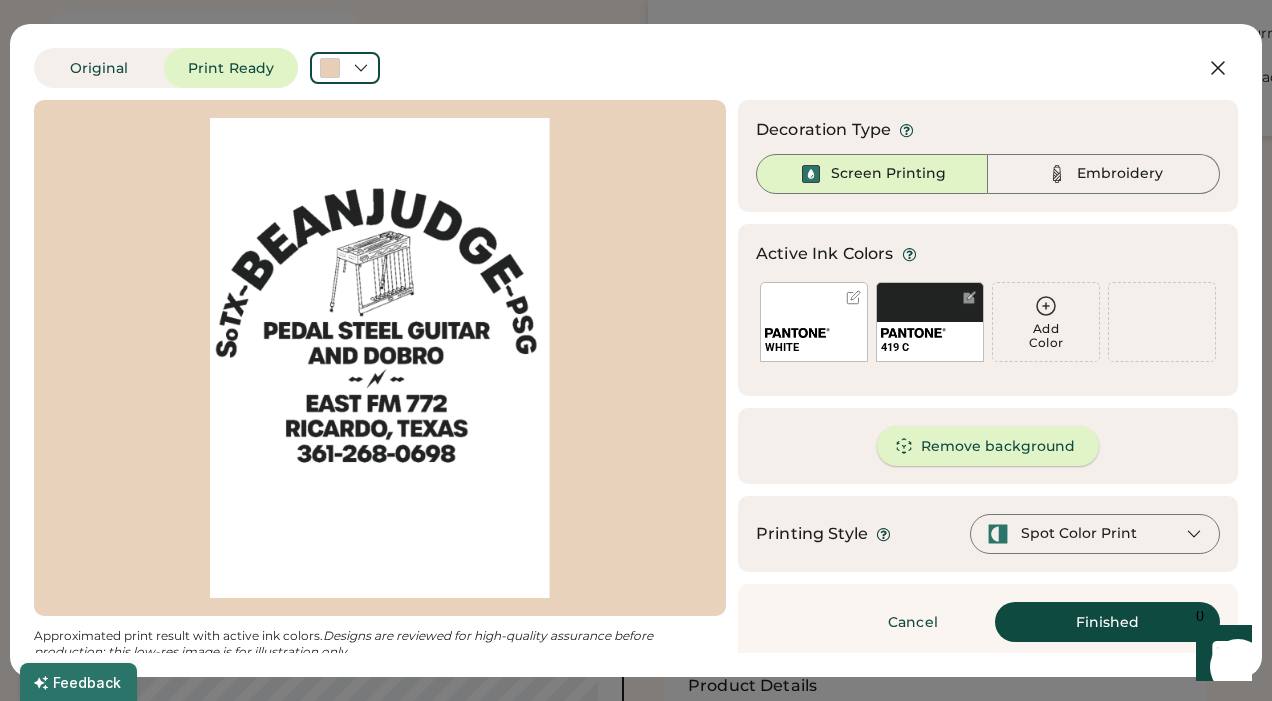click on "Remove background" at bounding box center (988, 446) 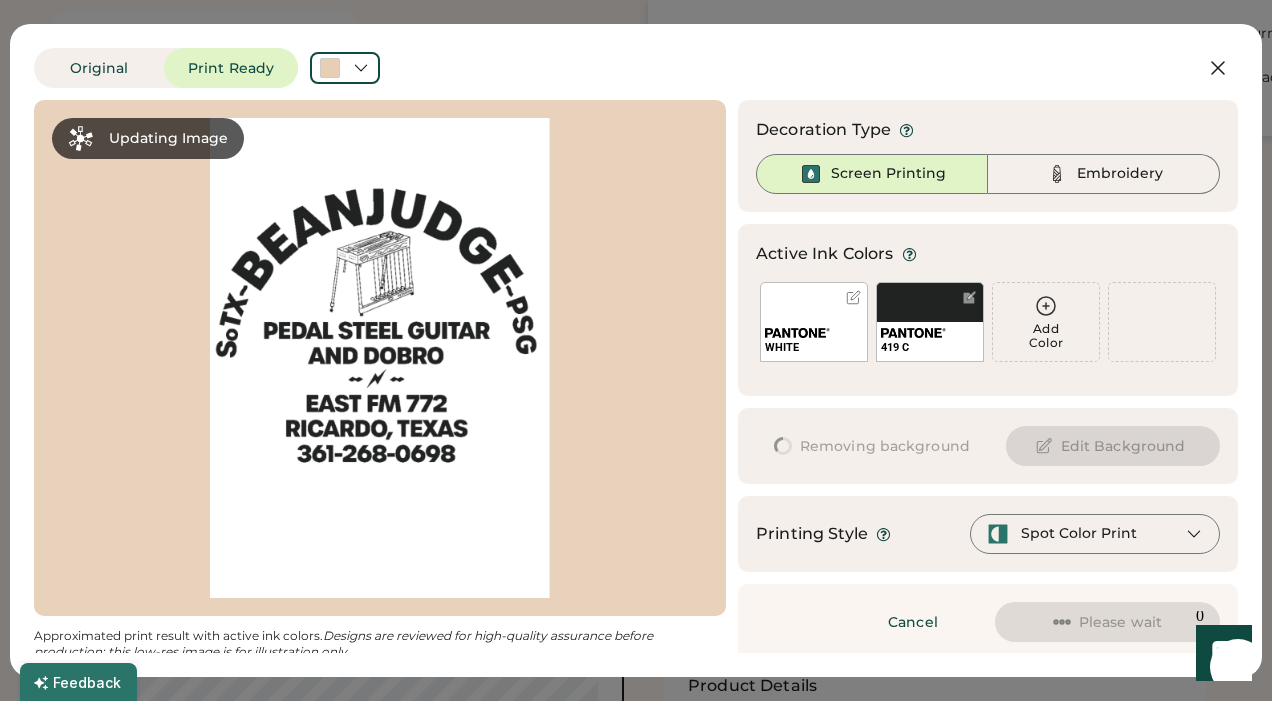 scroll, scrollTop: 0, scrollLeft: 0, axis: both 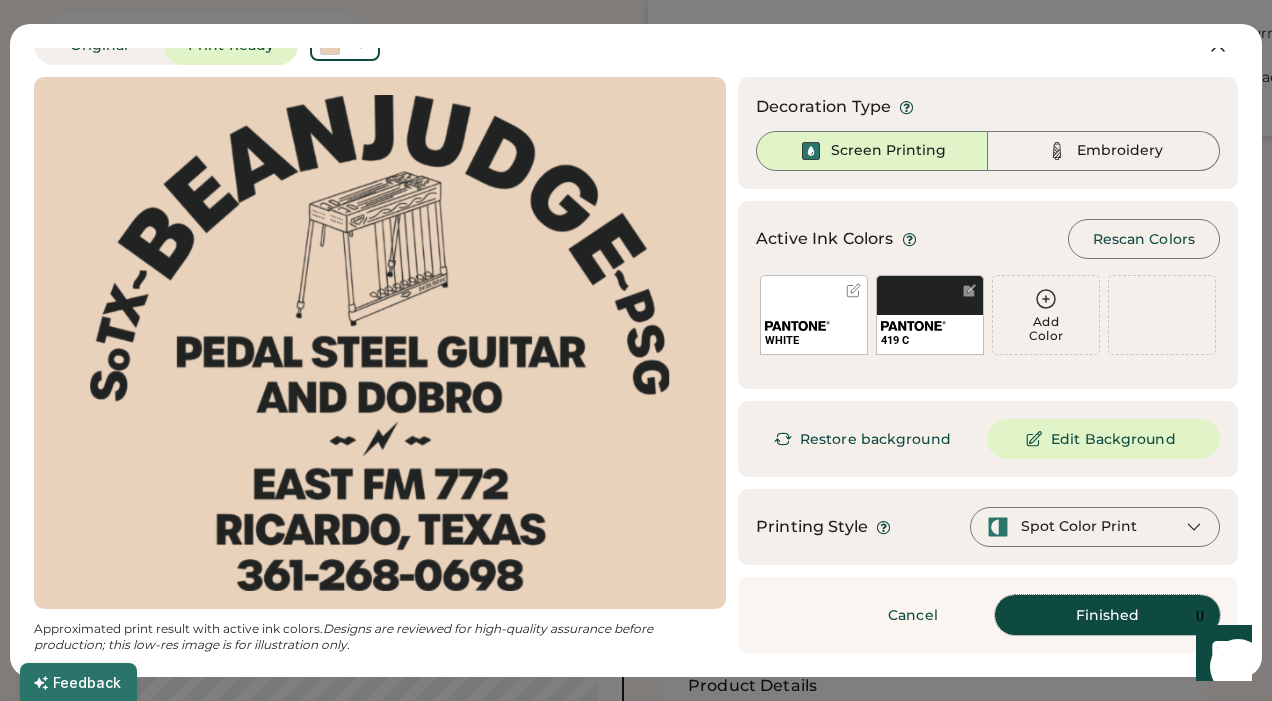 click on "Finished" at bounding box center (1107, 615) 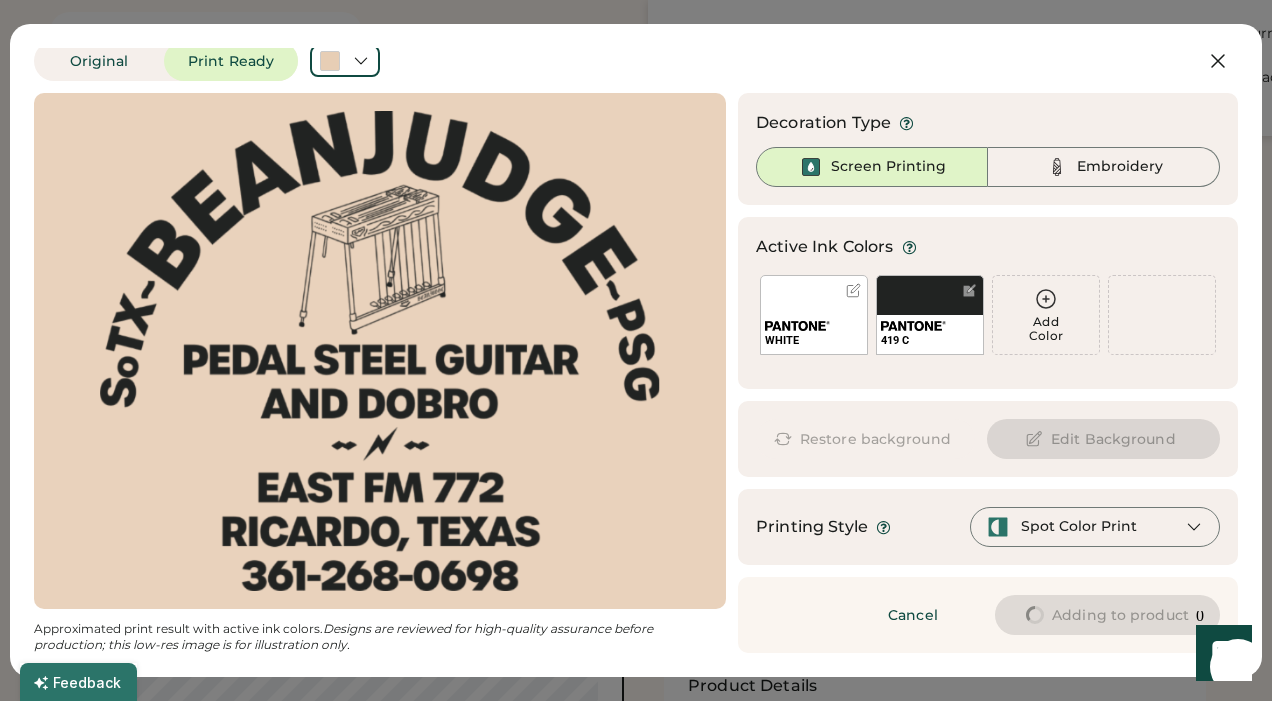 scroll, scrollTop: 7, scrollLeft: 0, axis: vertical 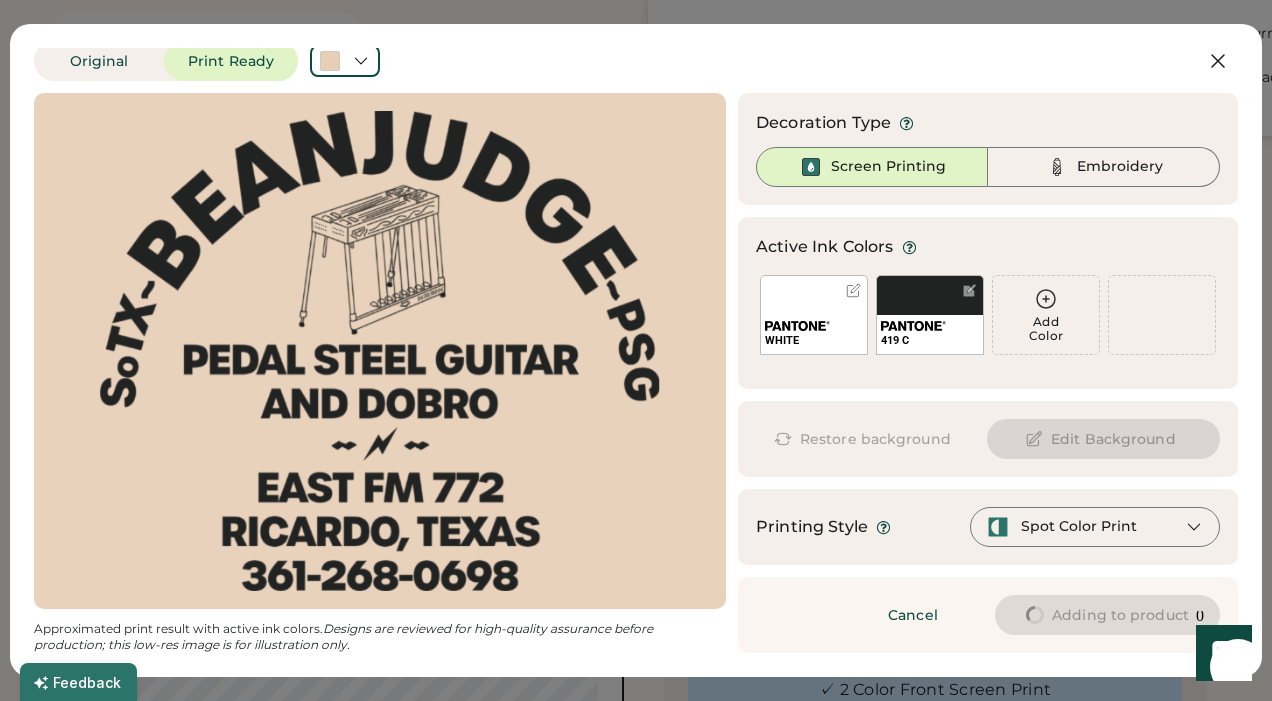 type on "****" 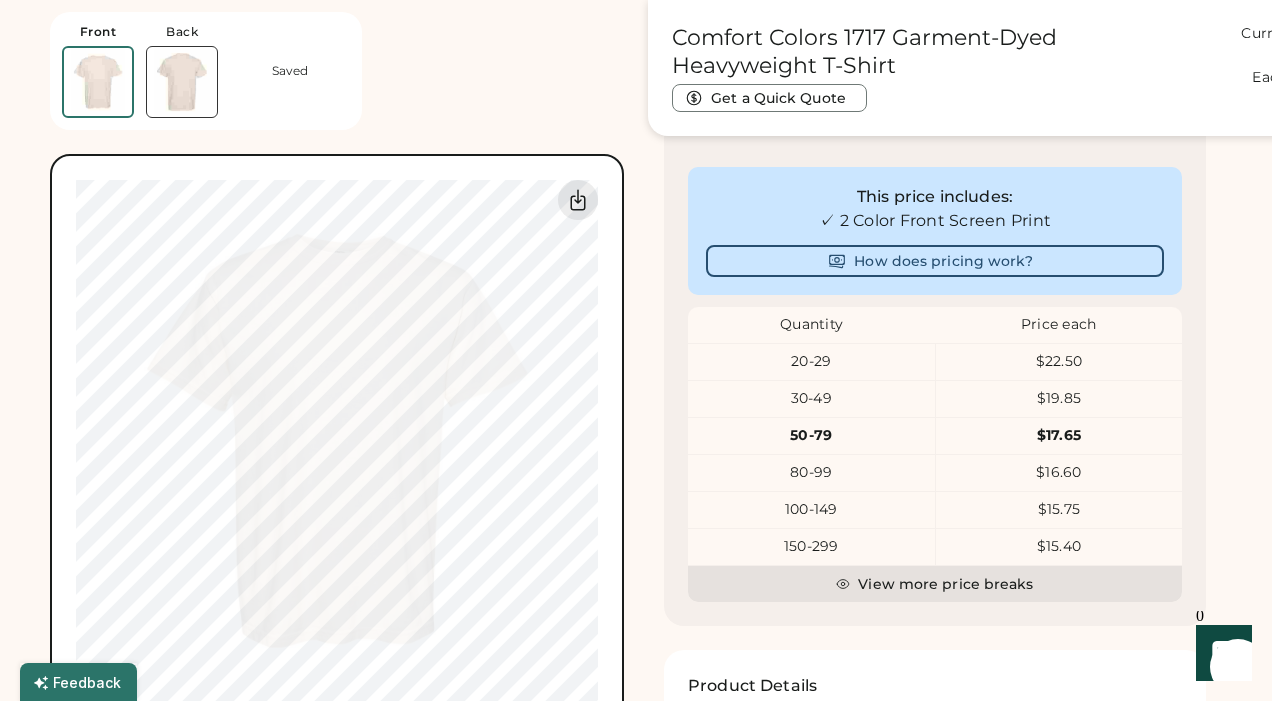 type on "****" 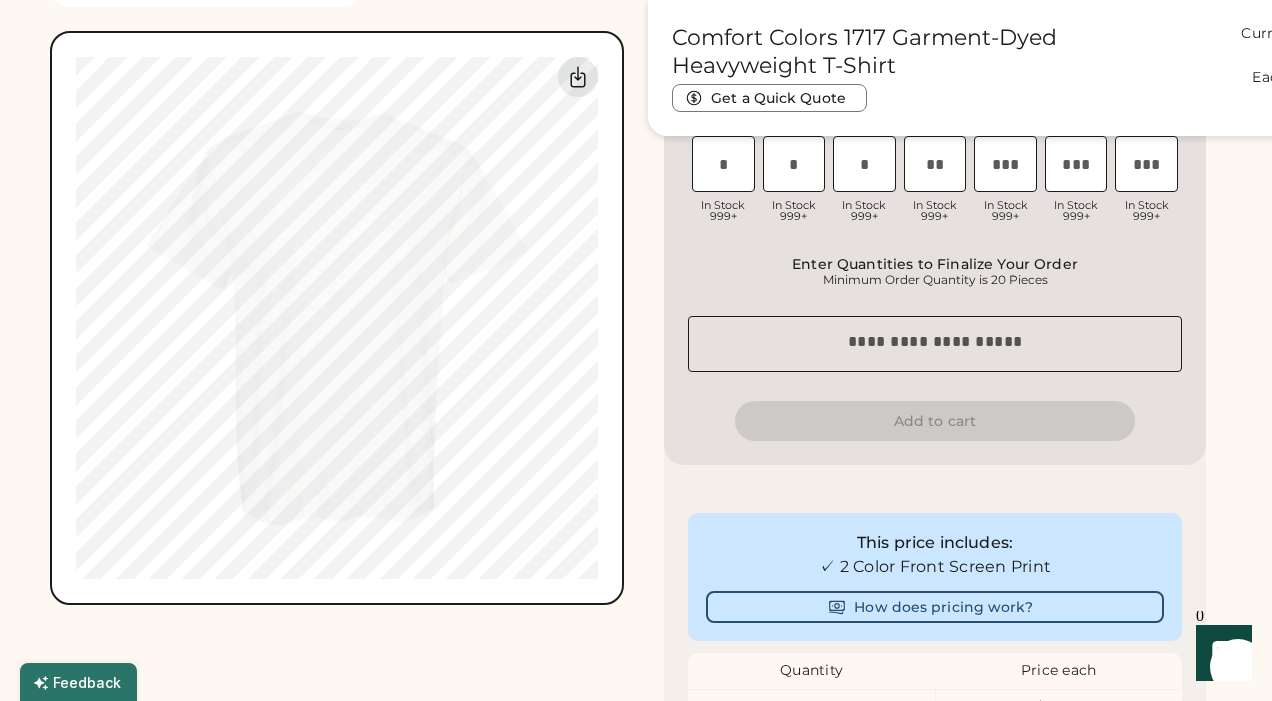 scroll, scrollTop: 1577, scrollLeft: 0, axis: vertical 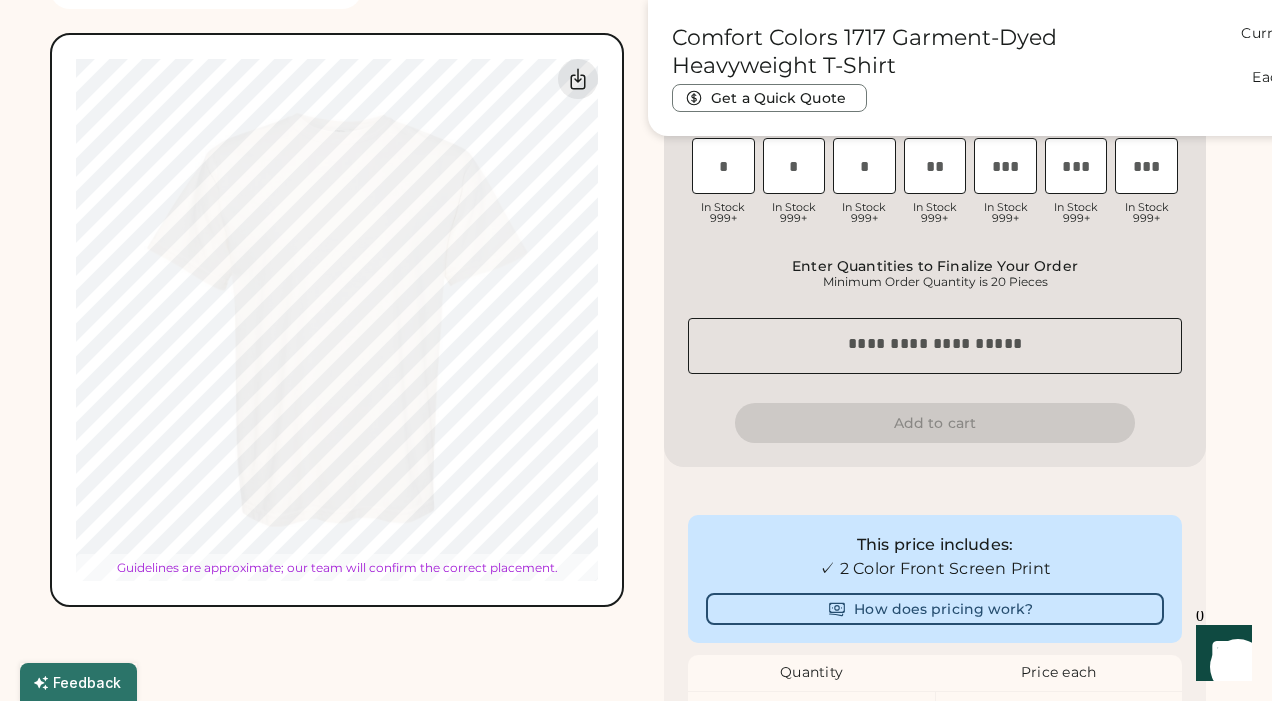 type on "*****" 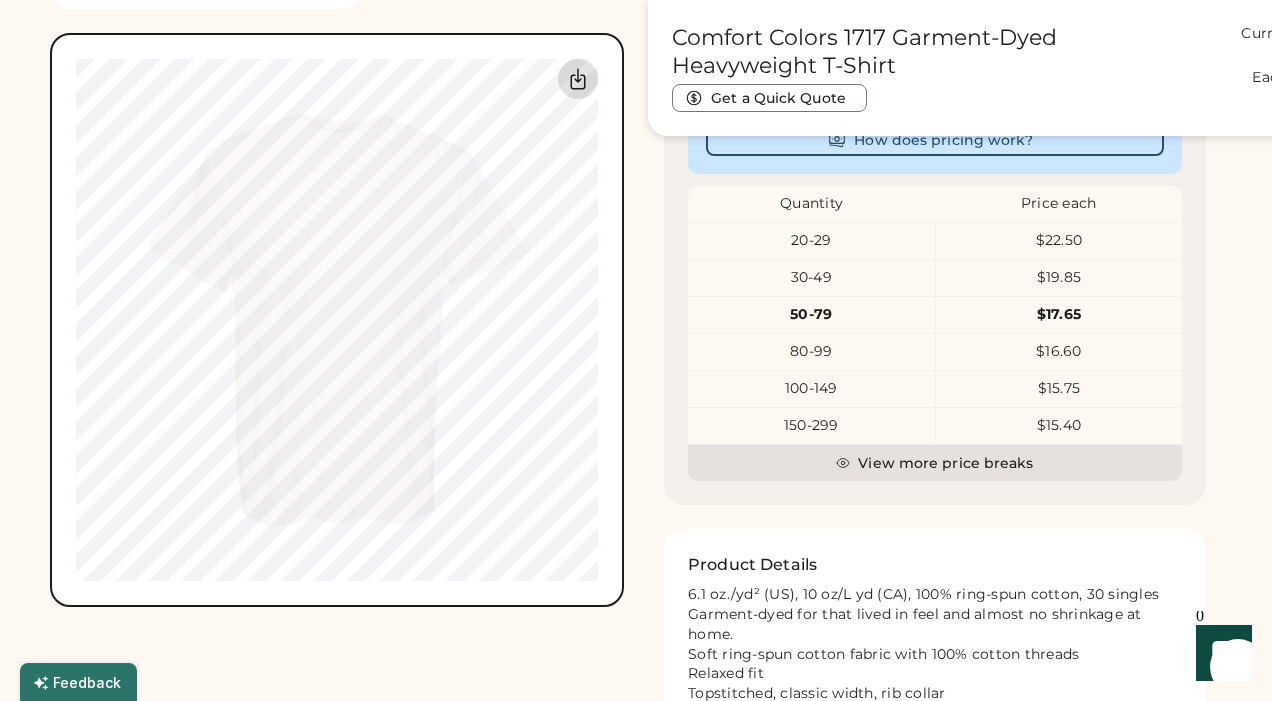 click 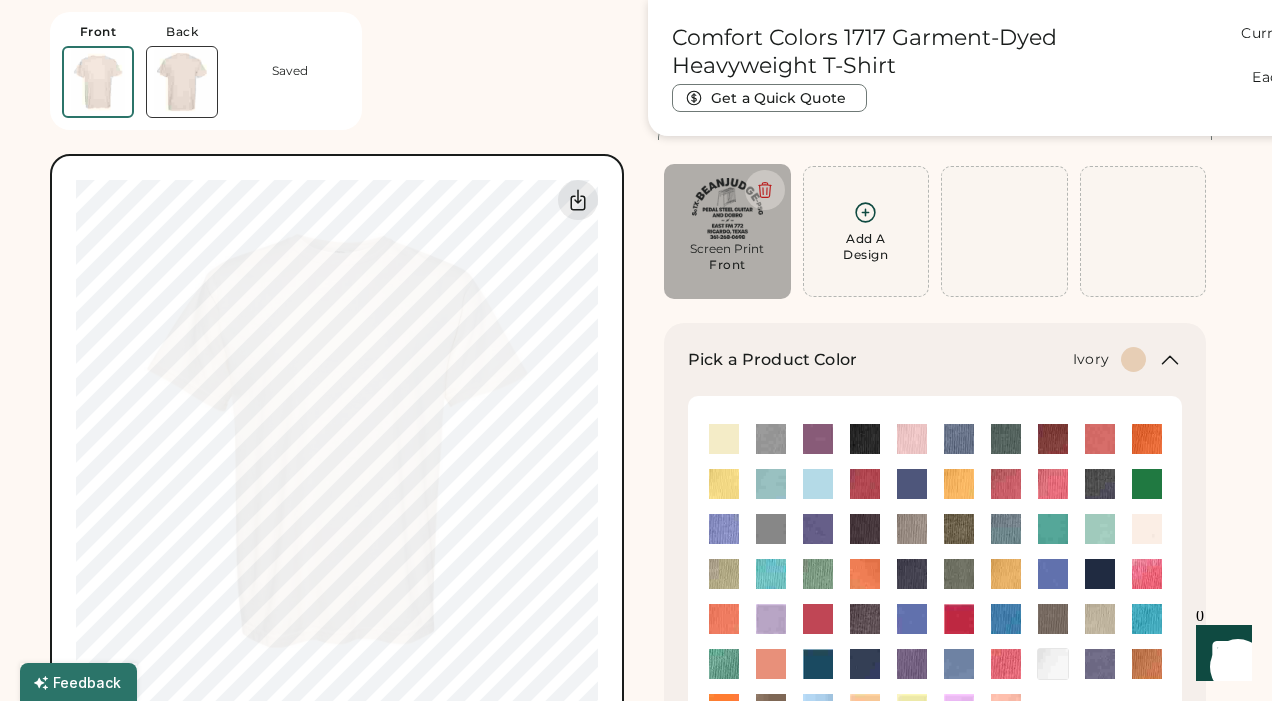 scroll, scrollTop: 0, scrollLeft: 0, axis: both 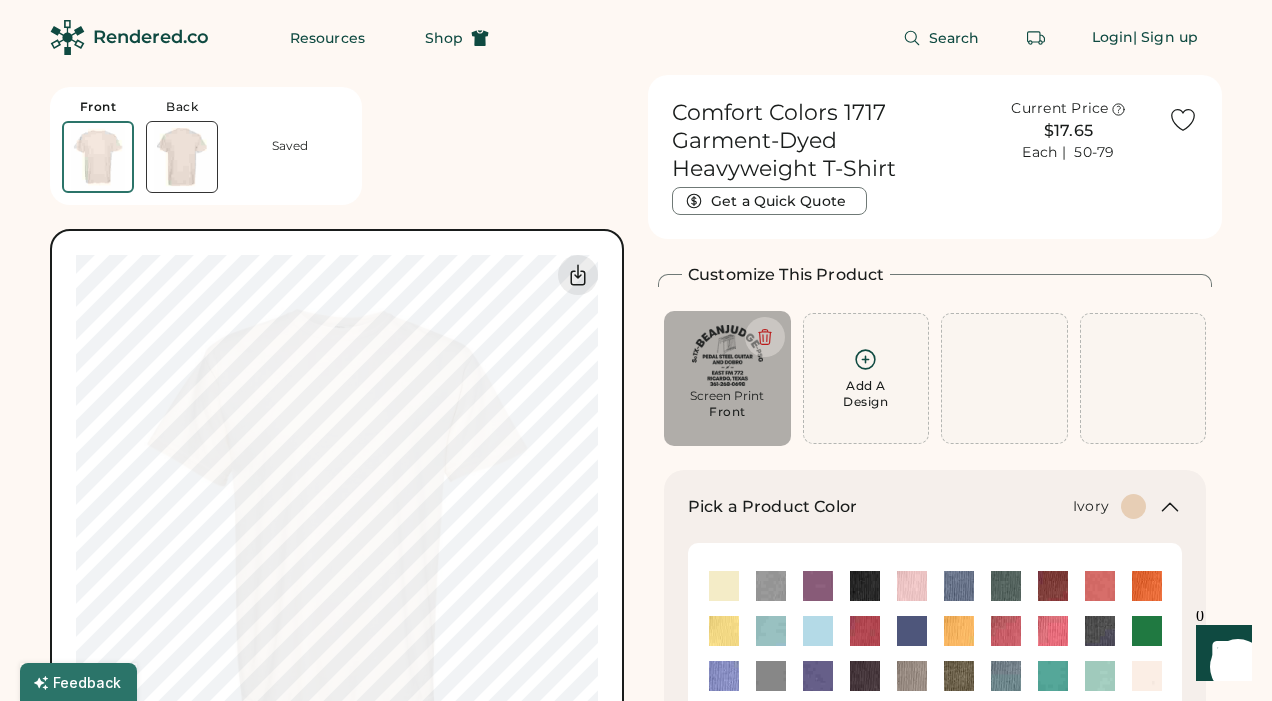 click on "Front Back Saved Upload new design
SVG, Ai, PDF, EPS, PSD Non-preferred files:
PNG, JPG, TIFF Max File Size: 25MB    Guidelines are approximate; our team will confirm the correct placement. 0% 0%" at bounding box center (337, 439) 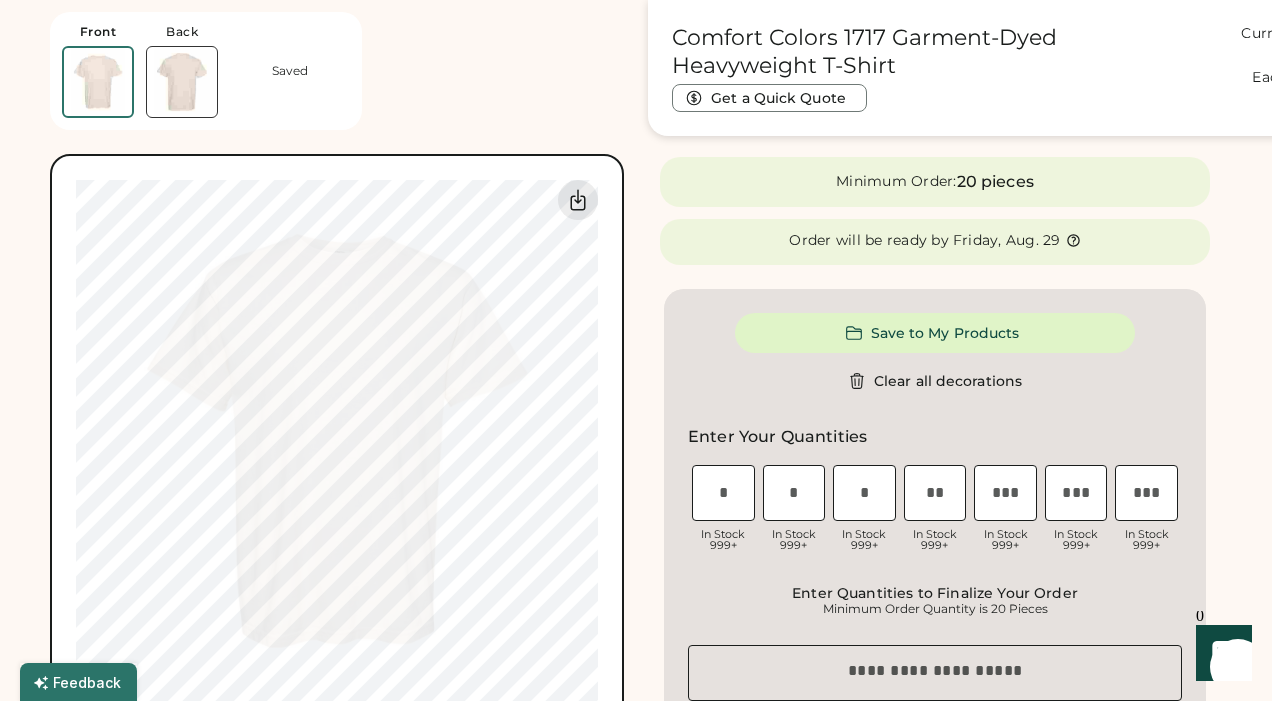 scroll, scrollTop: 768, scrollLeft: 0, axis: vertical 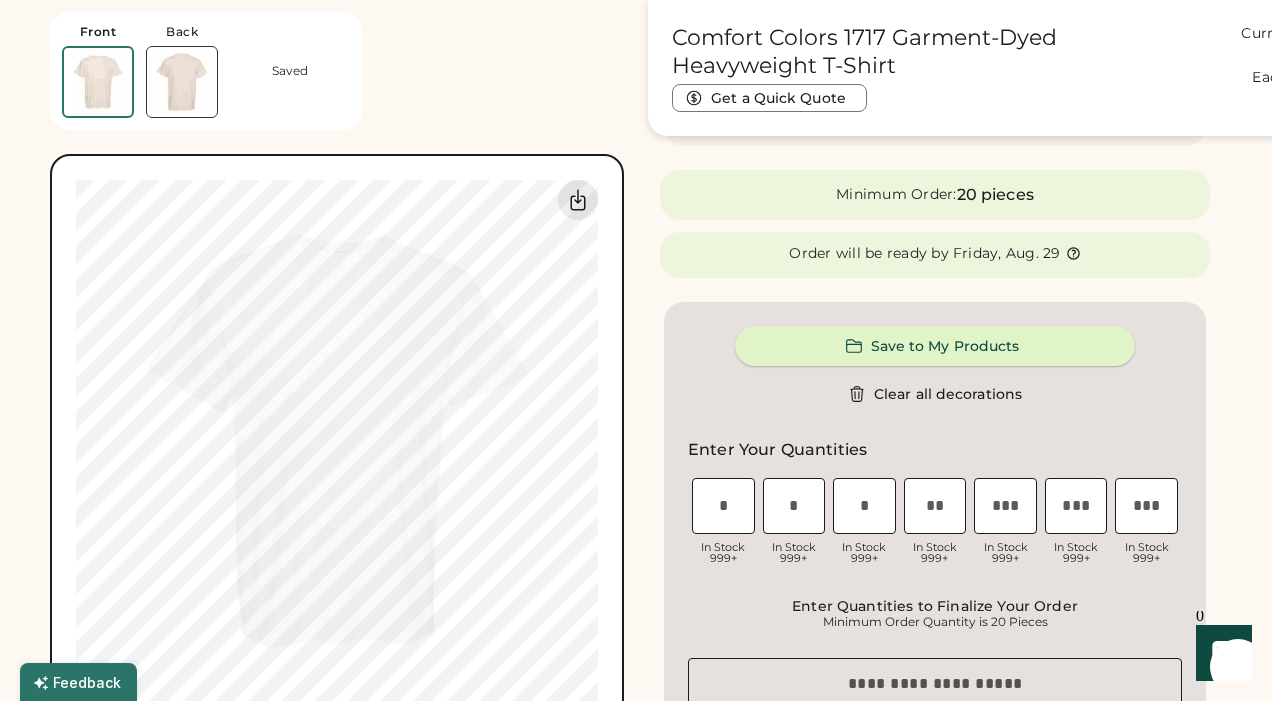 click on "Save to My Products" at bounding box center (935, 346) 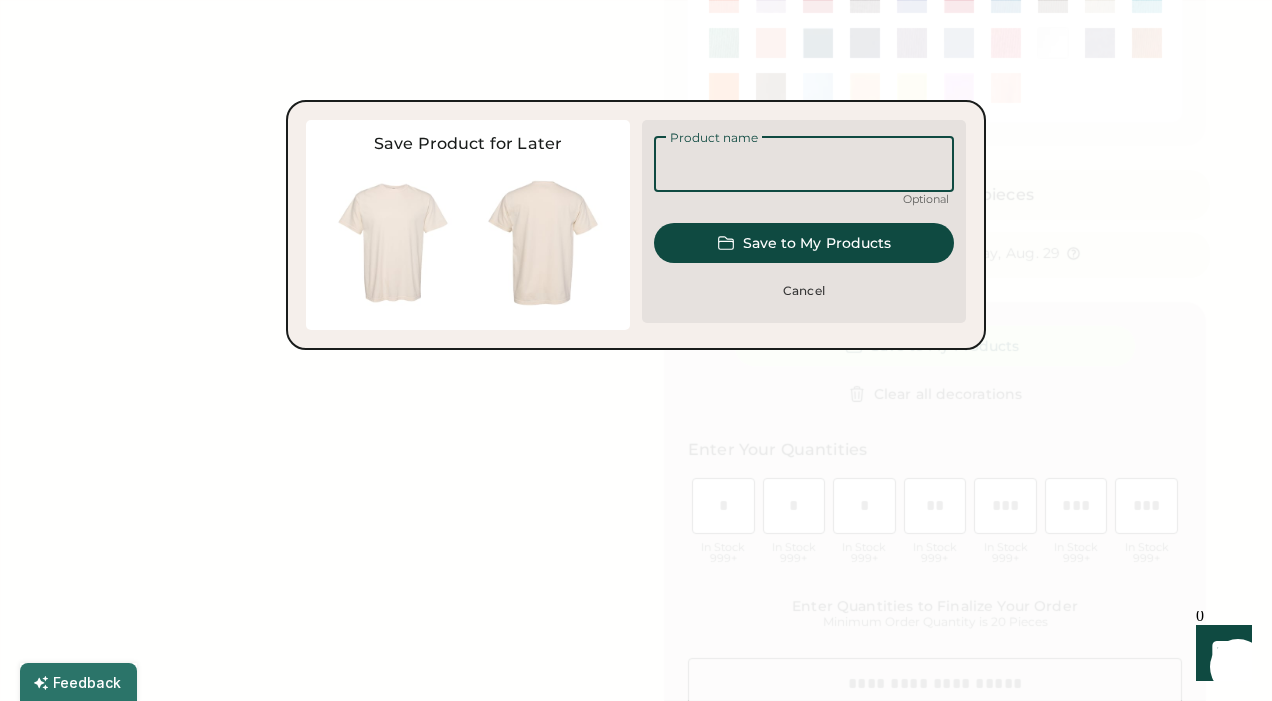 click at bounding box center [804, 164] 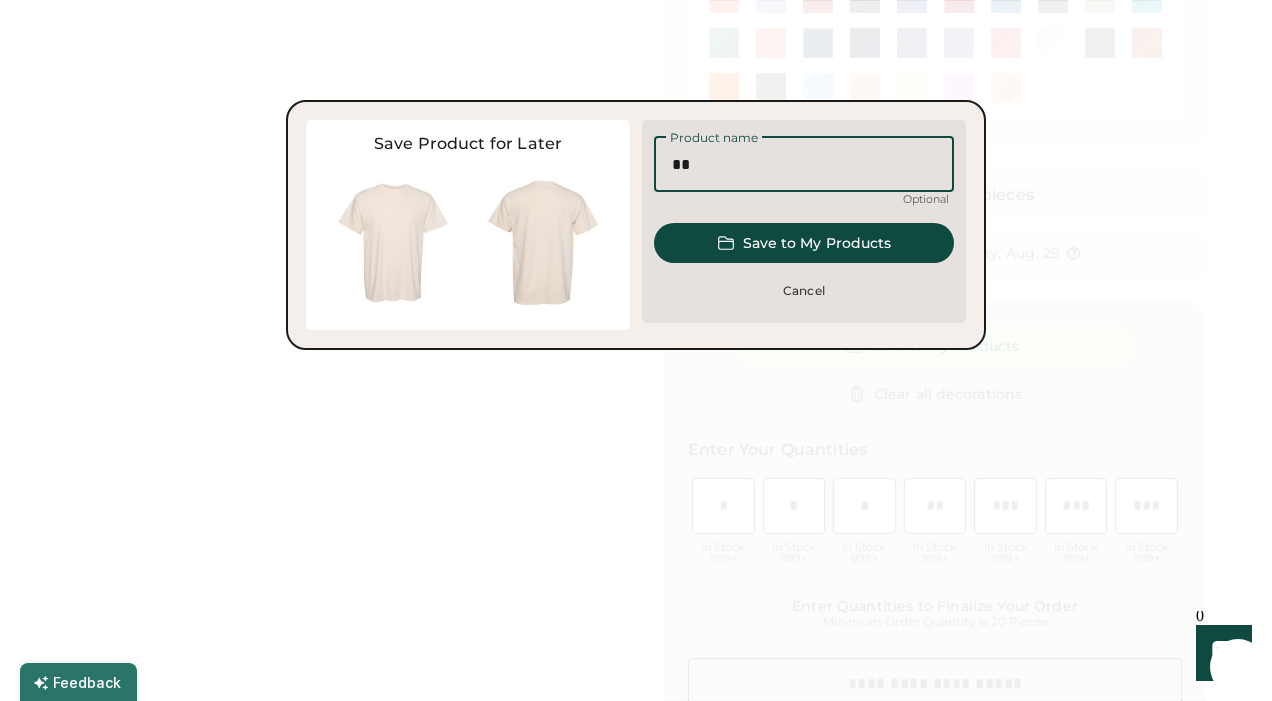 type on "*" 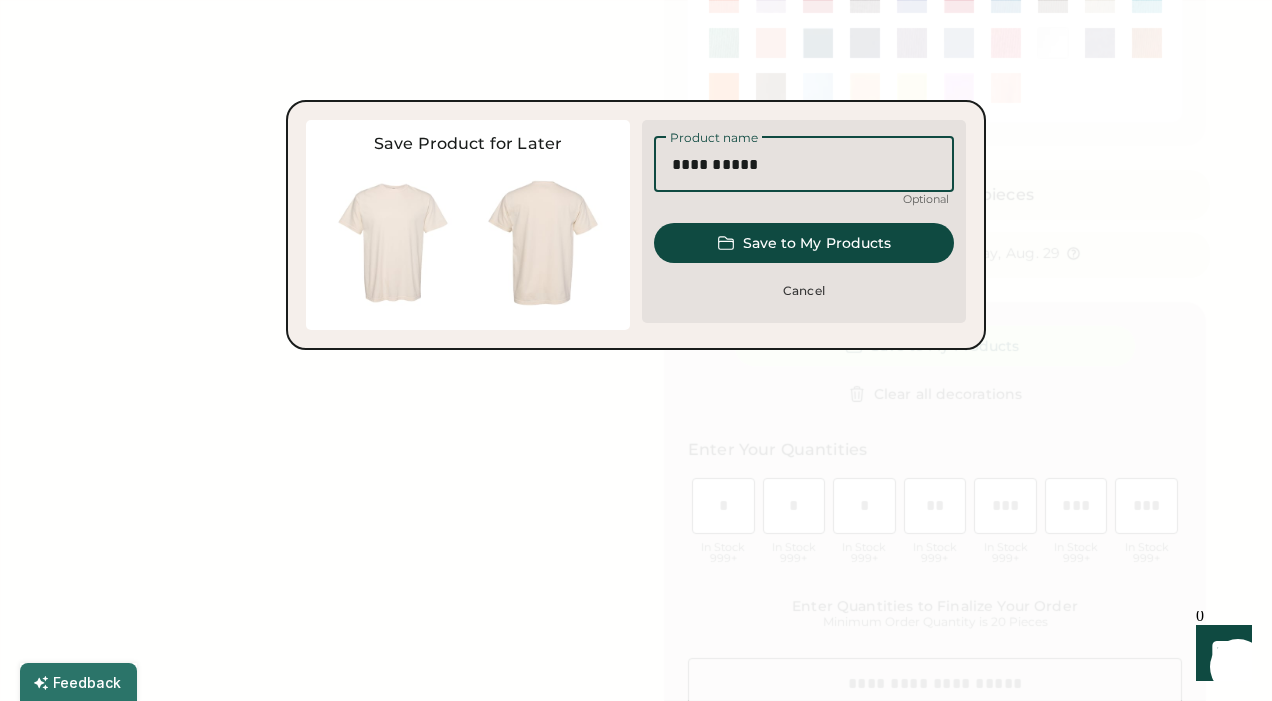 scroll, scrollTop: 768, scrollLeft: 0, axis: vertical 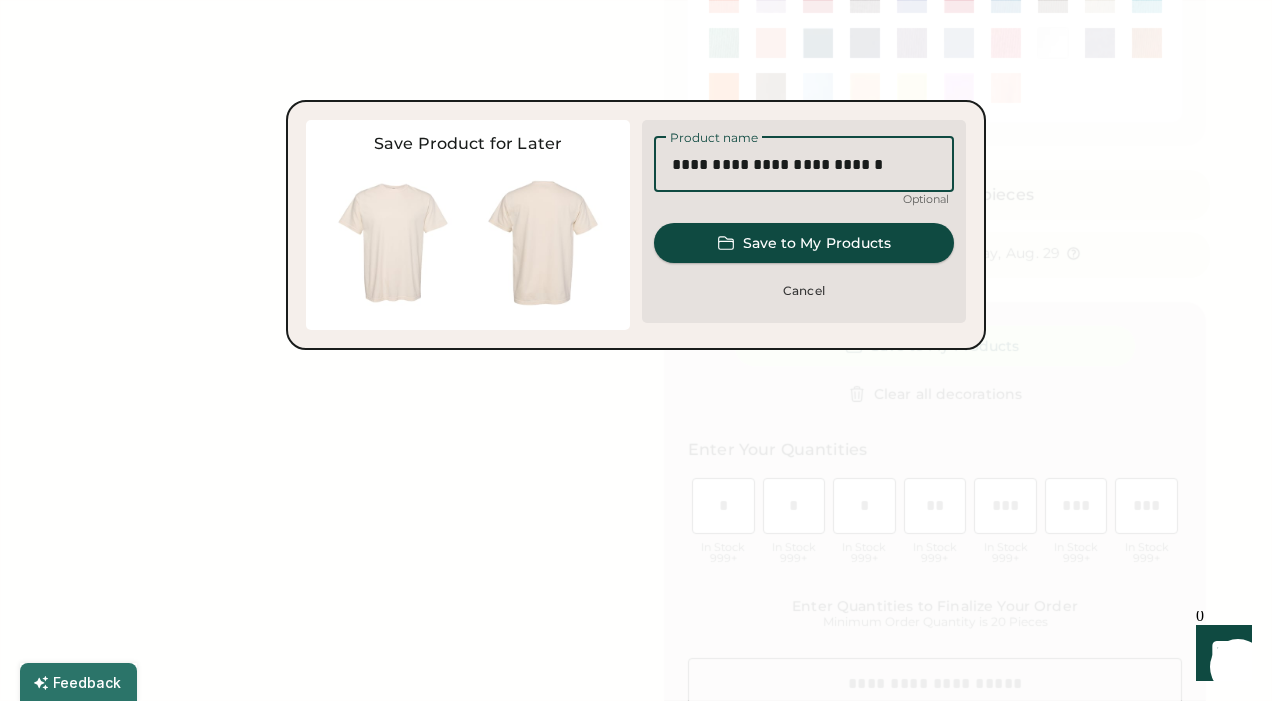 type on "**********" 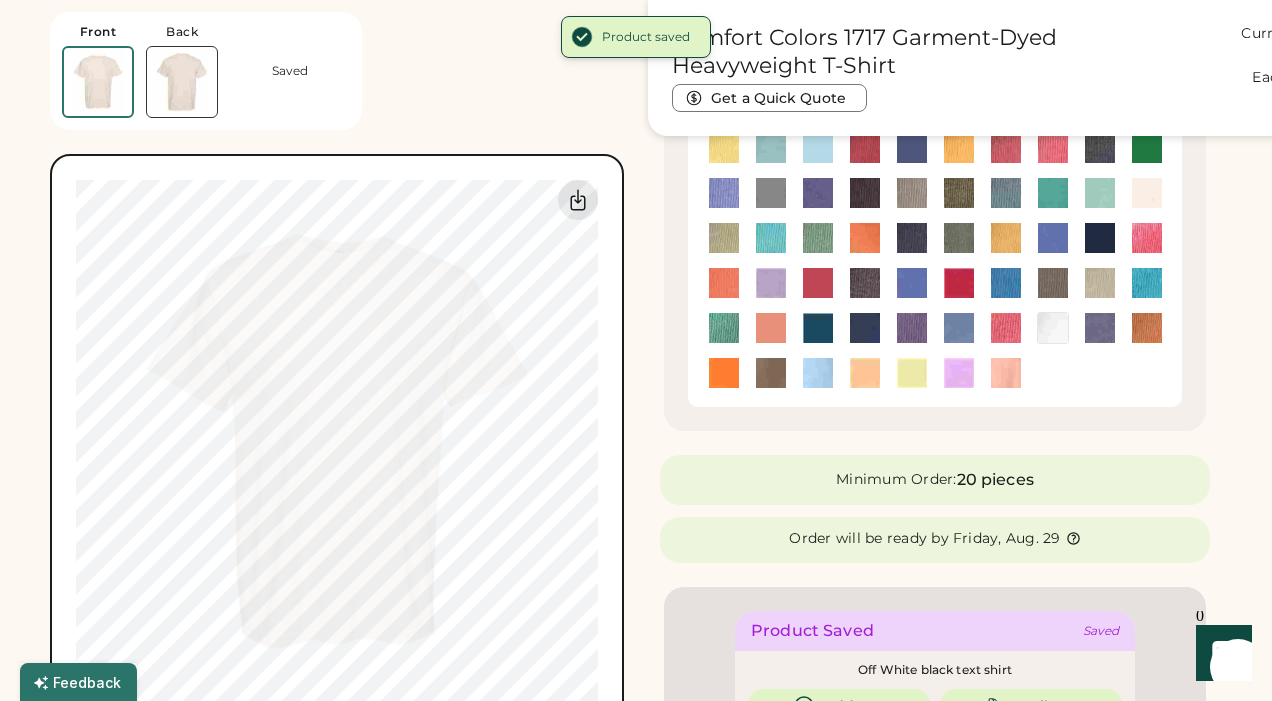 scroll, scrollTop: 0, scrollLeft: 0, axis: both 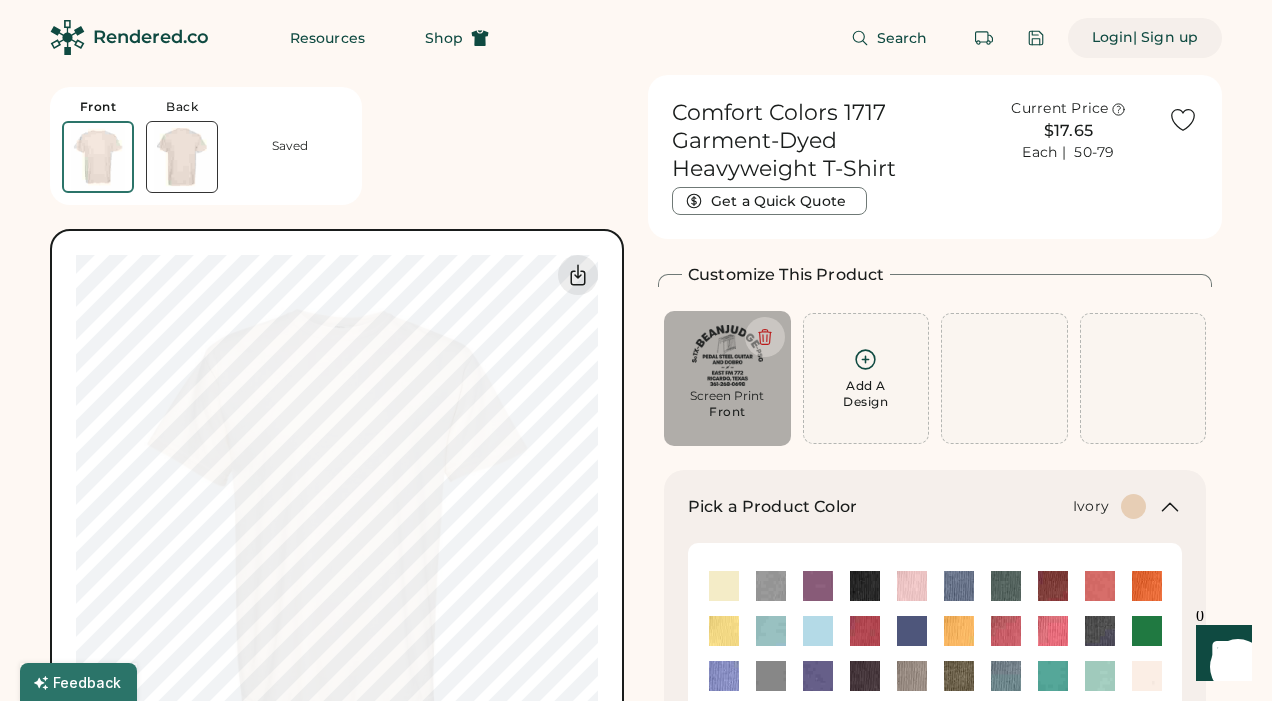 click on "| Sign up" at bounding box center [1165, 38] 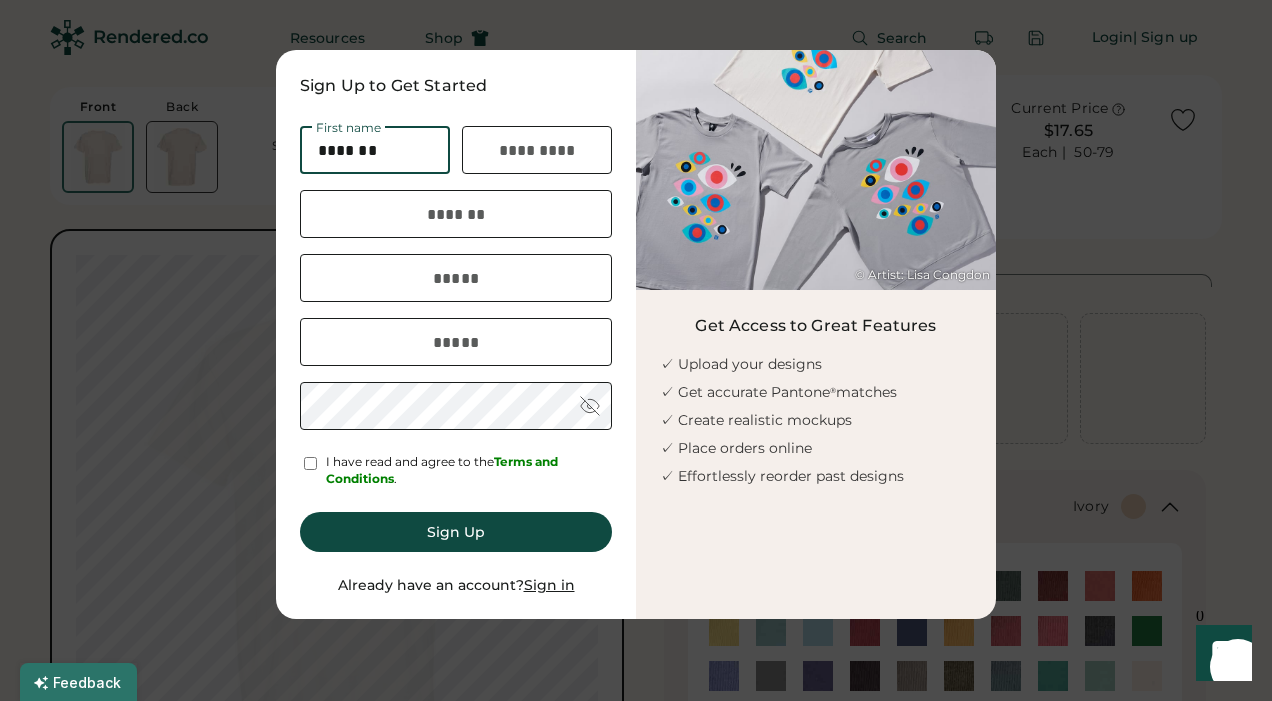 type on "*******" 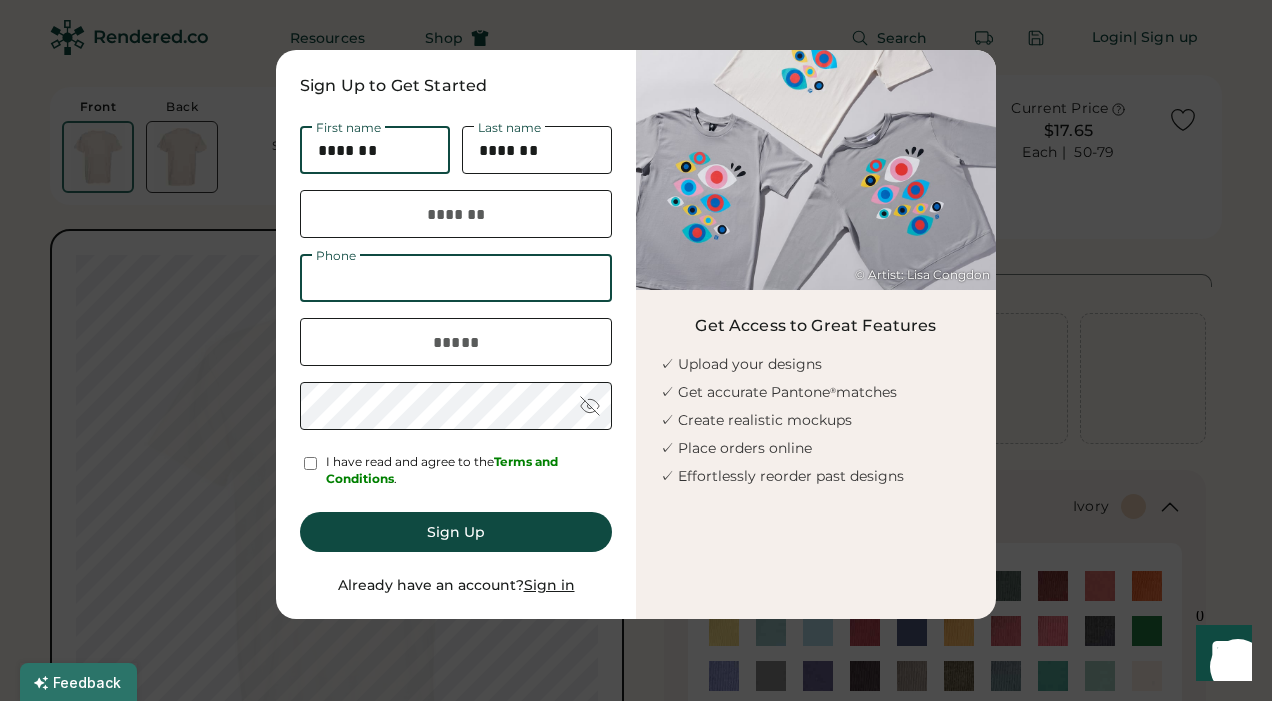 click at bounding box center (456, 278) 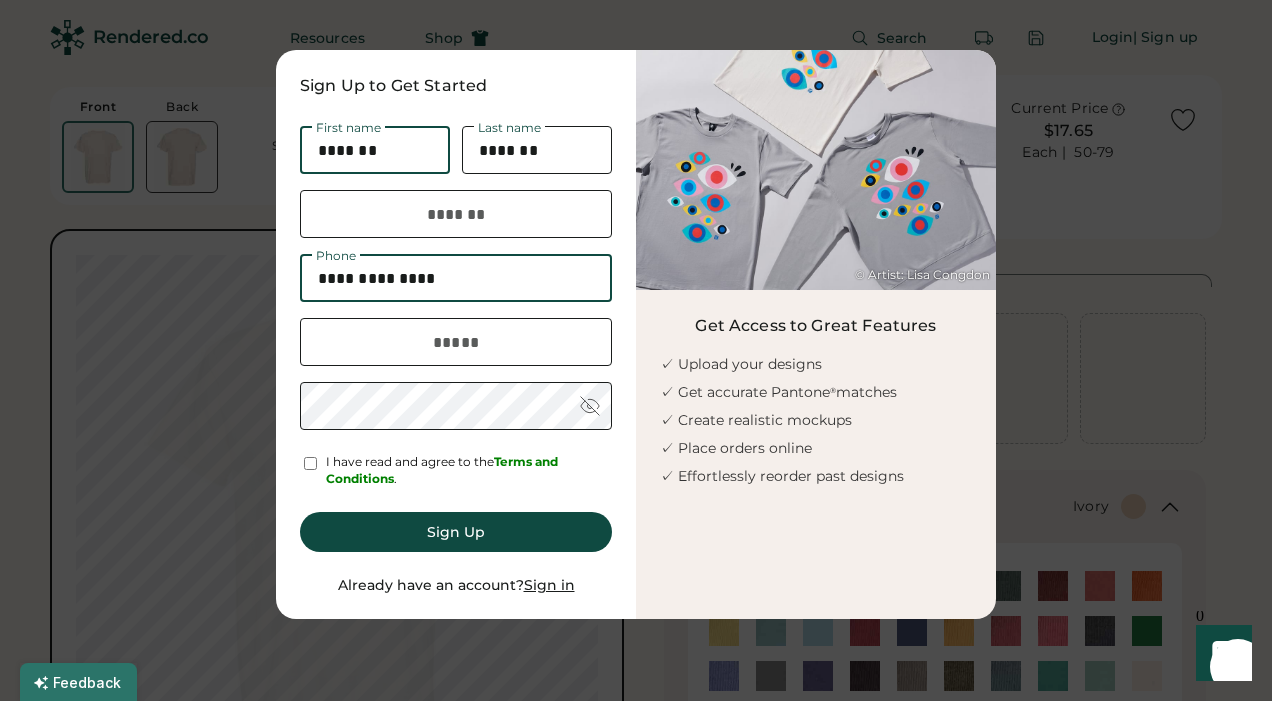 type on "**********" 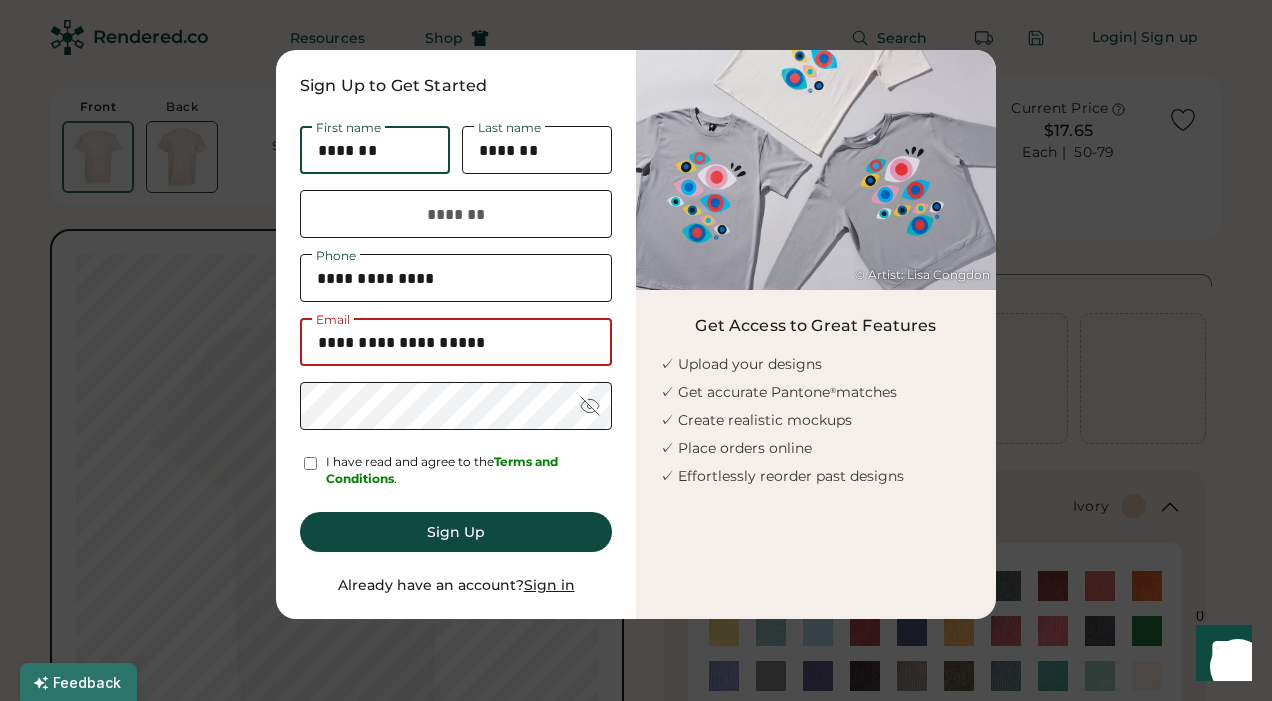 type on "**********" 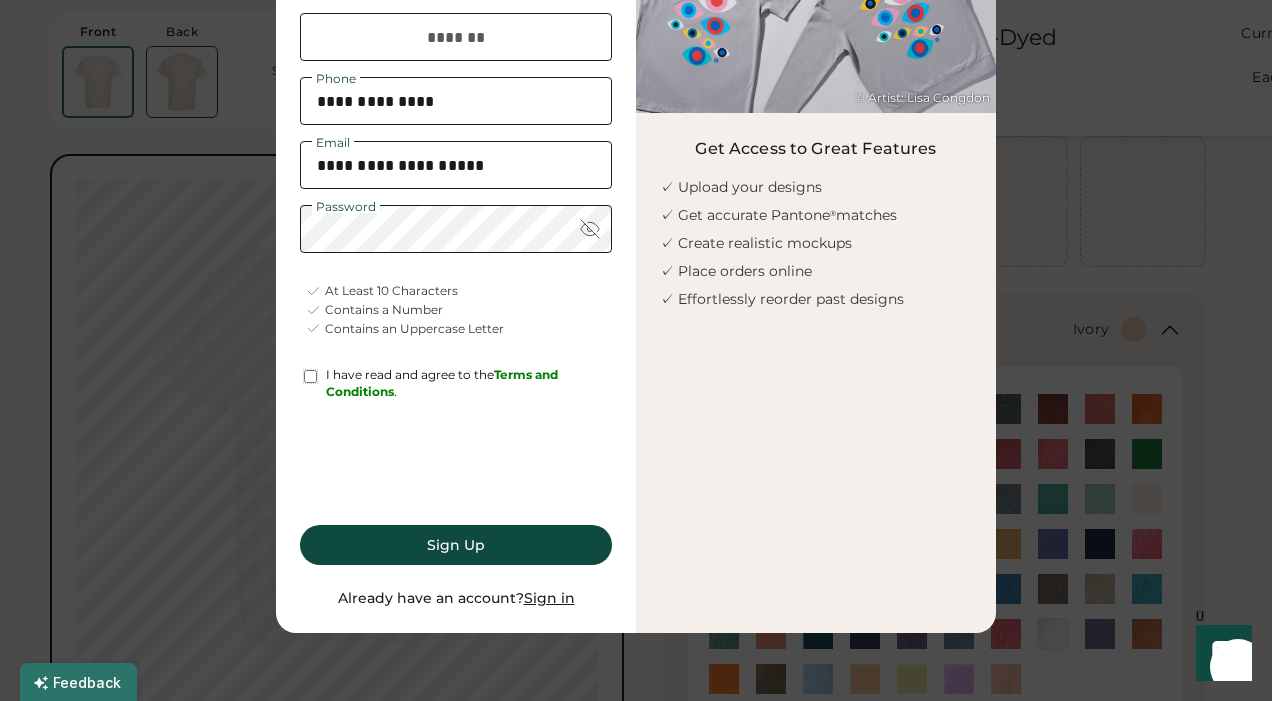 scroll, scrollTop: 178, scrollLeft: 0, axis: vertical 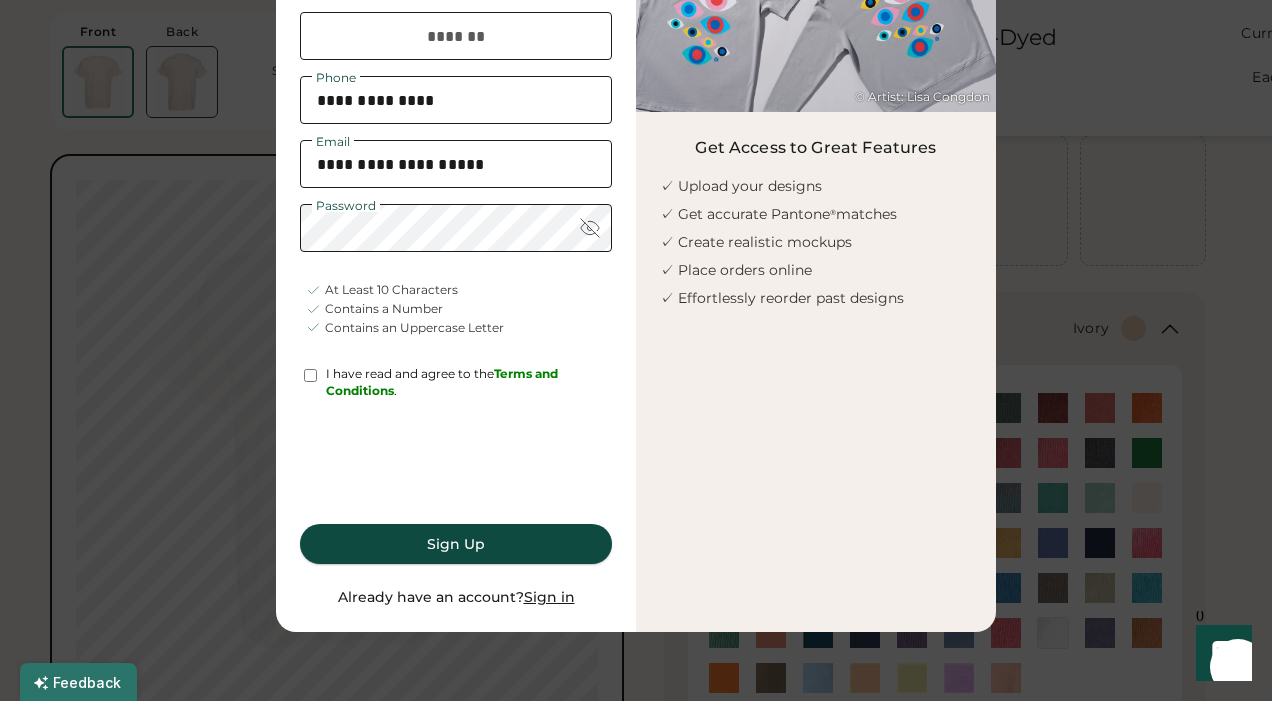 click on "Sign Up" at bounding box center (456, 544) 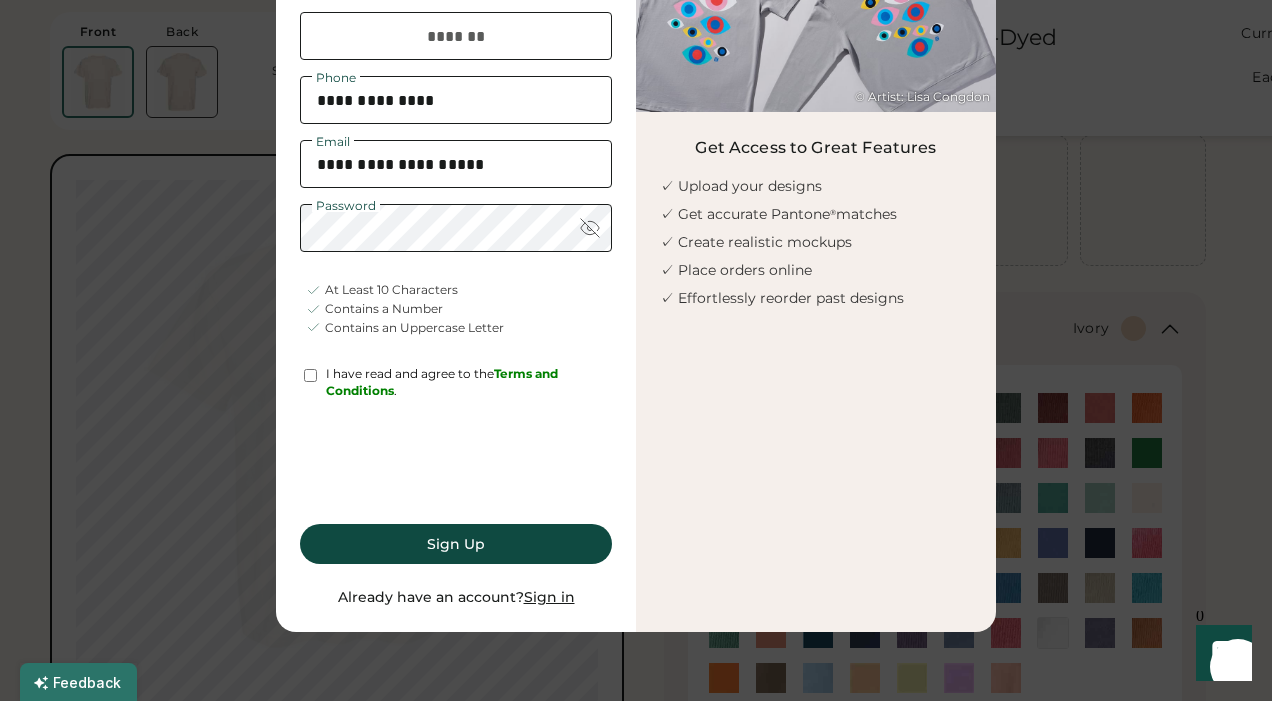 click on "Sign Up" at bounding box center [456, 544] 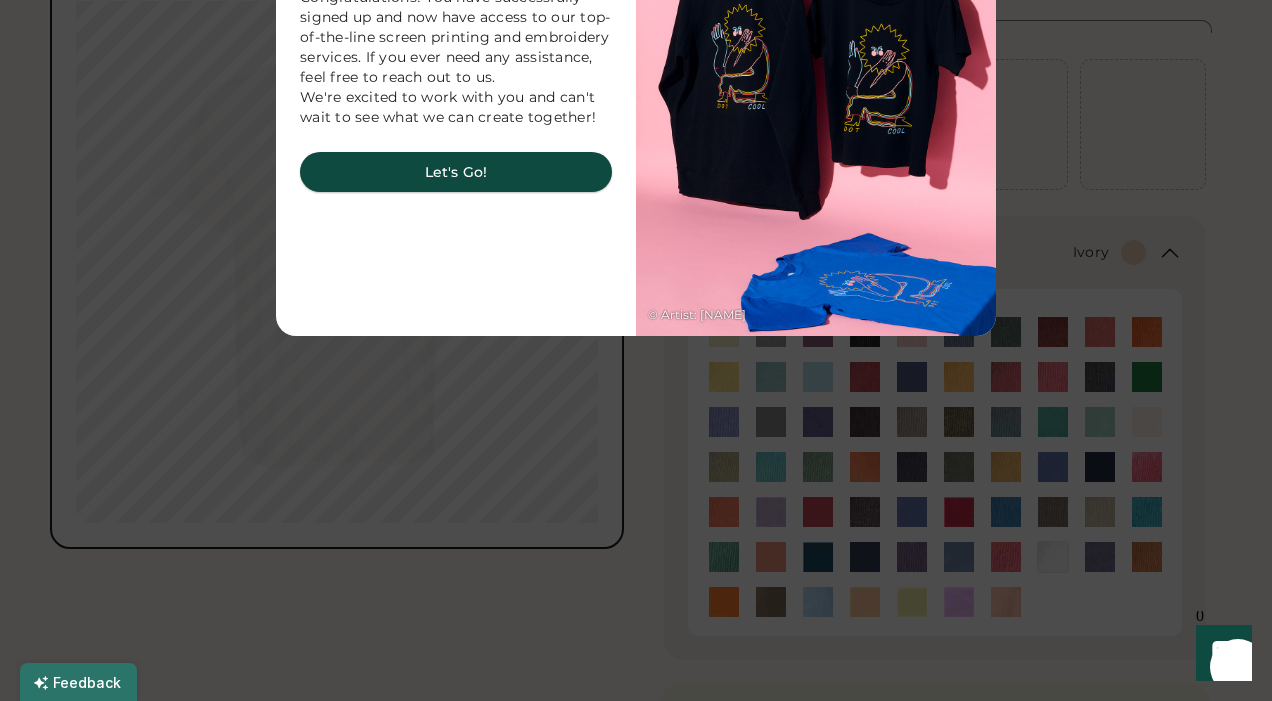 scroll, scrollTop: 9, scrollLeft: 0, axis: vertical 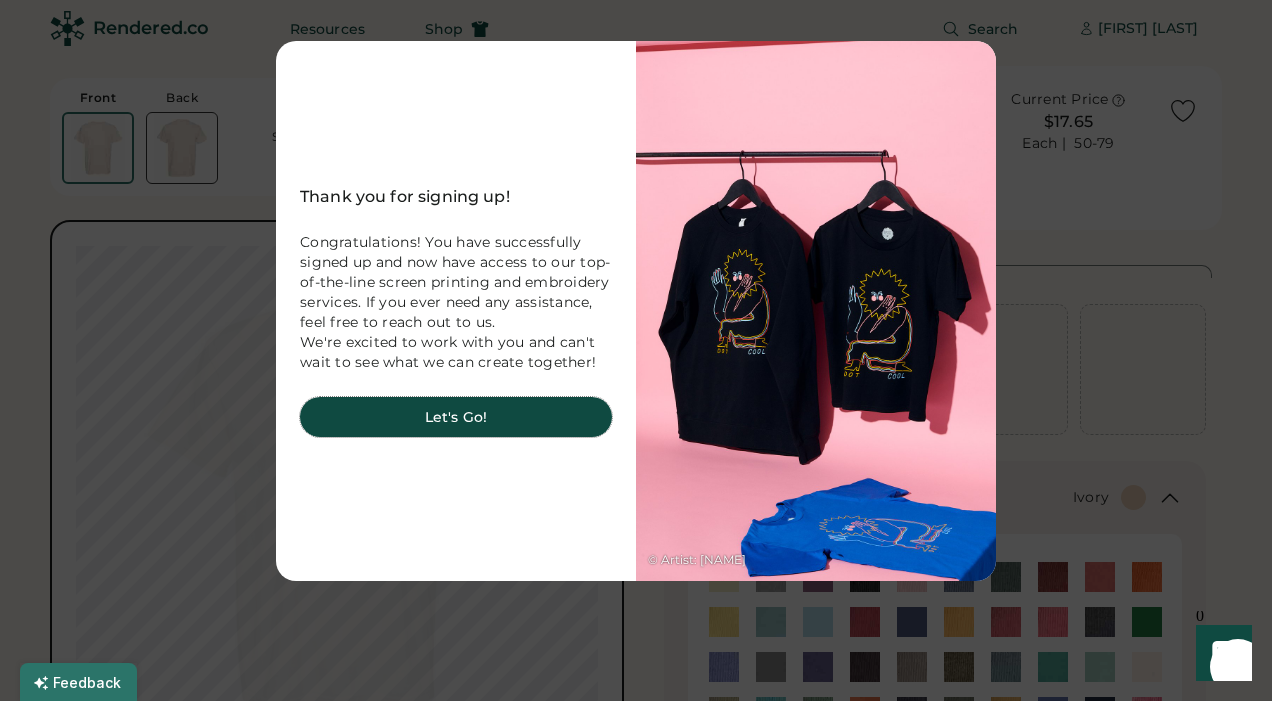 click on "Let's Go!" at bounding box center (456, 417) 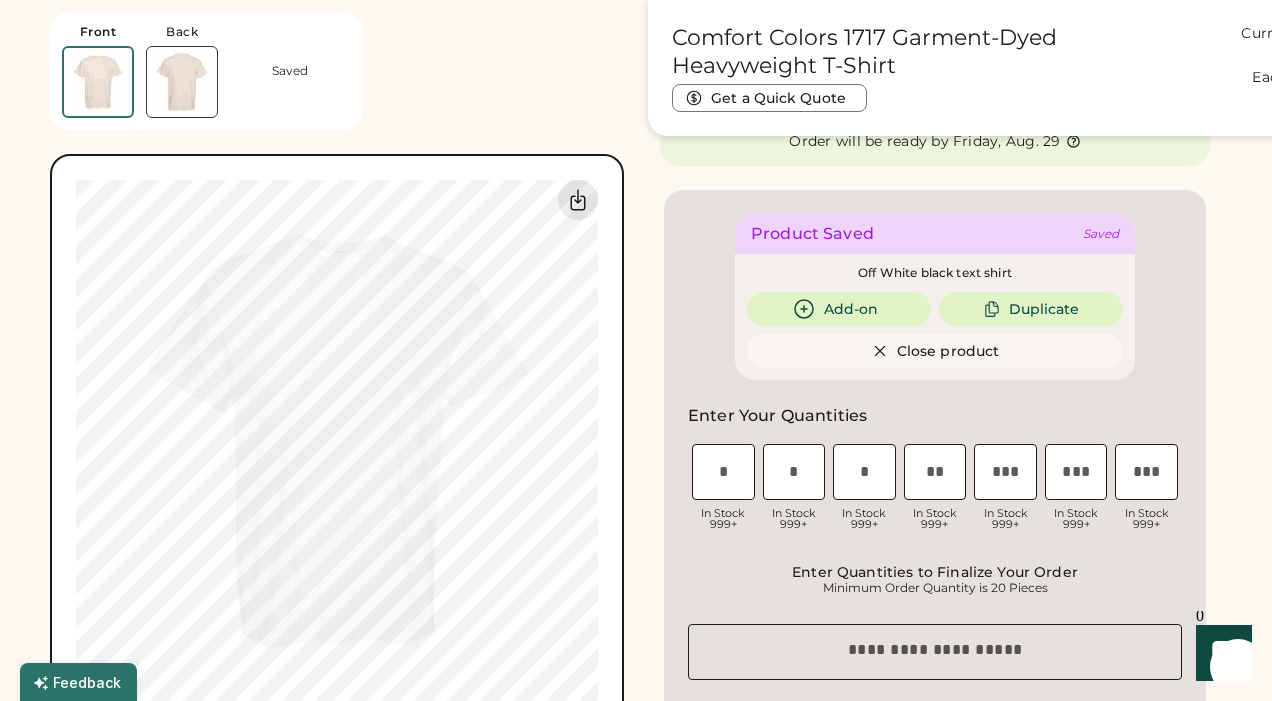 scroll, scrollTop: 885, scrollLeft: 0, axis: vertical 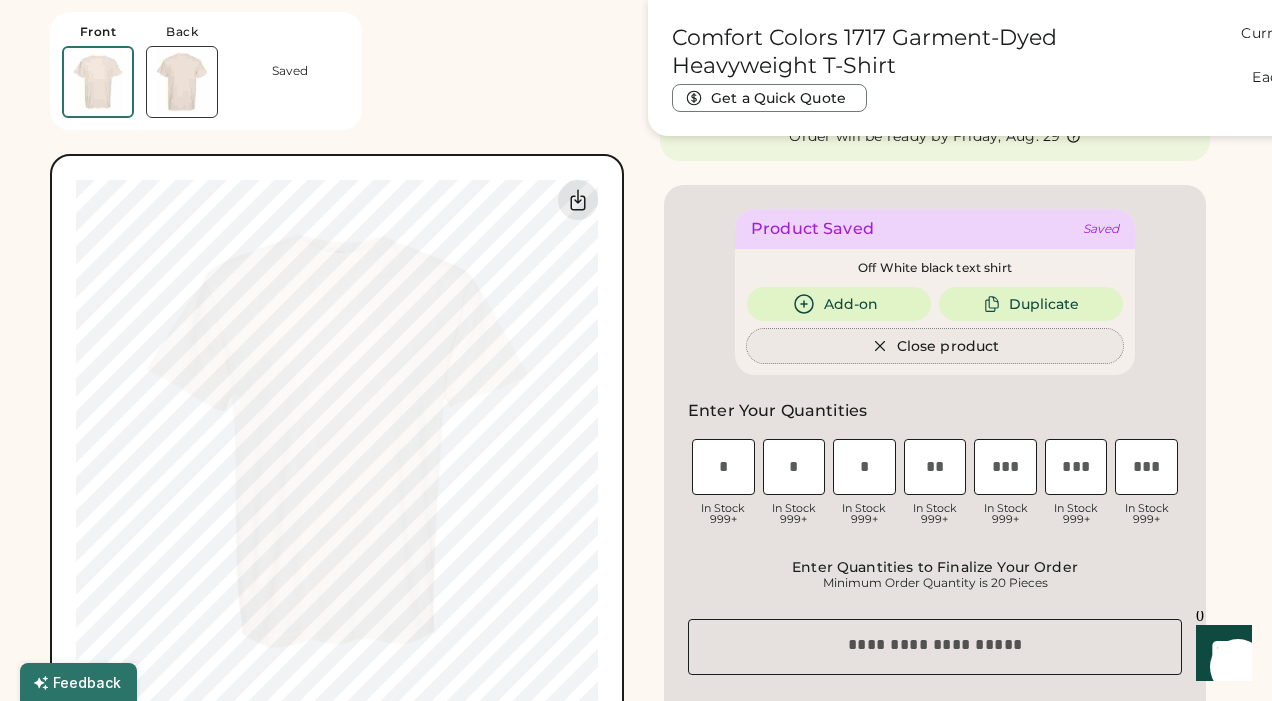 click on "Close product" at bounding box center (935, 346) 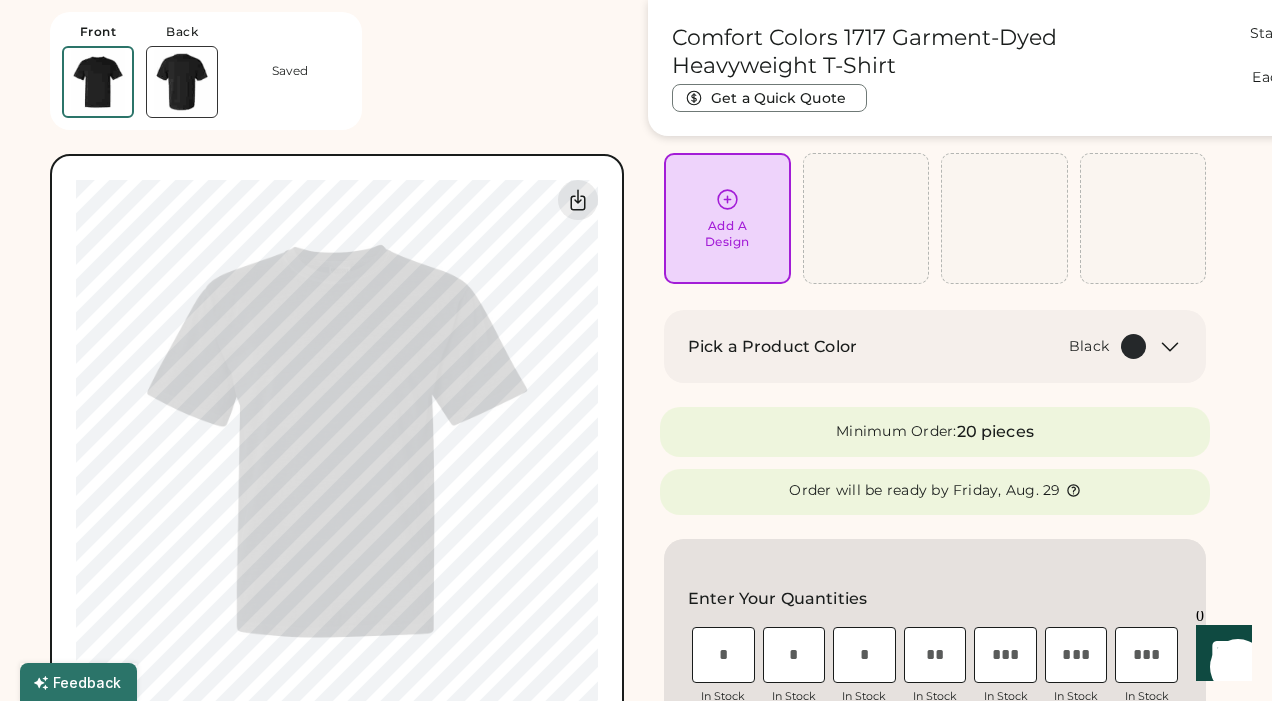 scroll, scrollTop: 161, scrollLeft: 0, axis: vertical 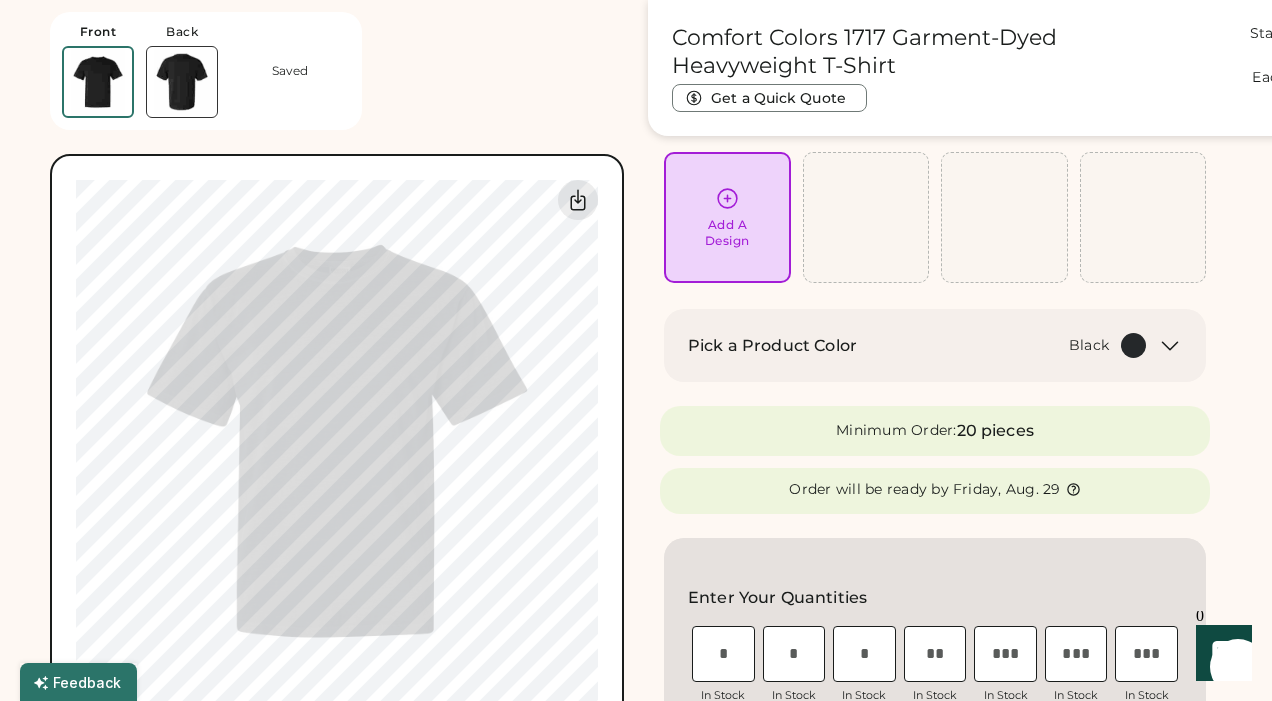 click 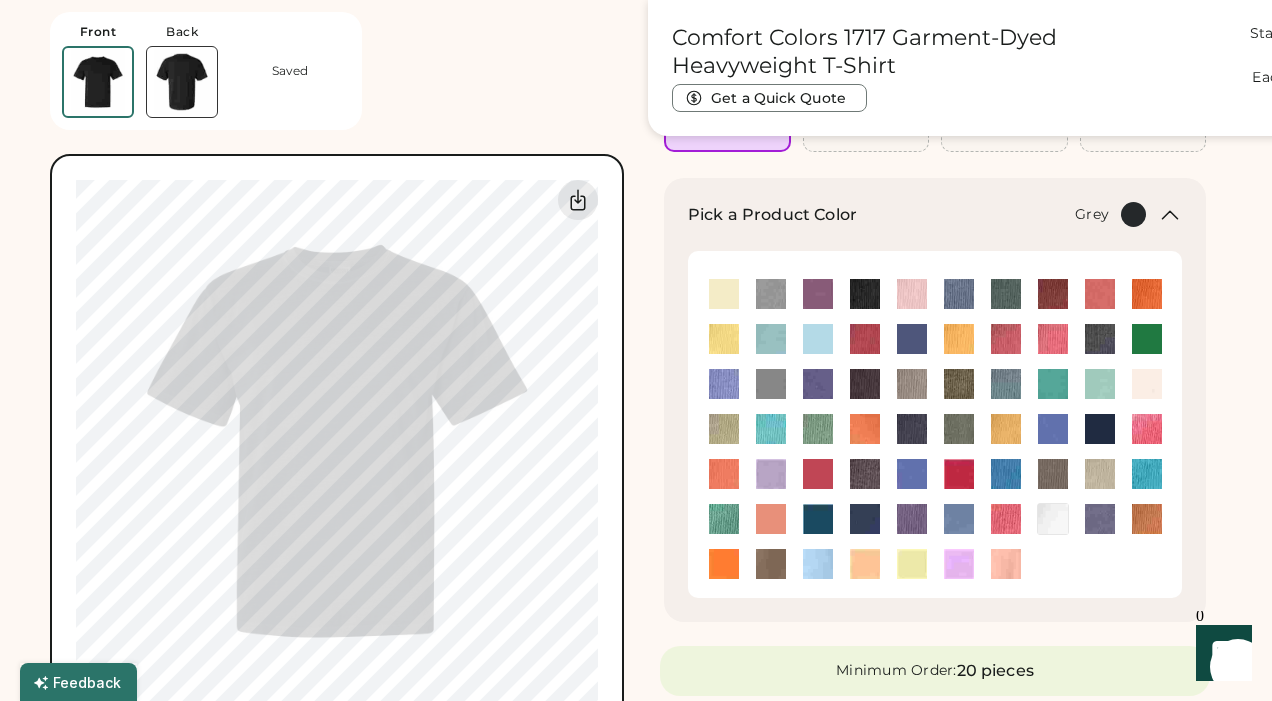 scroll, scrollTop: 293, scrollLeft: 0, axis: vertical 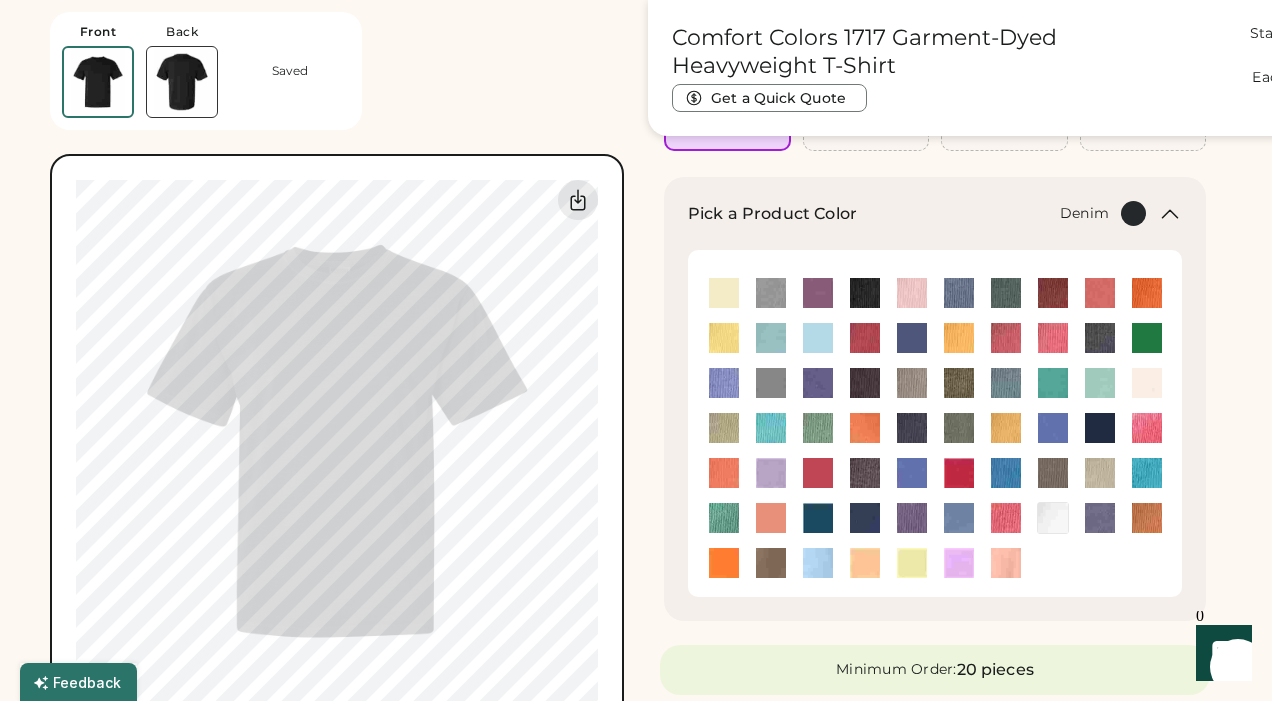 click at bounding box center [1100, 338] 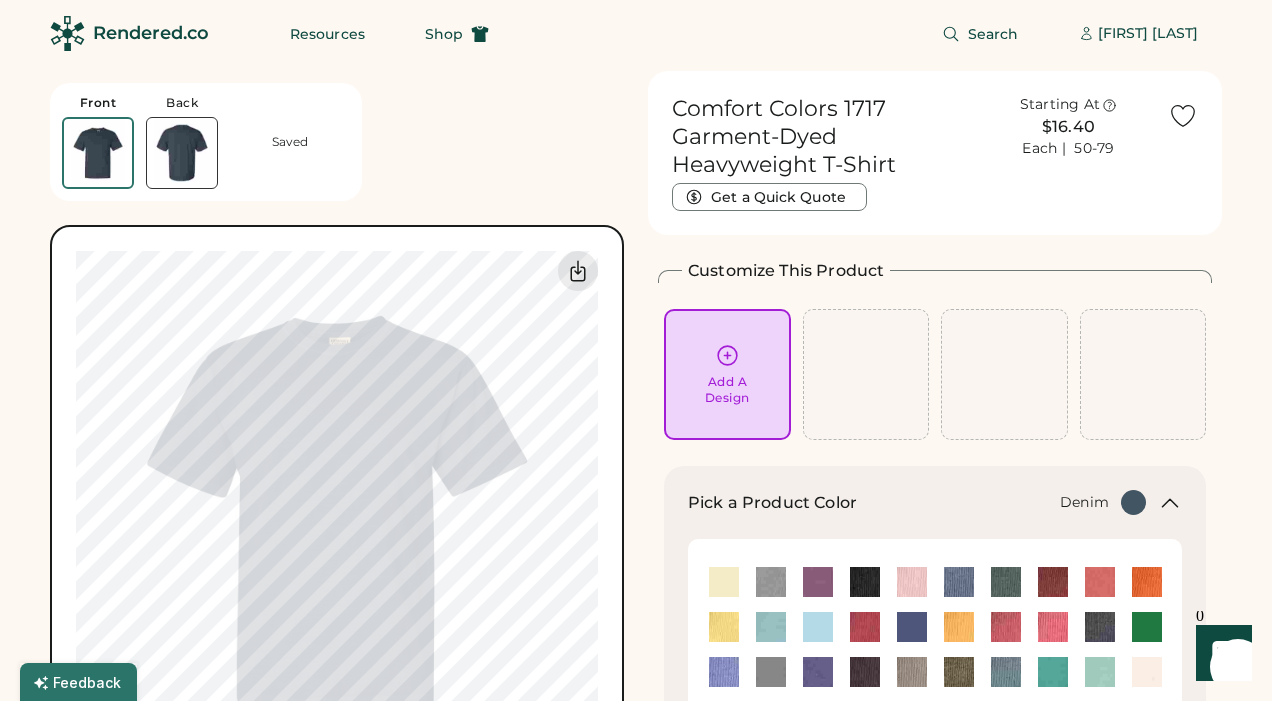 scroll, scrollTop: 0, scrollLeft: 0, axis: both 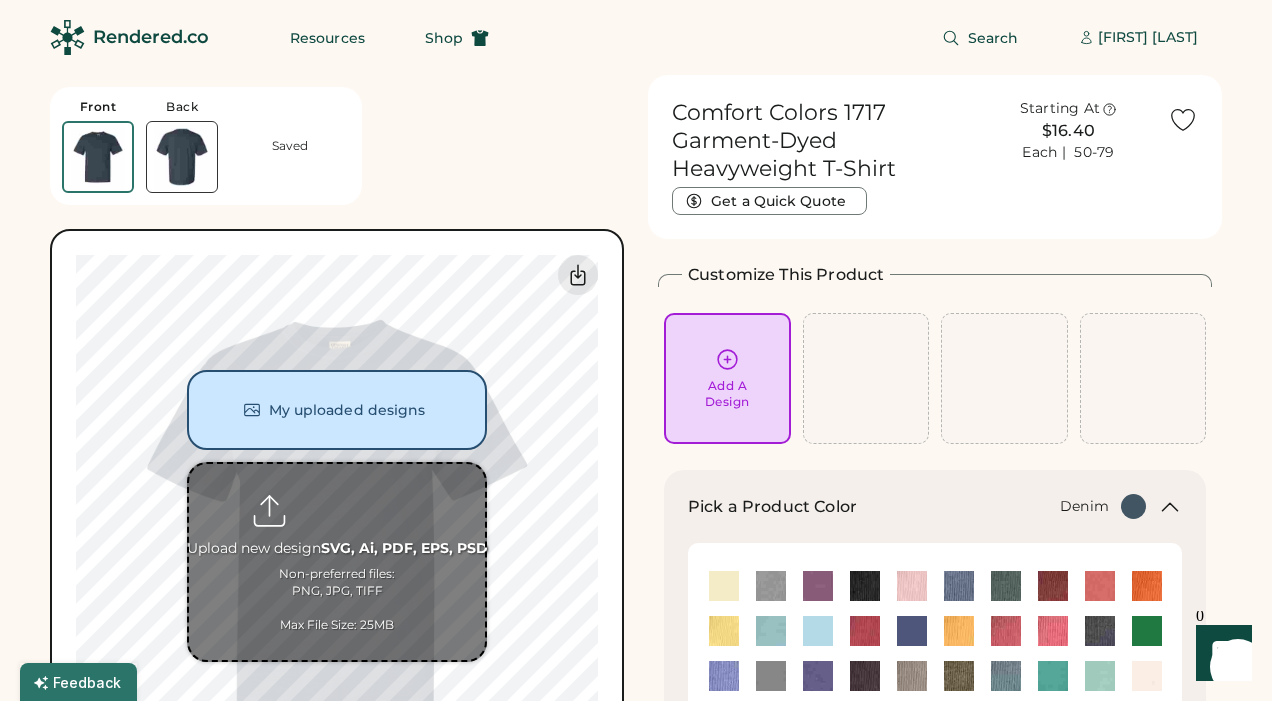 click at bounding box center (337, 562) 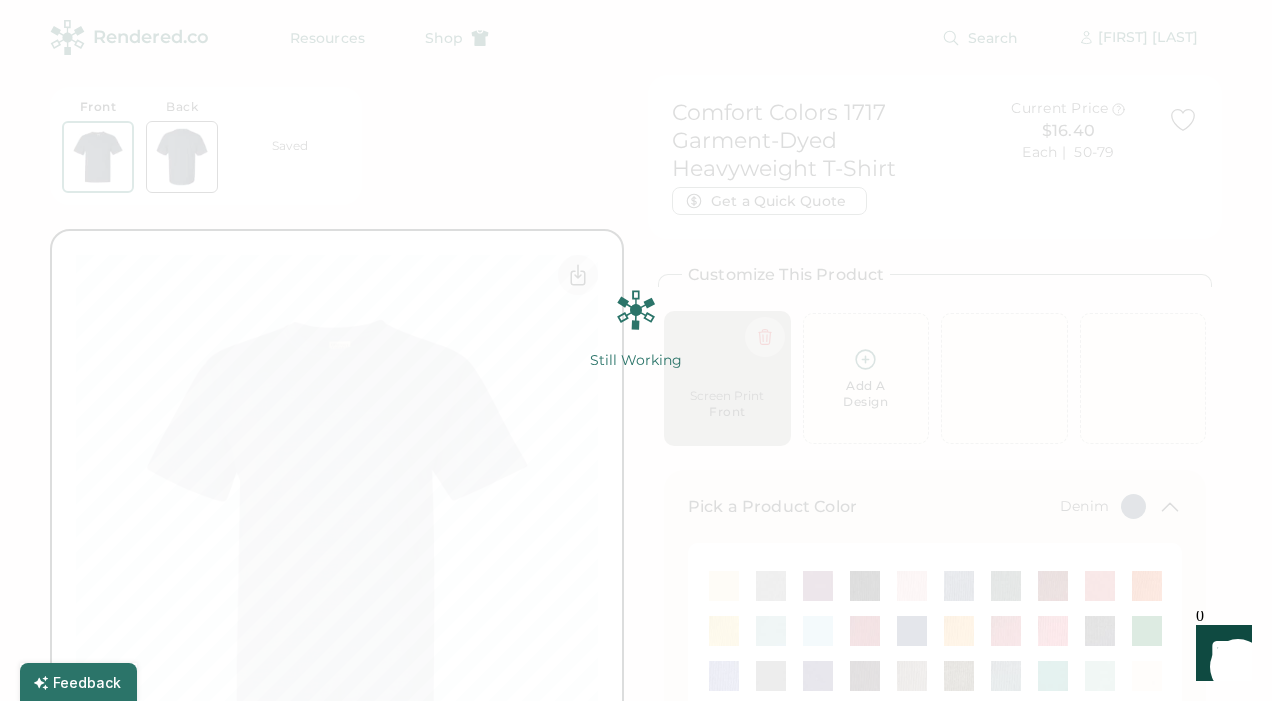 scroll, scrollTop: 0, scrollLeft: 0, axis: both 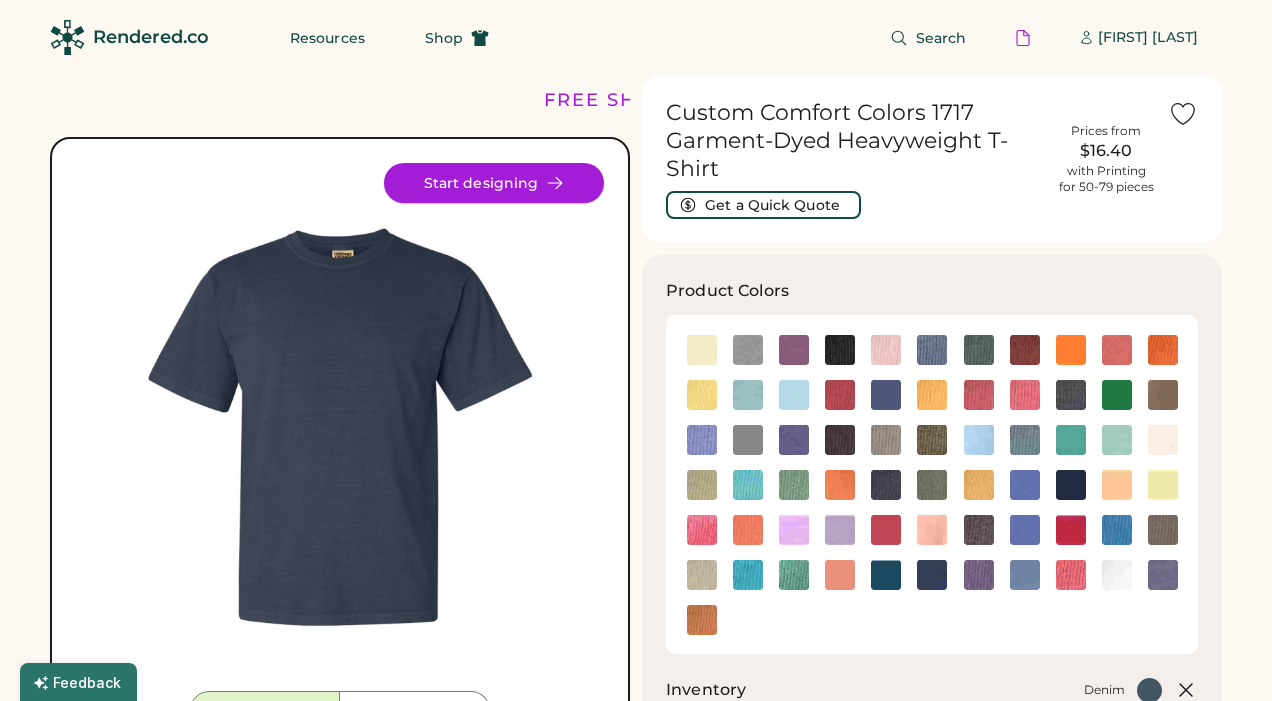 click on "Start designing" at bounding box center (494, 183) 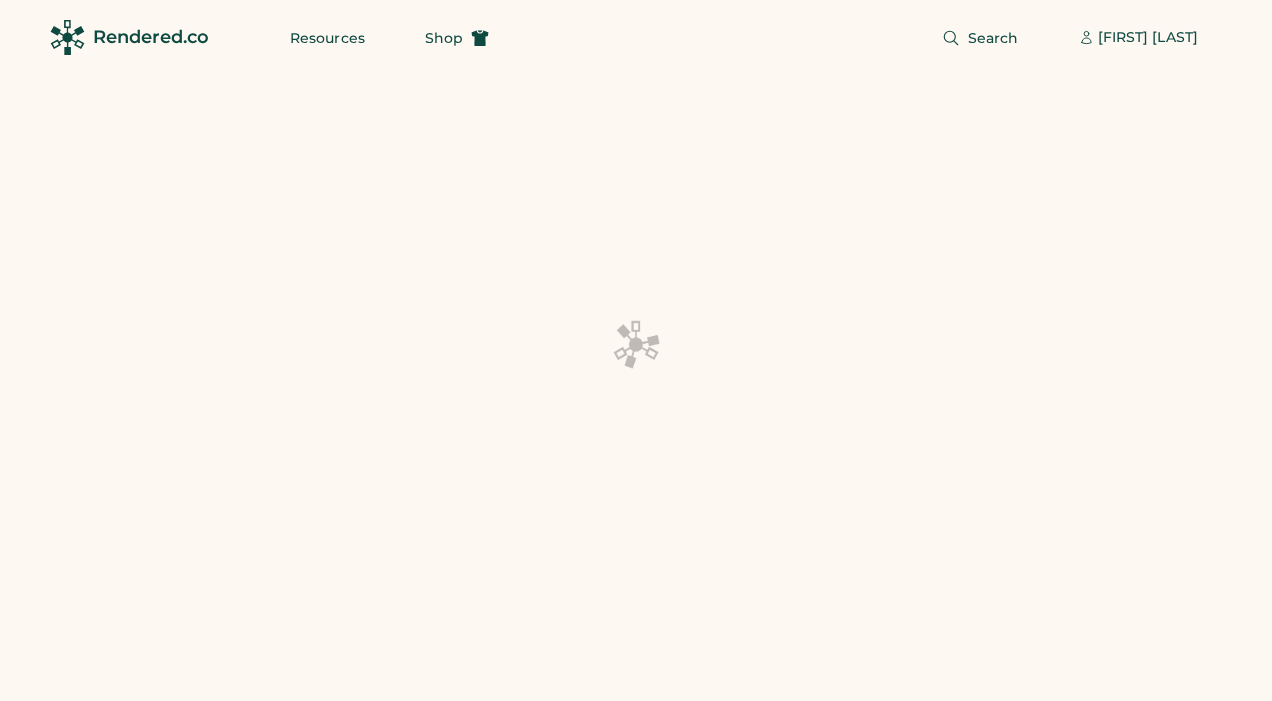 scroll, scrollTop: 0, scrollLeft: 0, axis: both 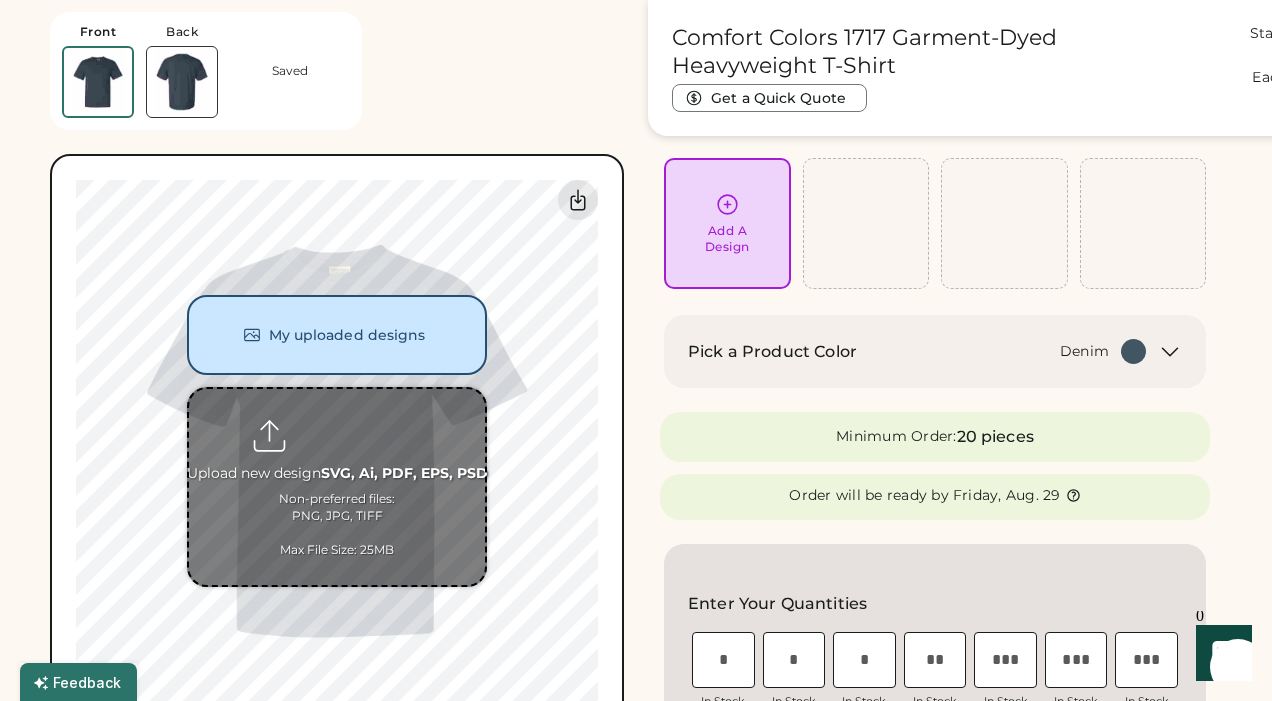 click at bounding box center [337, 487] 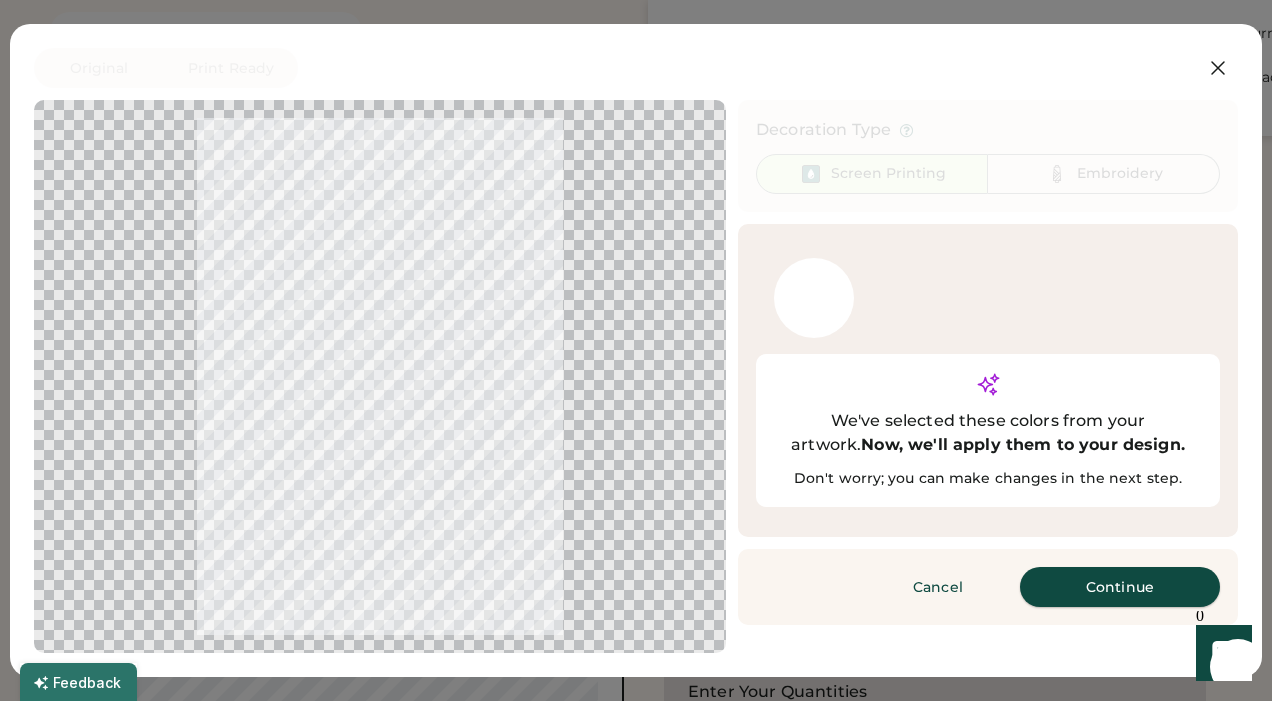 click on "Continue" at bounding box center [1120, 587] 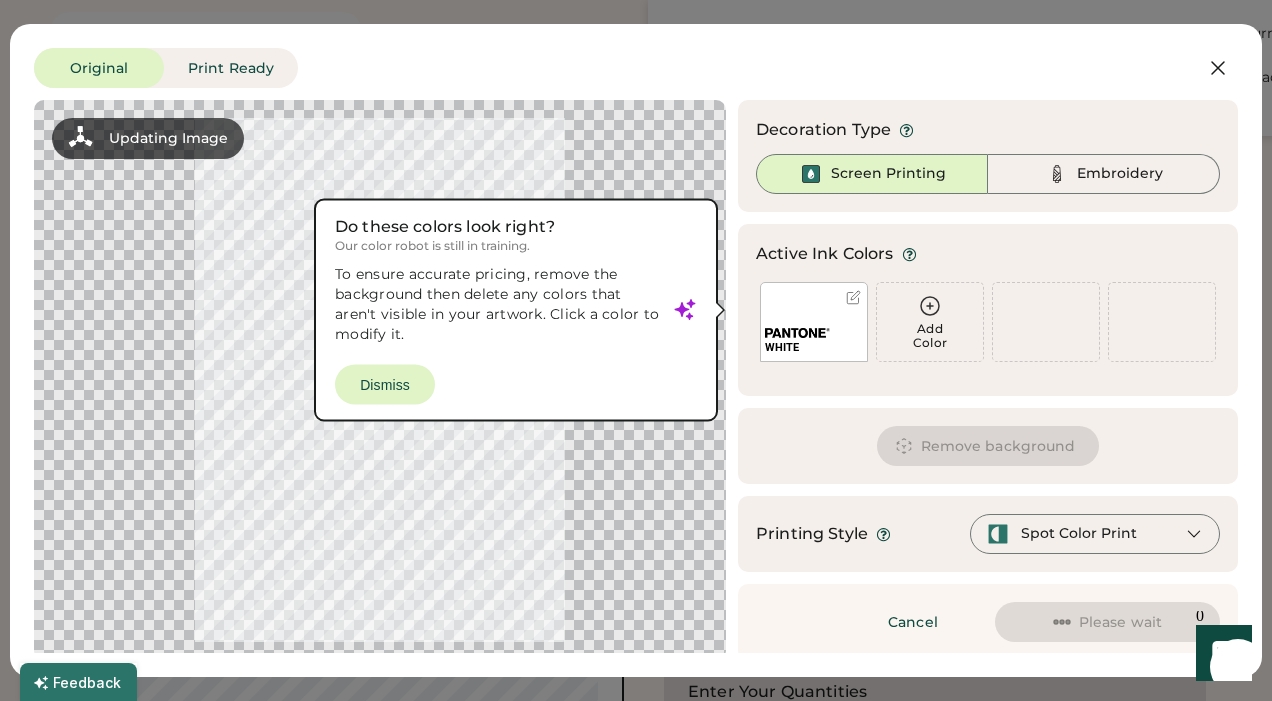click at bounding box center [380, 380] 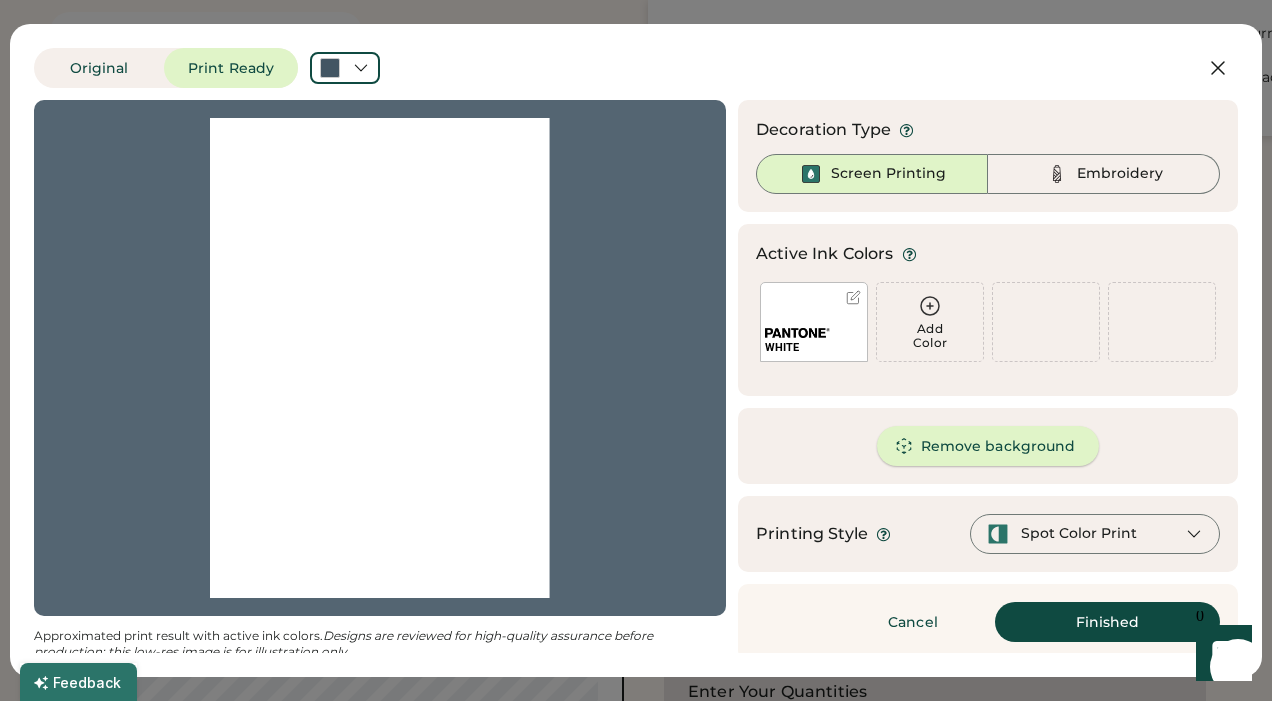 click on "Remove background" at bounding box center [988, 446] 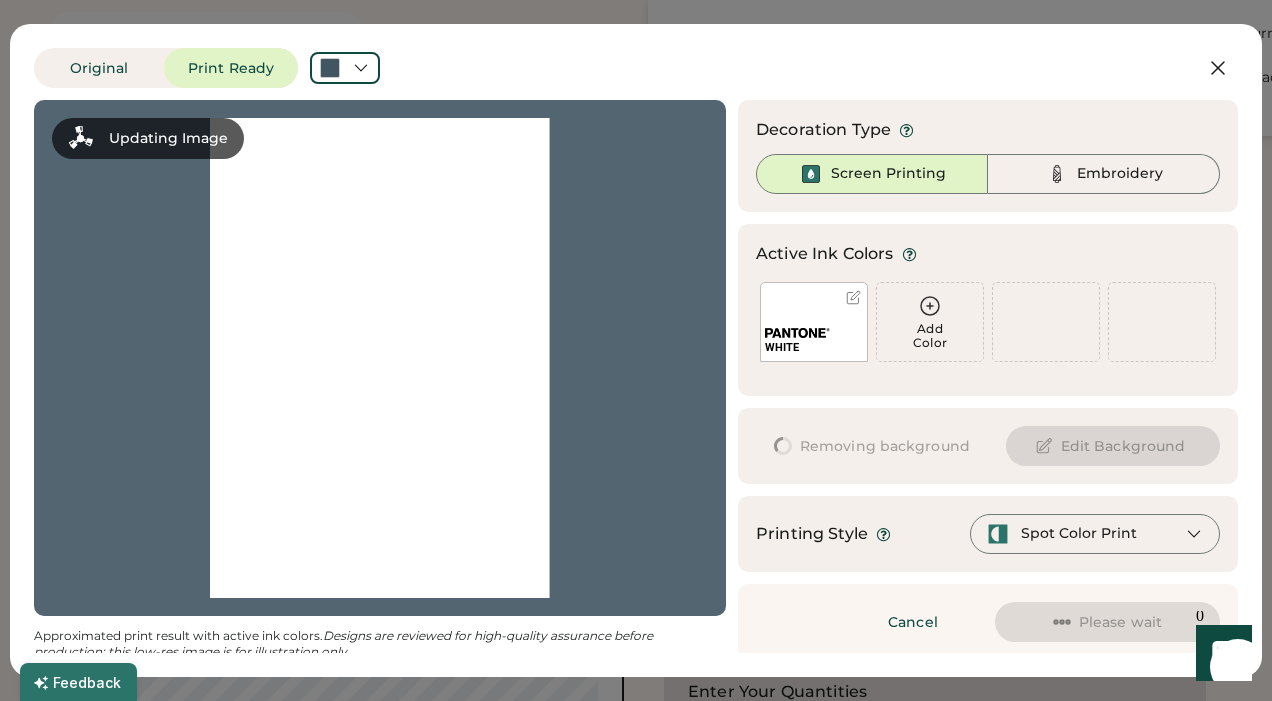 scroll, scrollTop: 0, scrollLeft: 0, axis: both 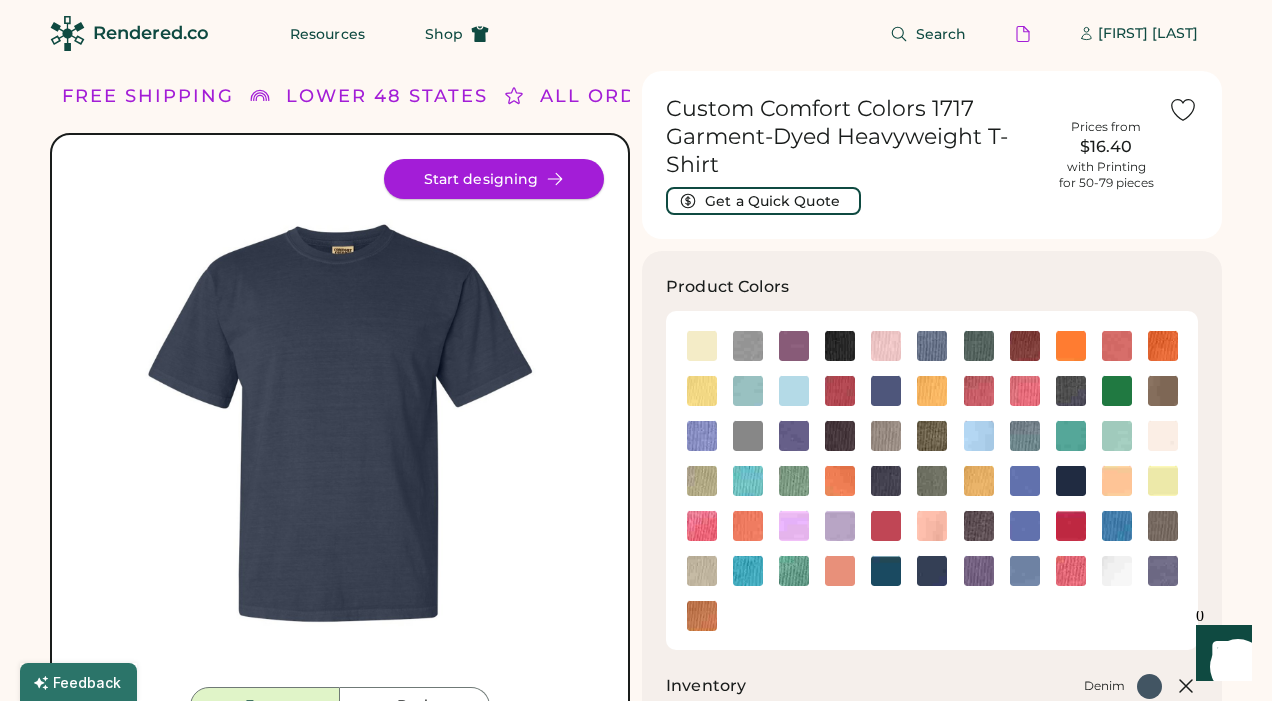 click on "Start designing" at bounding box center [494, 179] 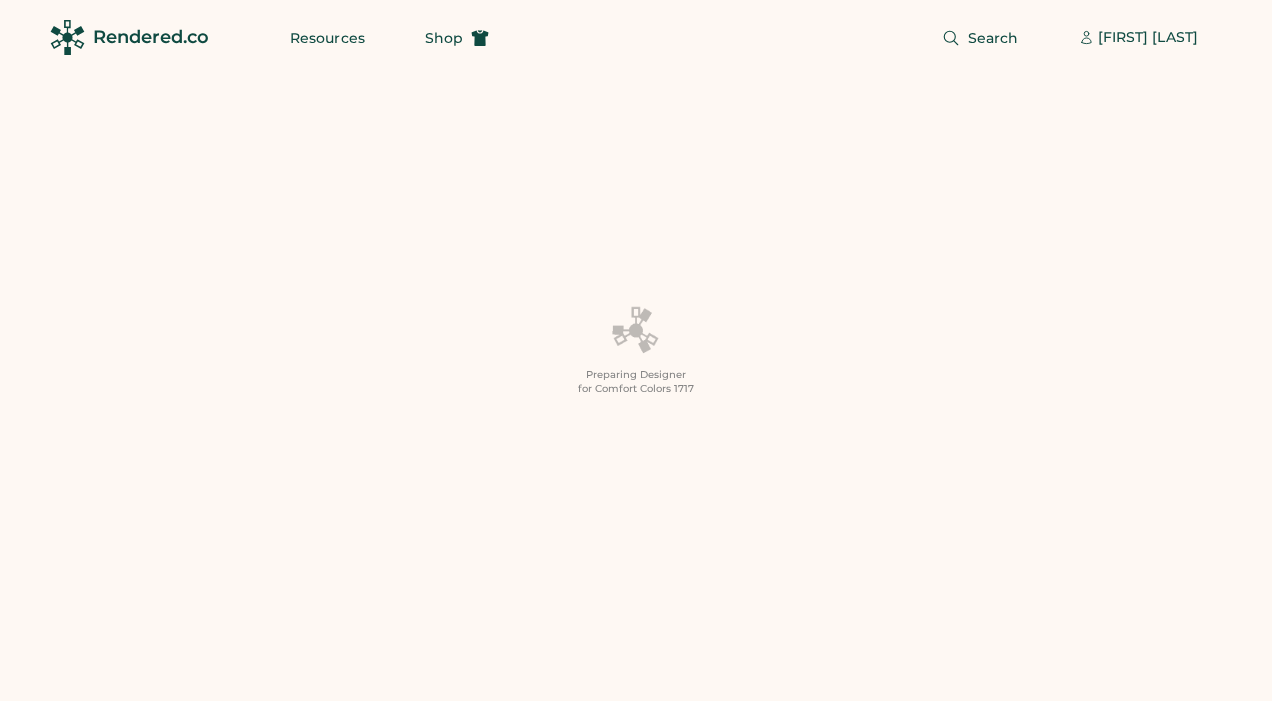 scroll, scrollTop: 0, scrollLeft: 0, axis: both 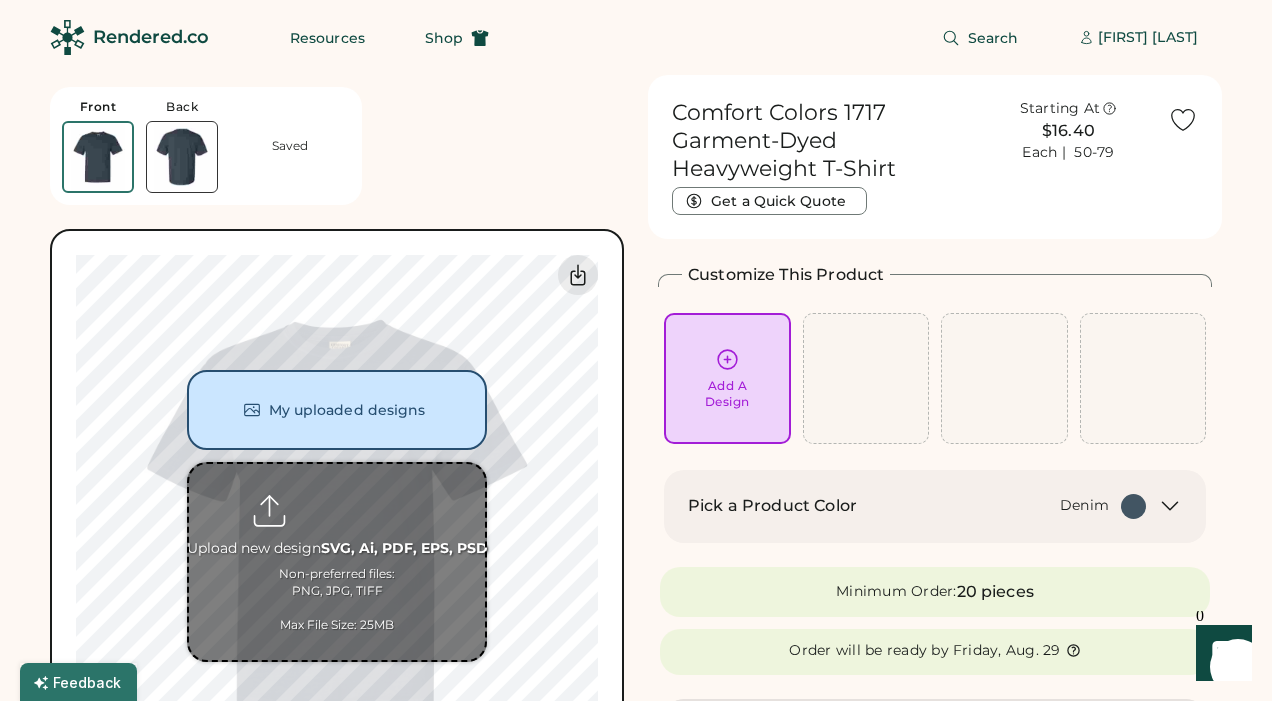 click at bounding box center [337, 562] 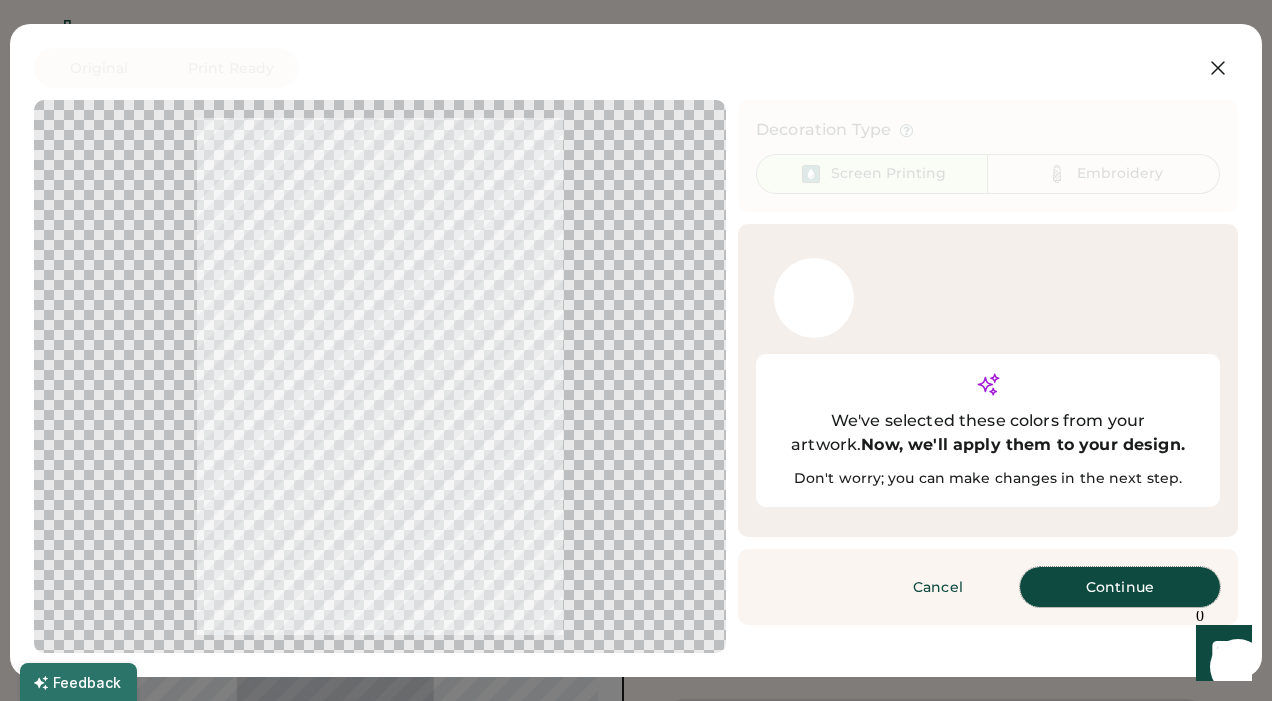 click on "Continue" at bounding box center (1120, 587) 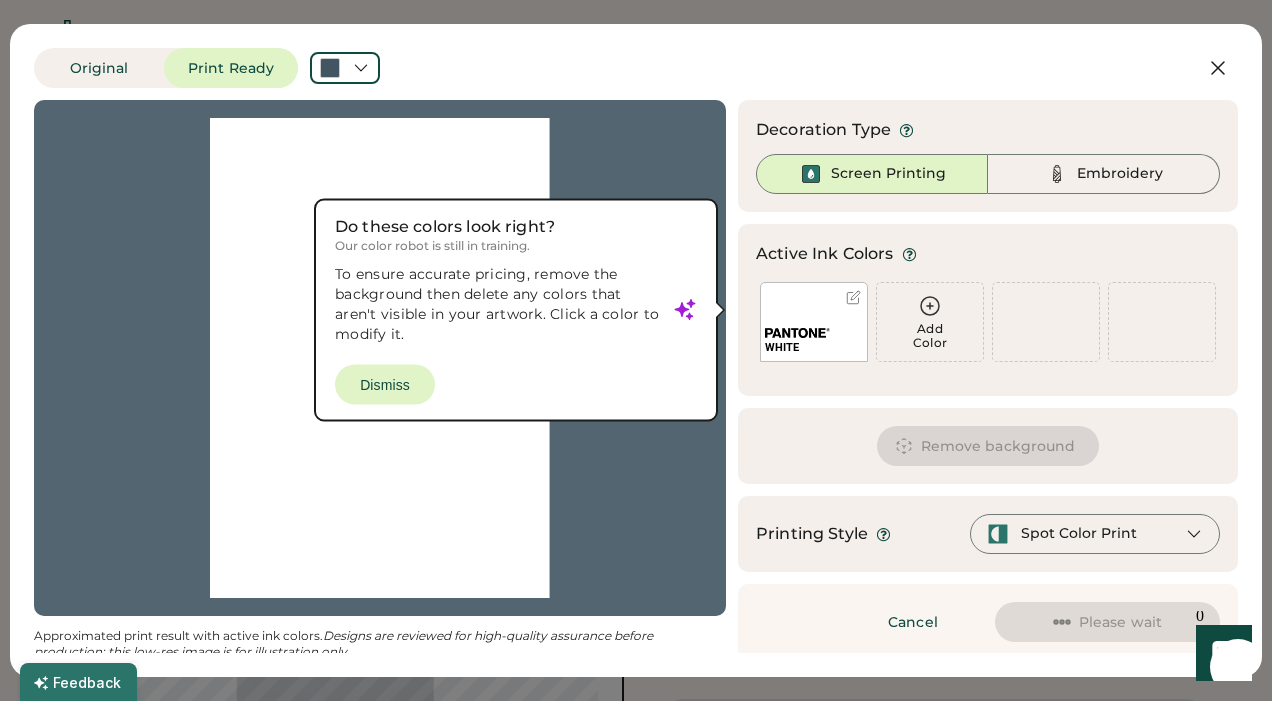 click at bounding box center (380, 358) 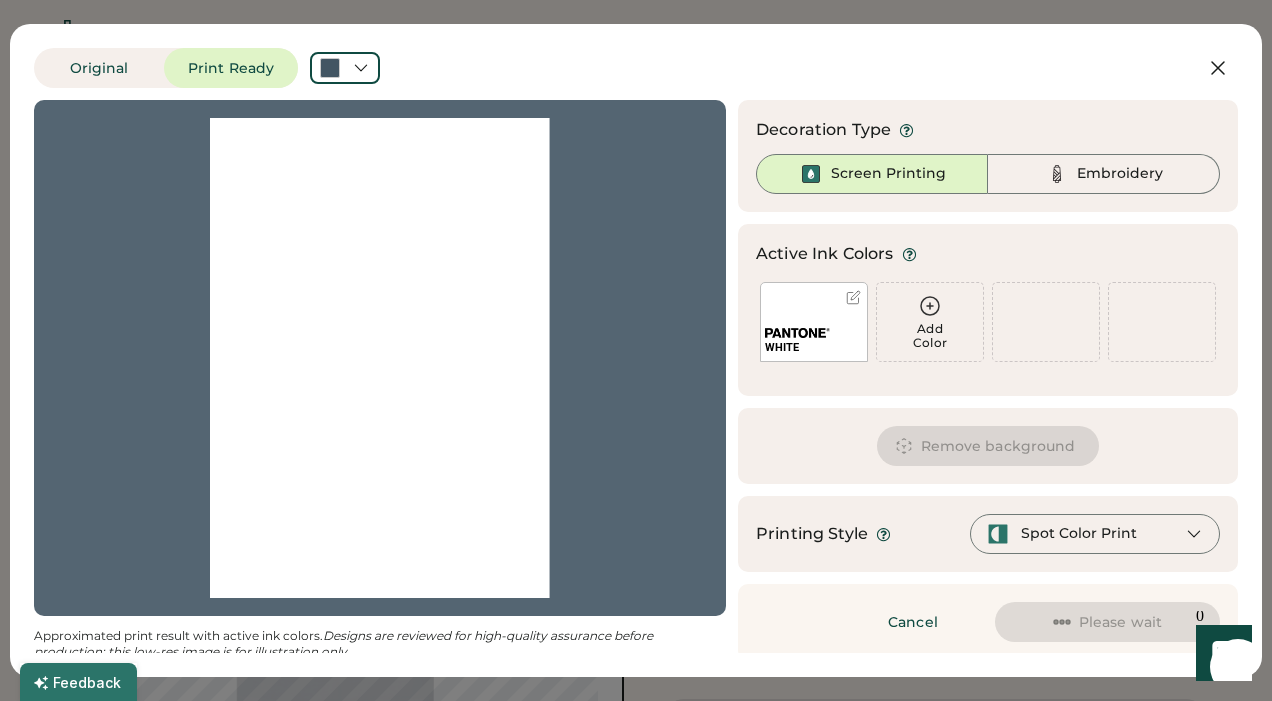 scroll, scrollTop: 0, scrollLeft: 0, axis: both 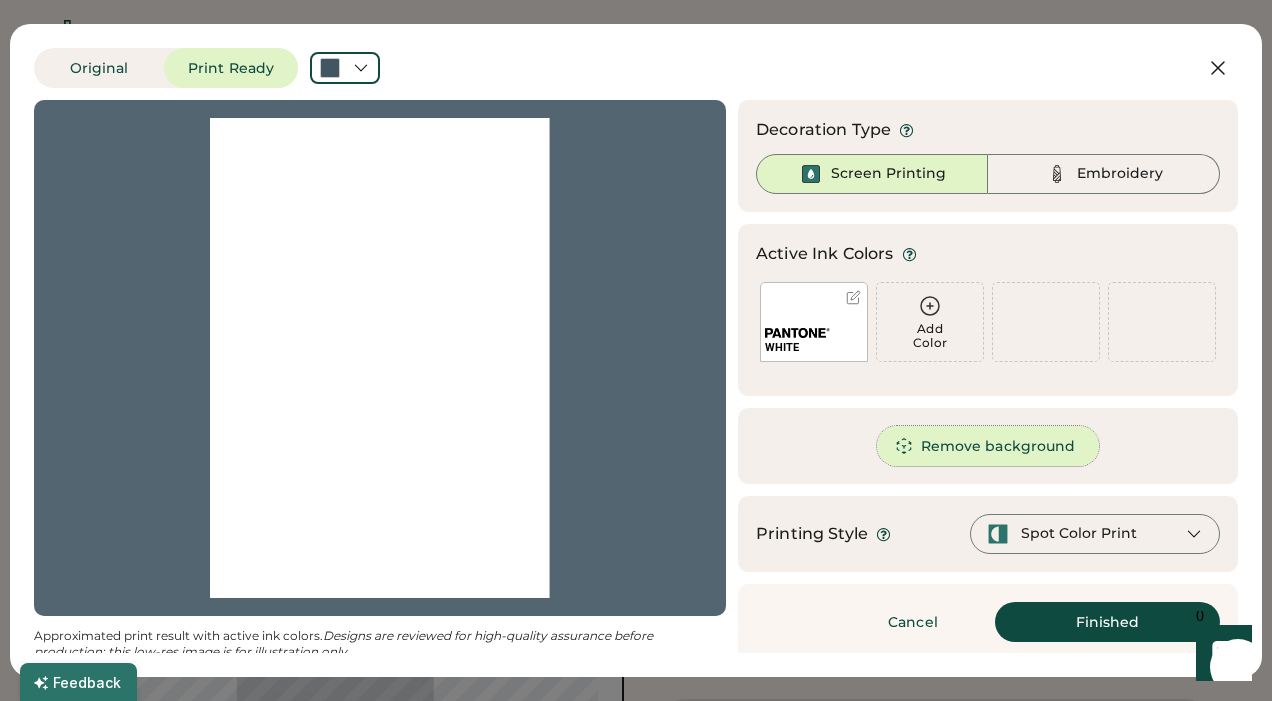 click on "Remove background" at bounding box center (988, 446) 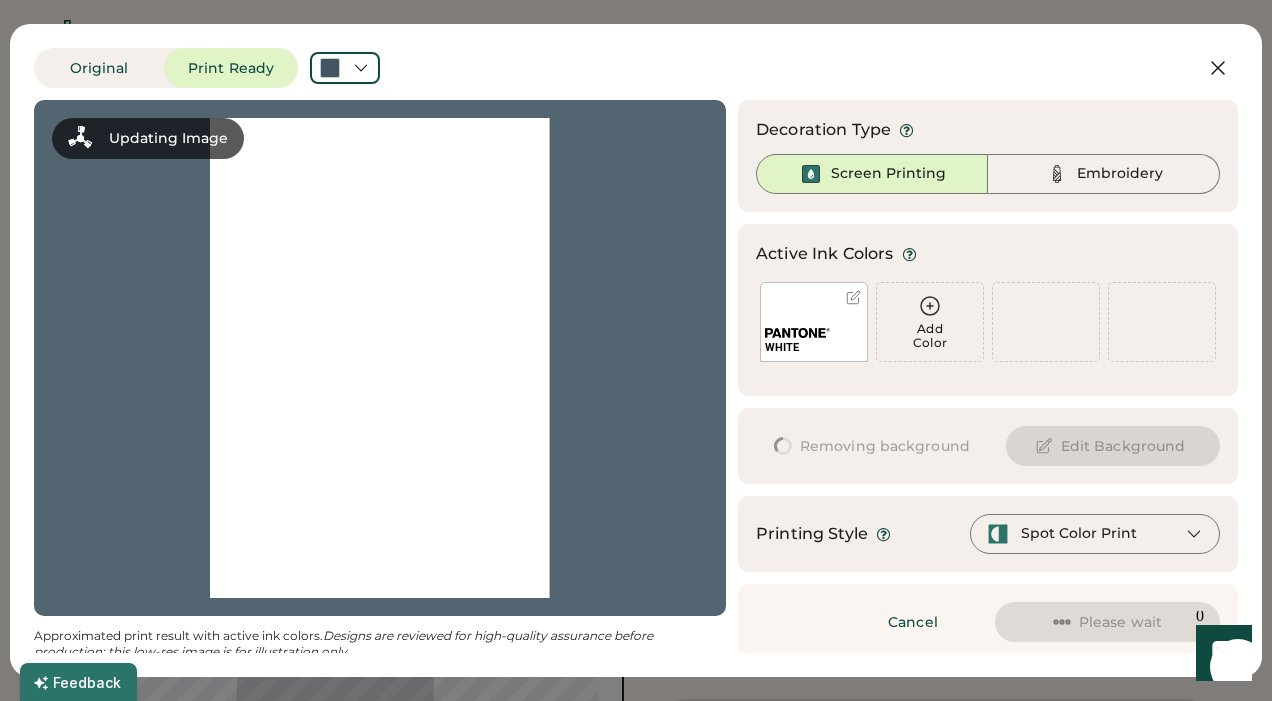 scroll, scrollTop: 0, scrollLeft: 0, axis: both 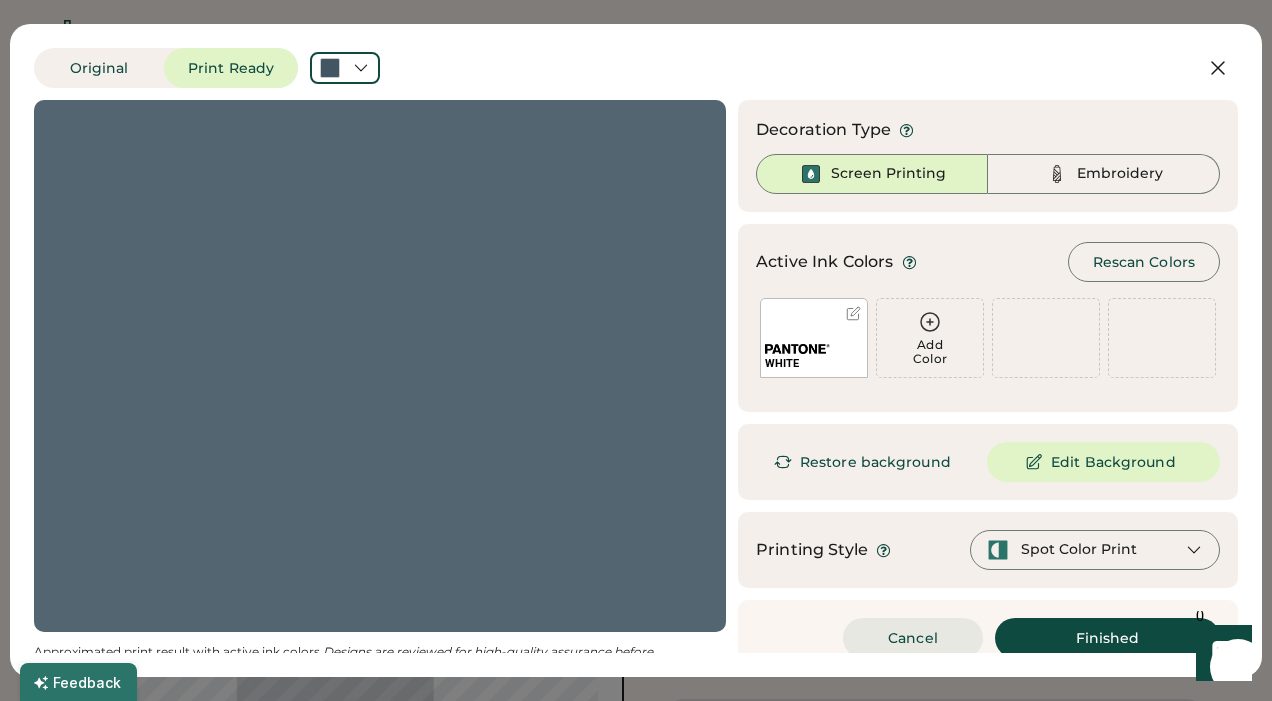 click on "Cancel" at bounding box center (913, 638) 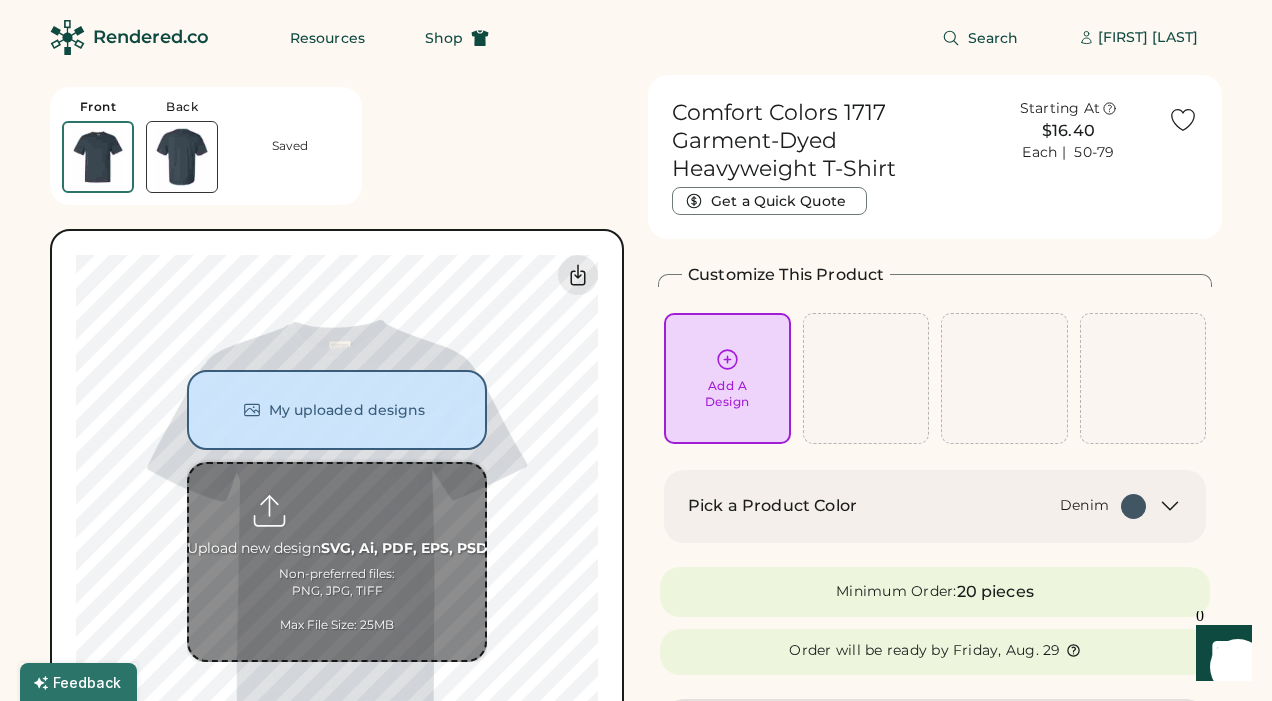 click at bounding box center [337, 562] 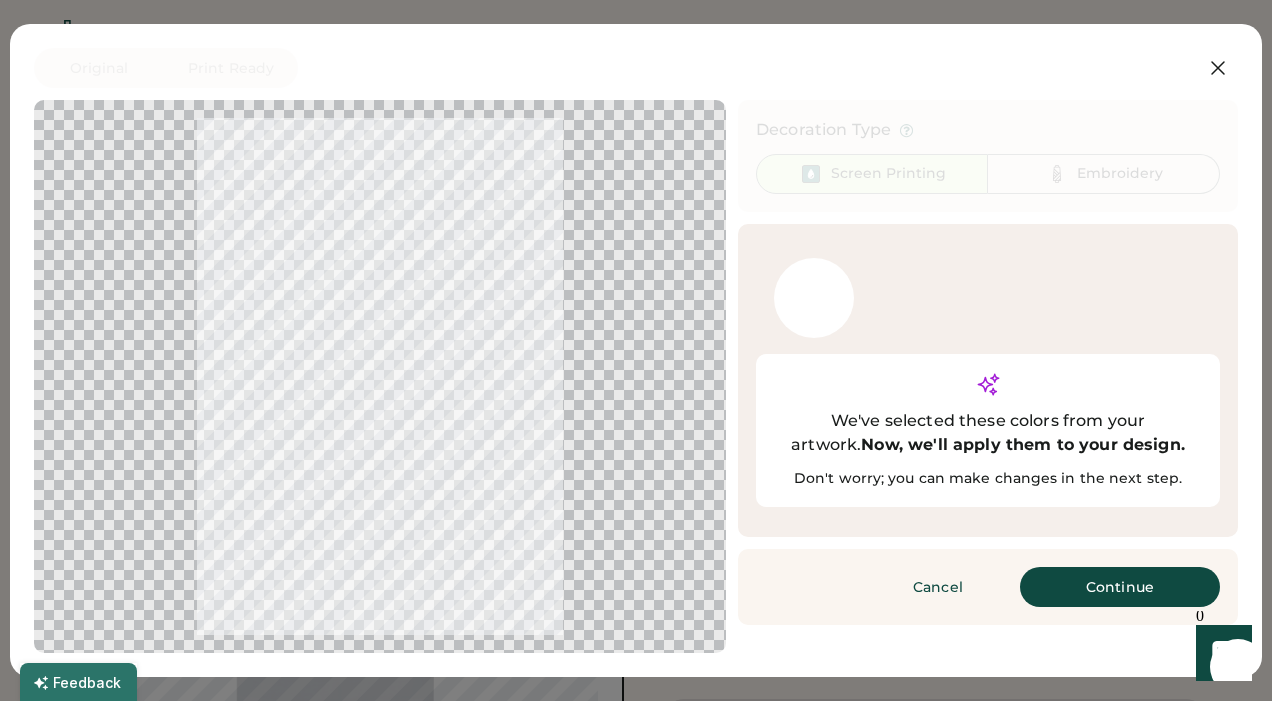 click on "Updating Image Approximated print result with active ink colors.
Designs are reviewed for high-quality assurance before production; this low-res image is for illustration only.
Decoration Type Screen Printing Embroidery Active Ink Colors Rescan Colors    Add
Color WHITE    Add
Color    We've selected these colors from your artwork.
Now, we'll apply them to your design.  Don't worry; you can make changes in the next step.    Remove background    Edit Background Printing Style Spot Color Print    Cancel Finished Continue" at bounding box center (636, 376) 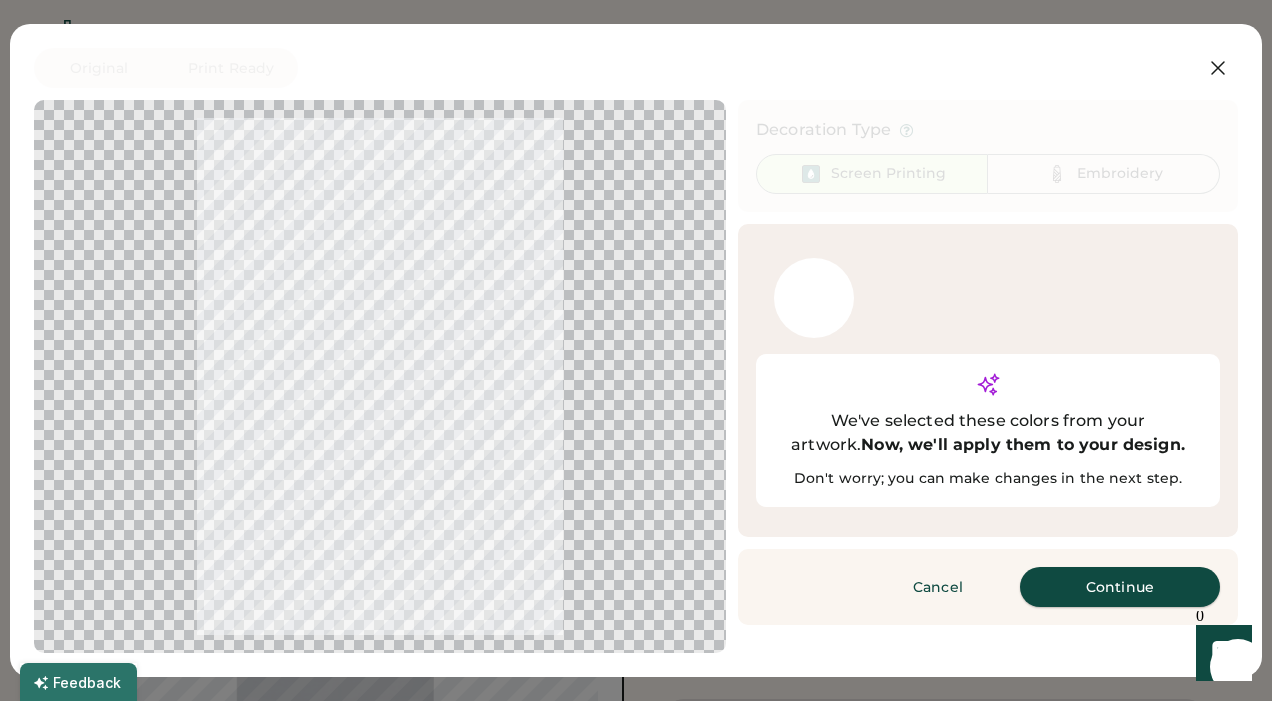 click on "Continue" at bounding box center [1120, 587] 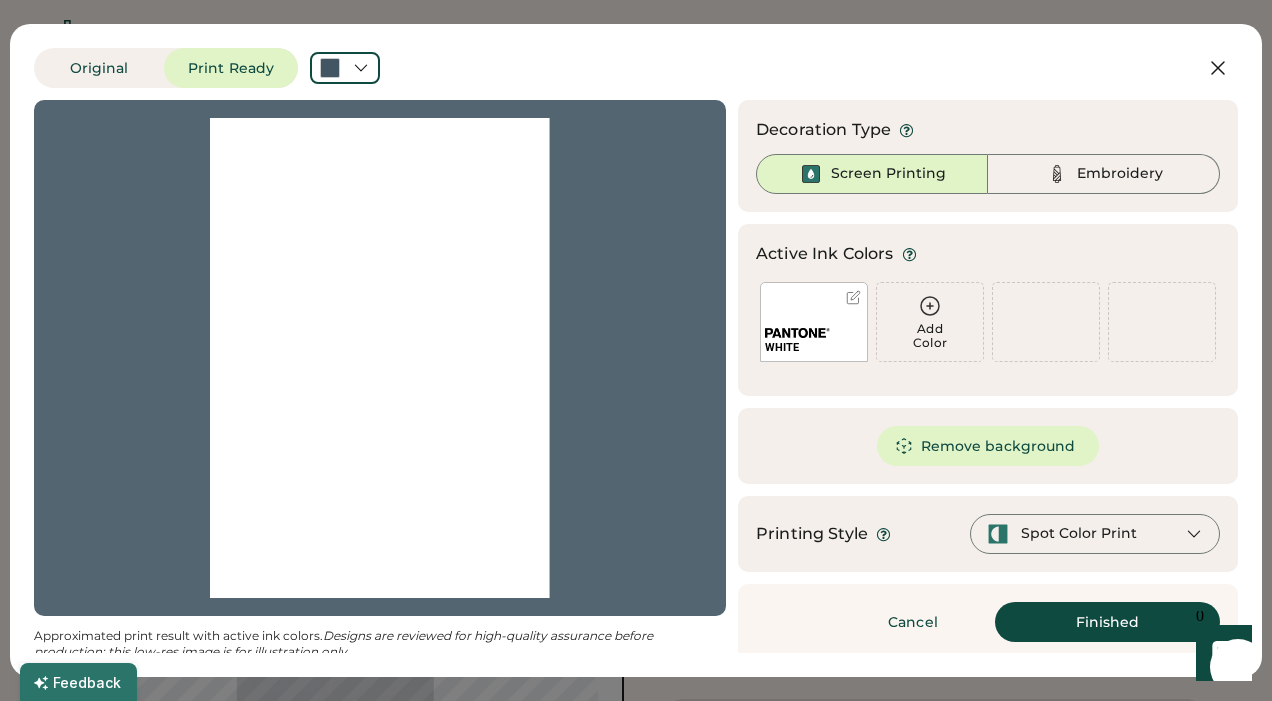 click 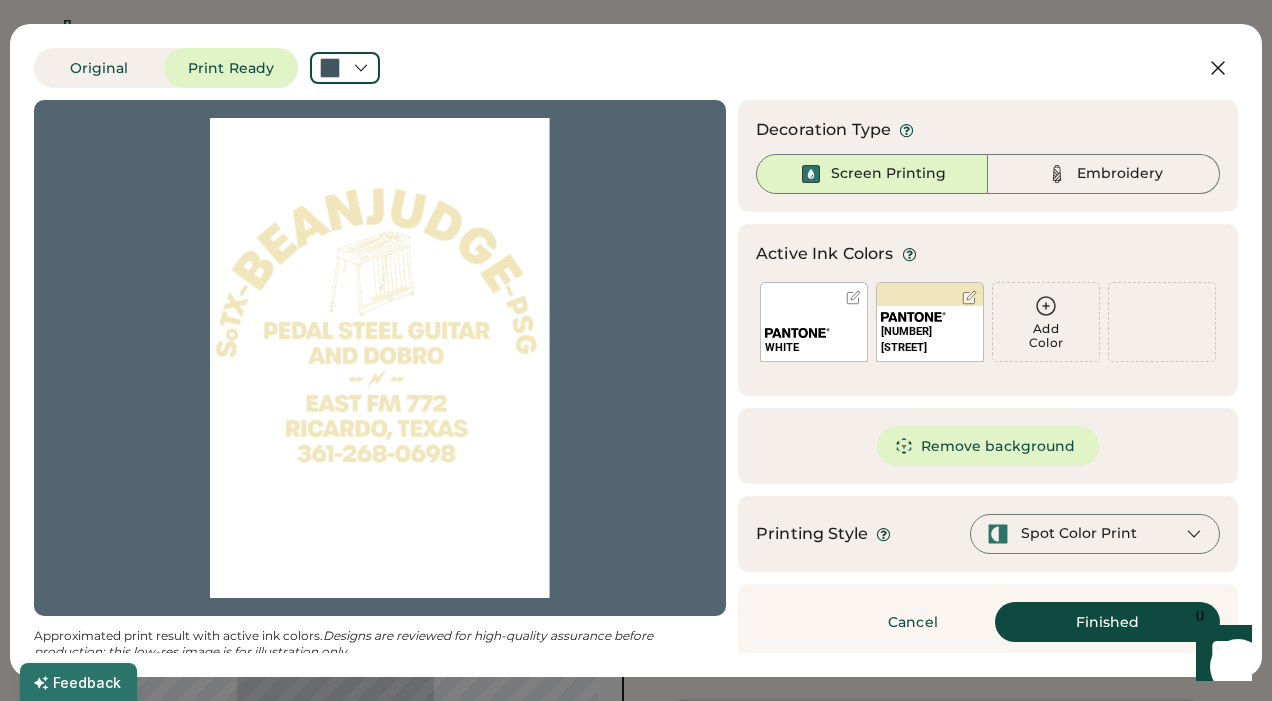 click on "WHITE" at bounding box center (814, 322) 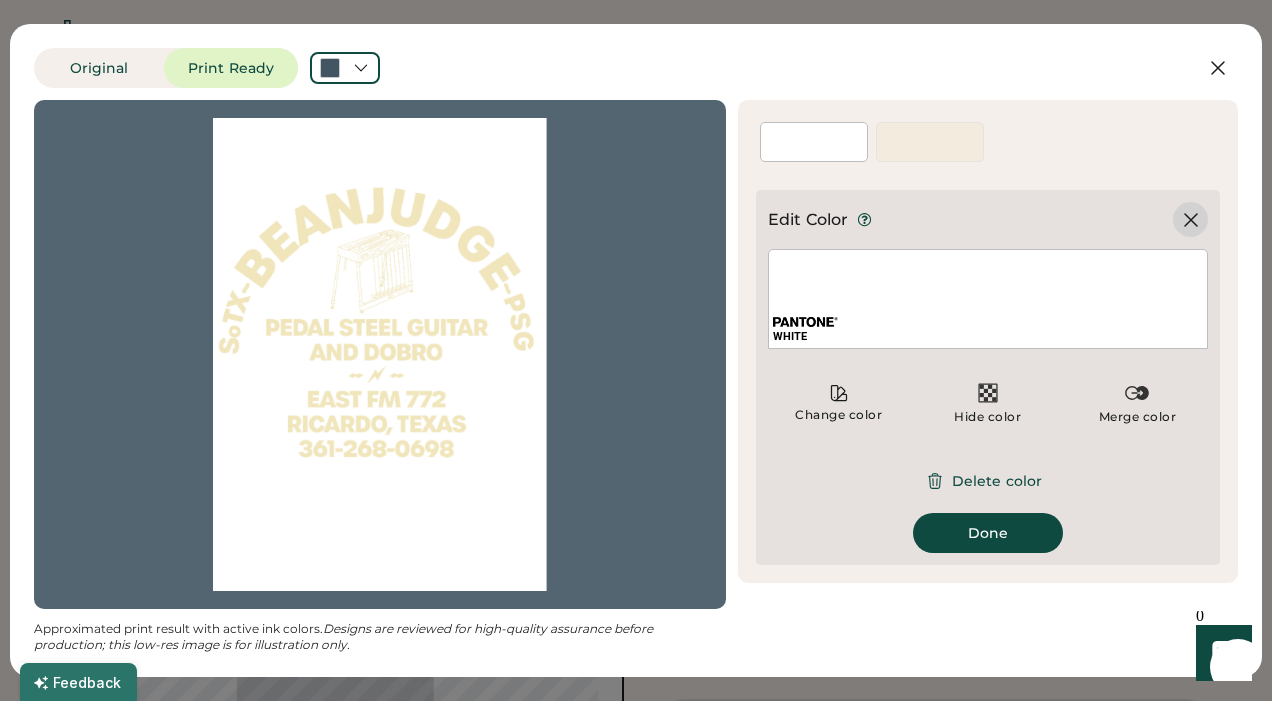 click 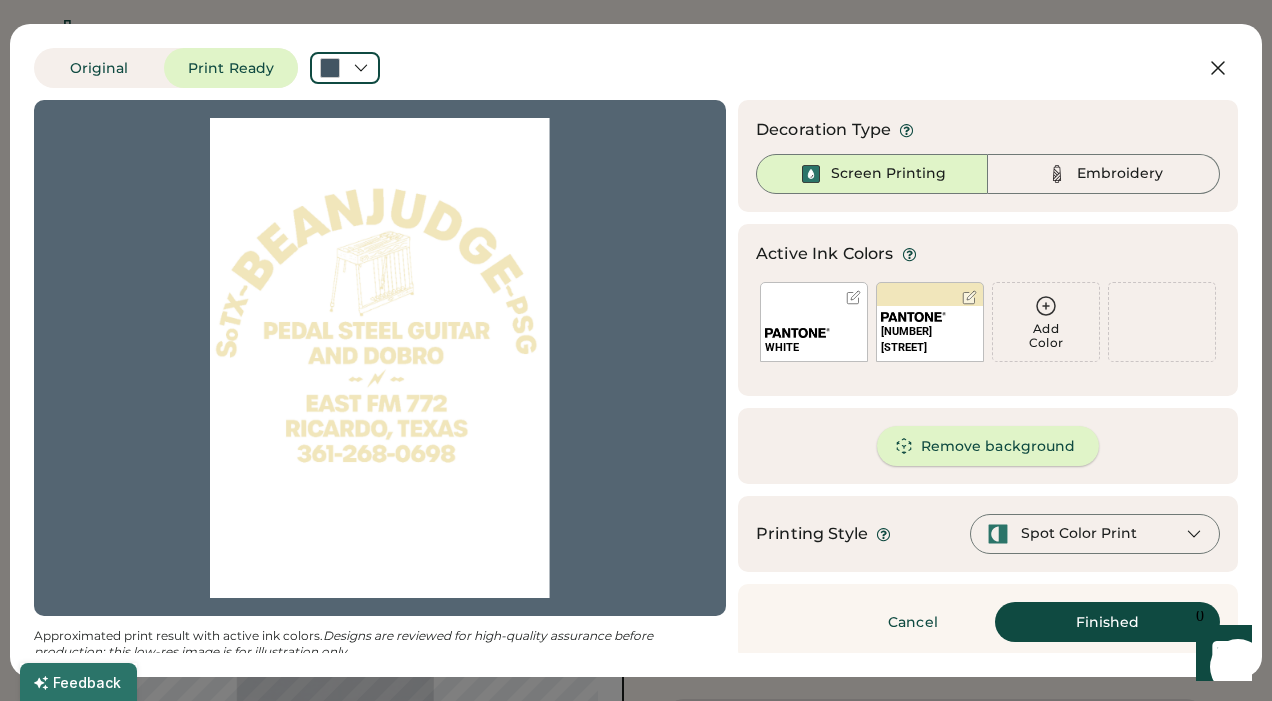 click on "Remove background" at bounding box center (988, 446) 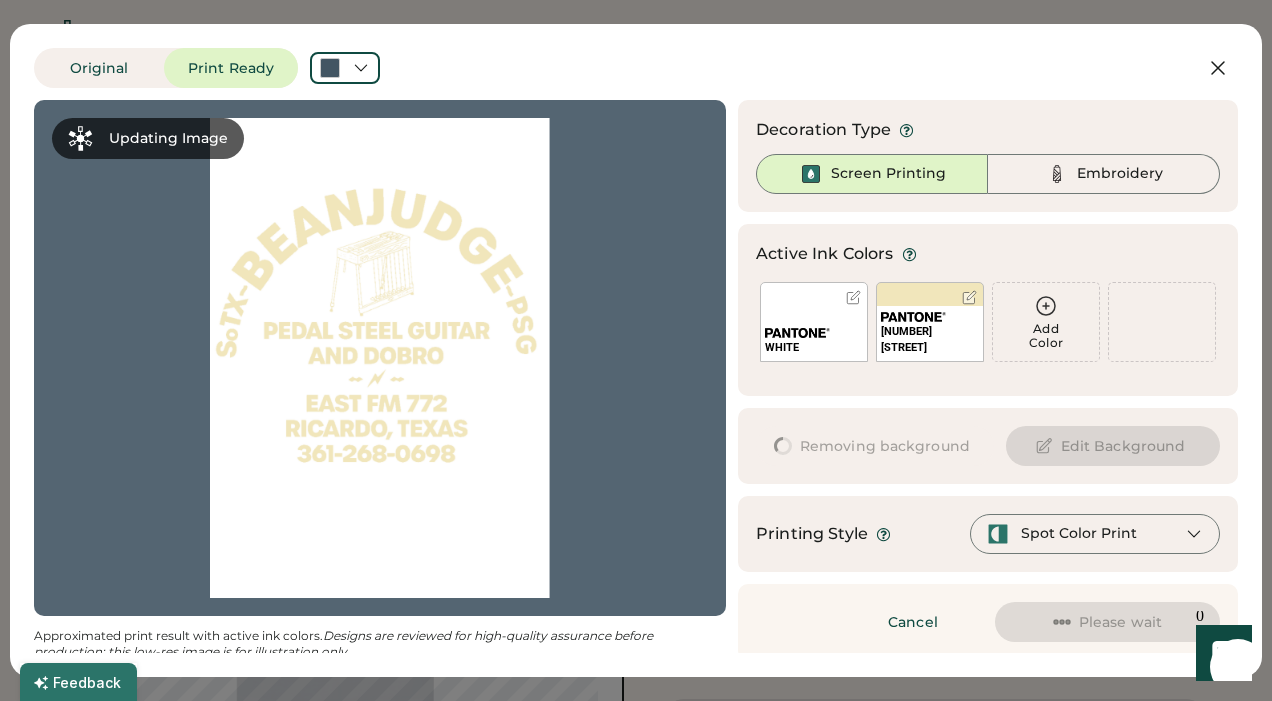 scroll, scrollTop: 0, scrollLeft: 0, axis: both 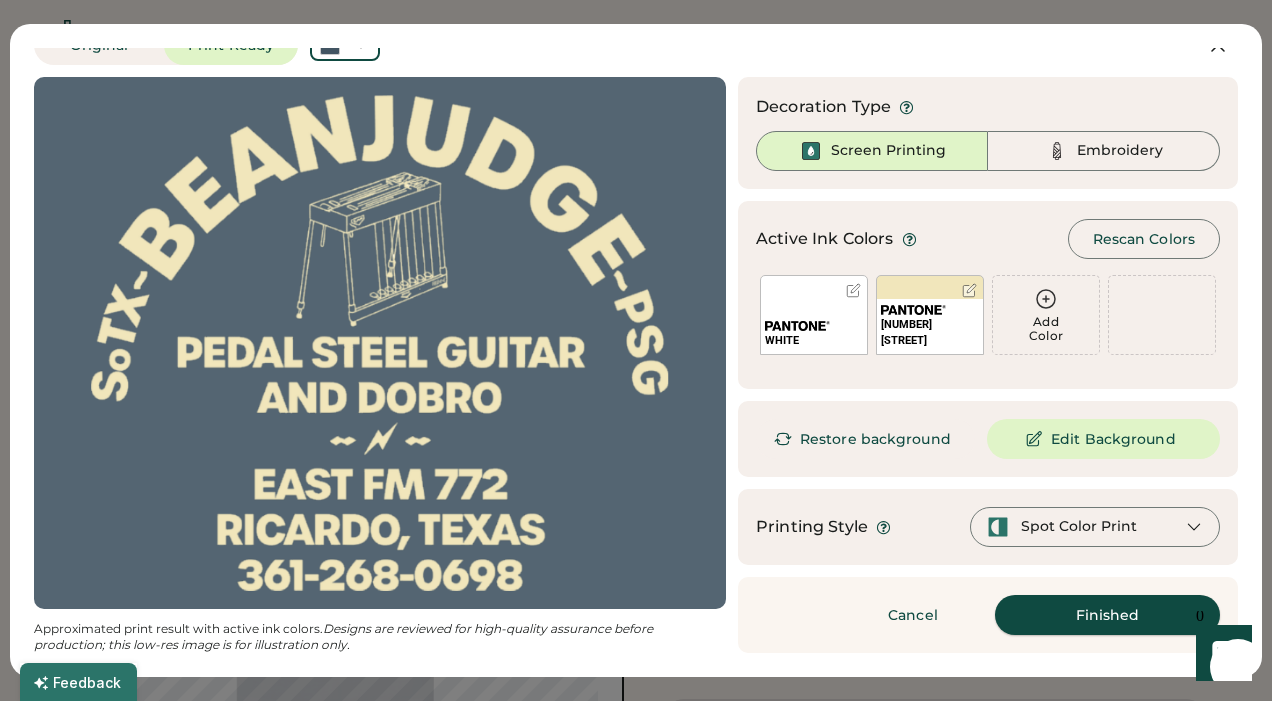 click on "Finished" at bounding box center [1107, 615] 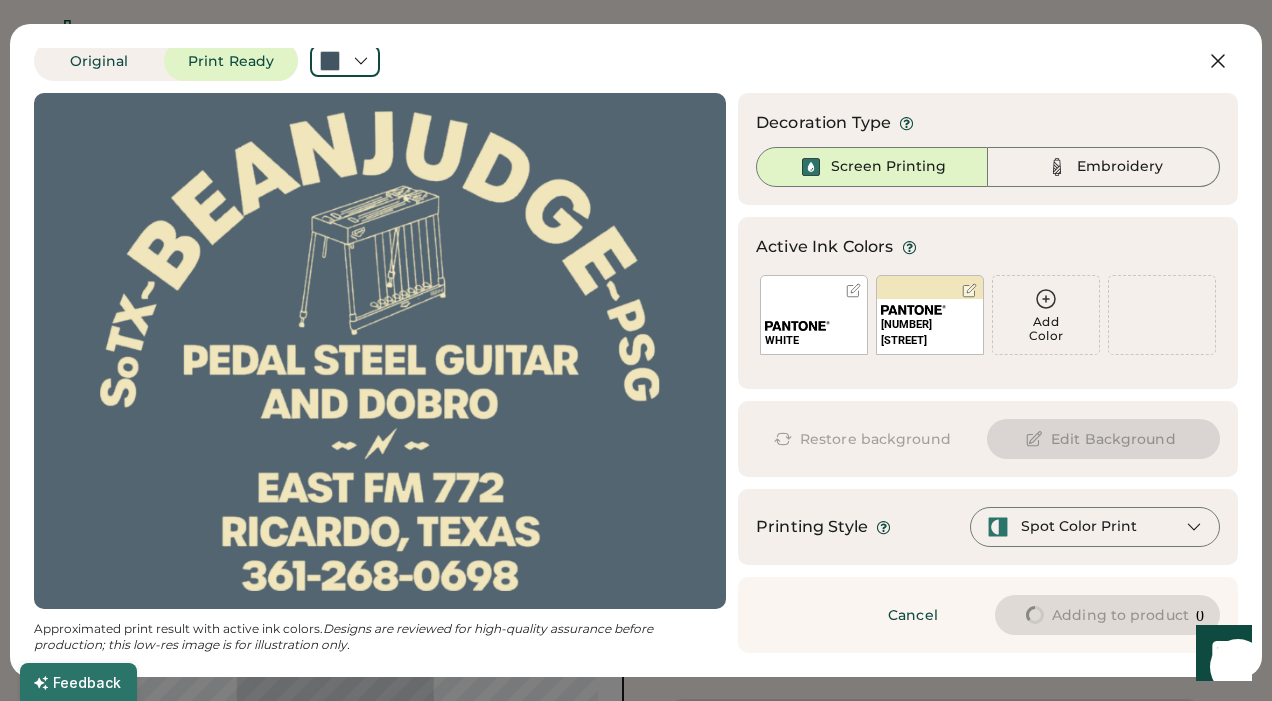 scroll, scrollTop: 7, scrollLeft: 0, axis: vertical 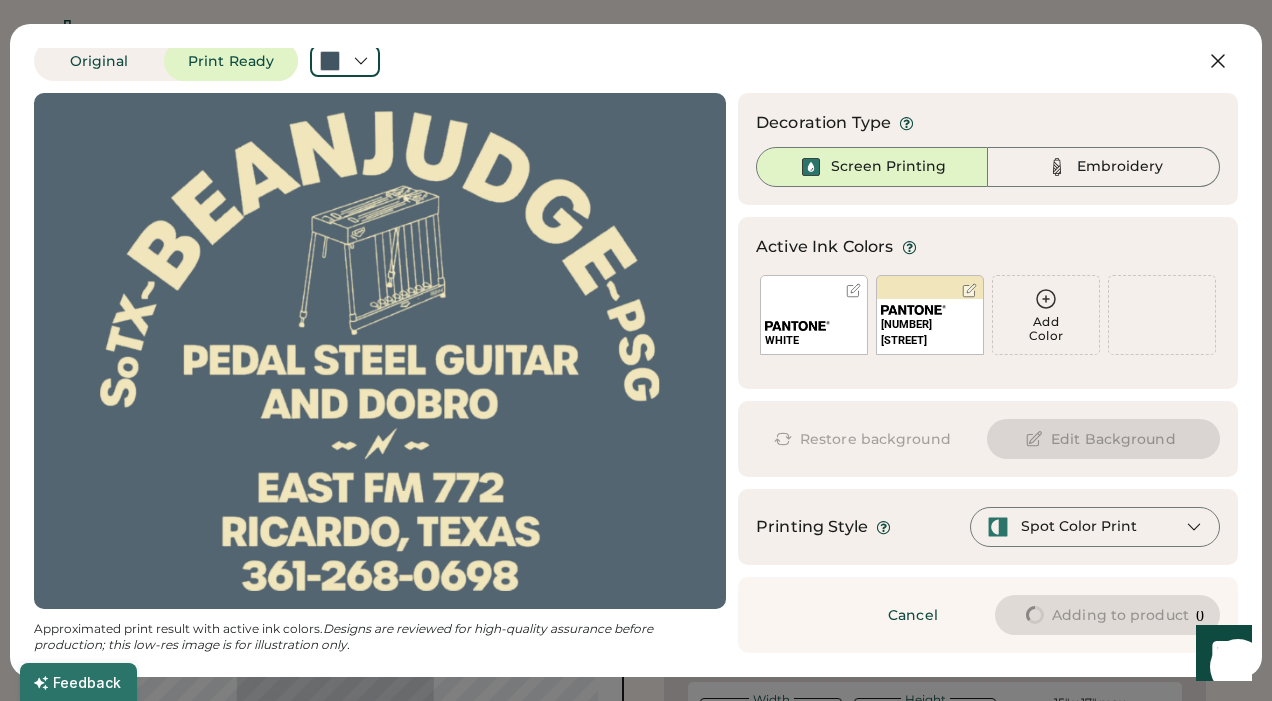 type on "****" 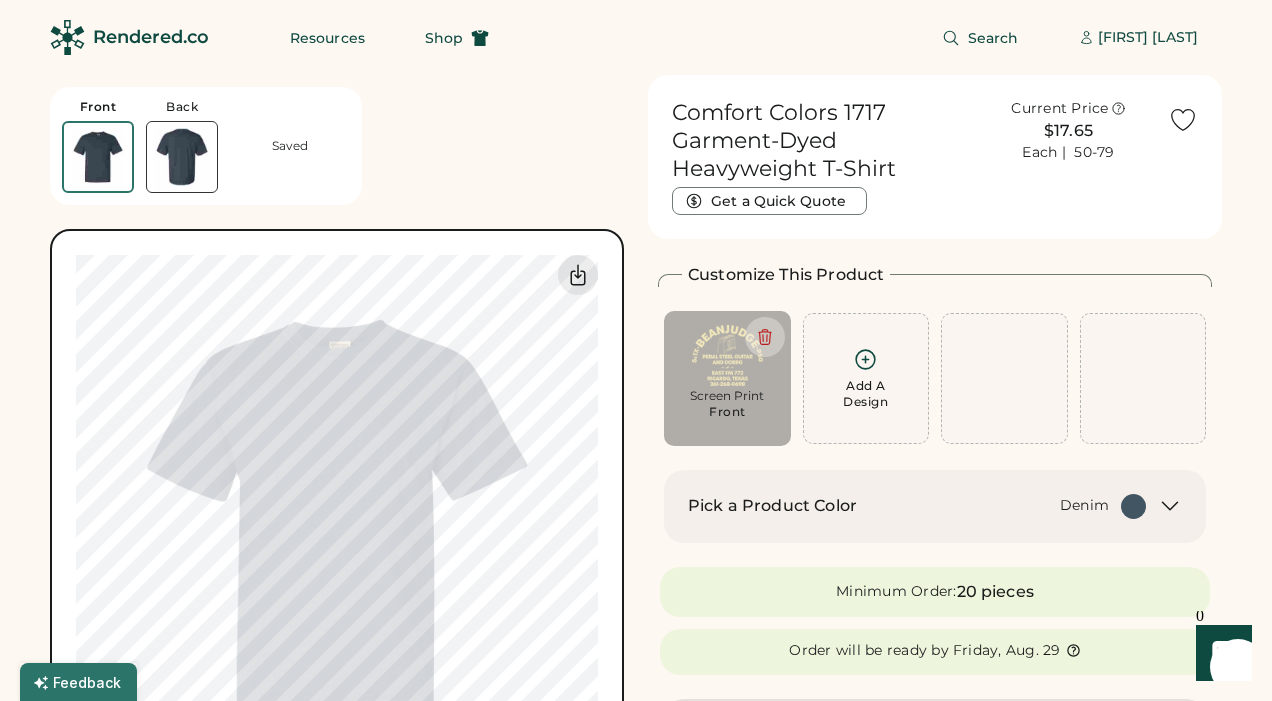 type on "****" 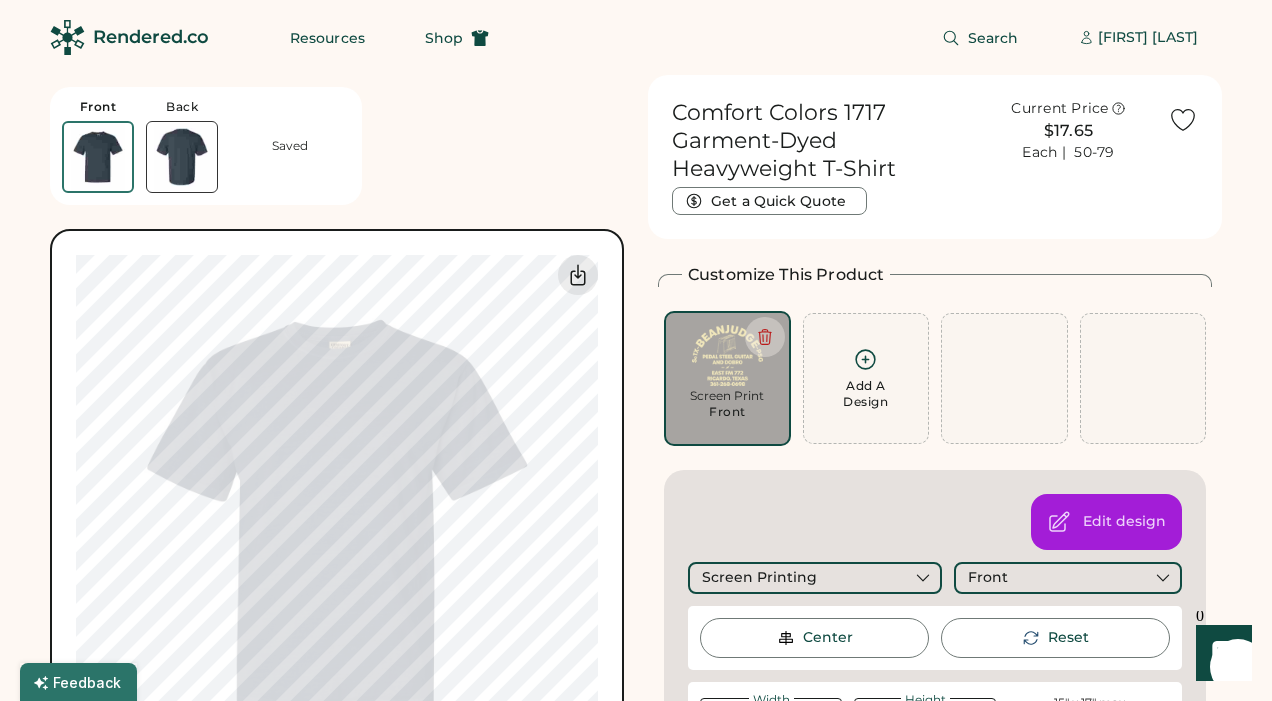 type on "*****" 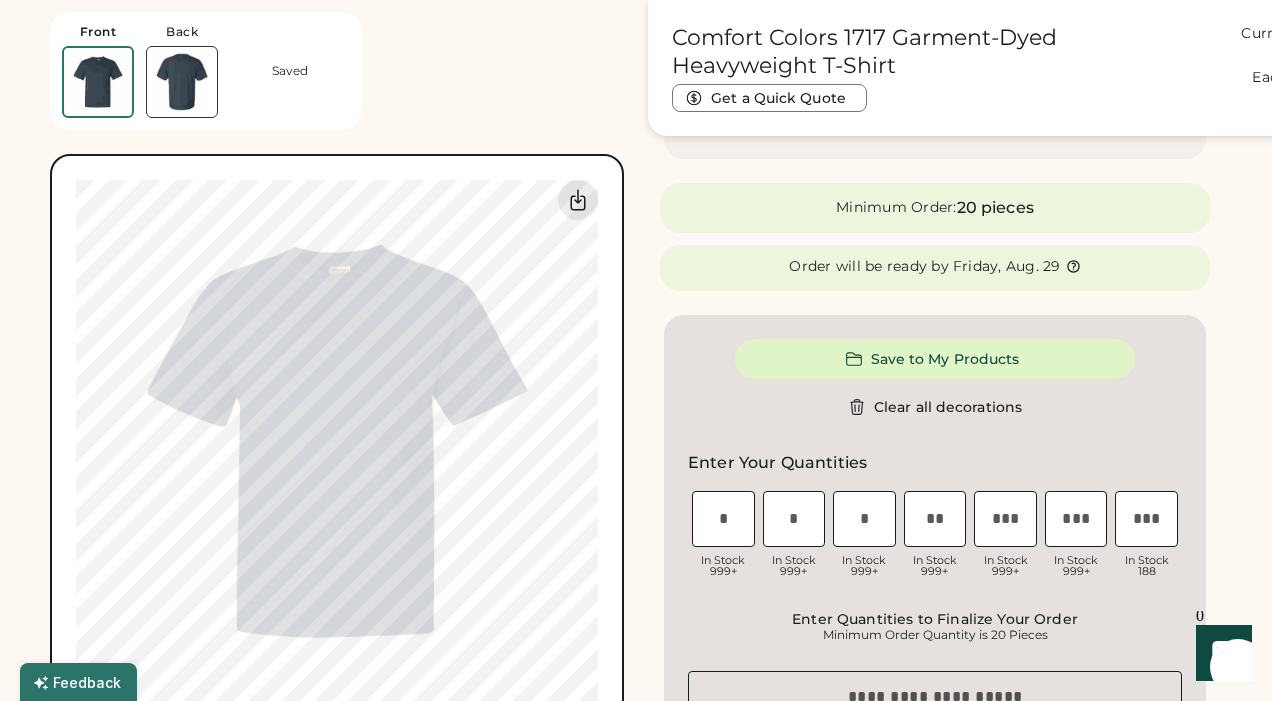 scroll, scrollTop: 385, scrollLeft: 0, axis: vertical 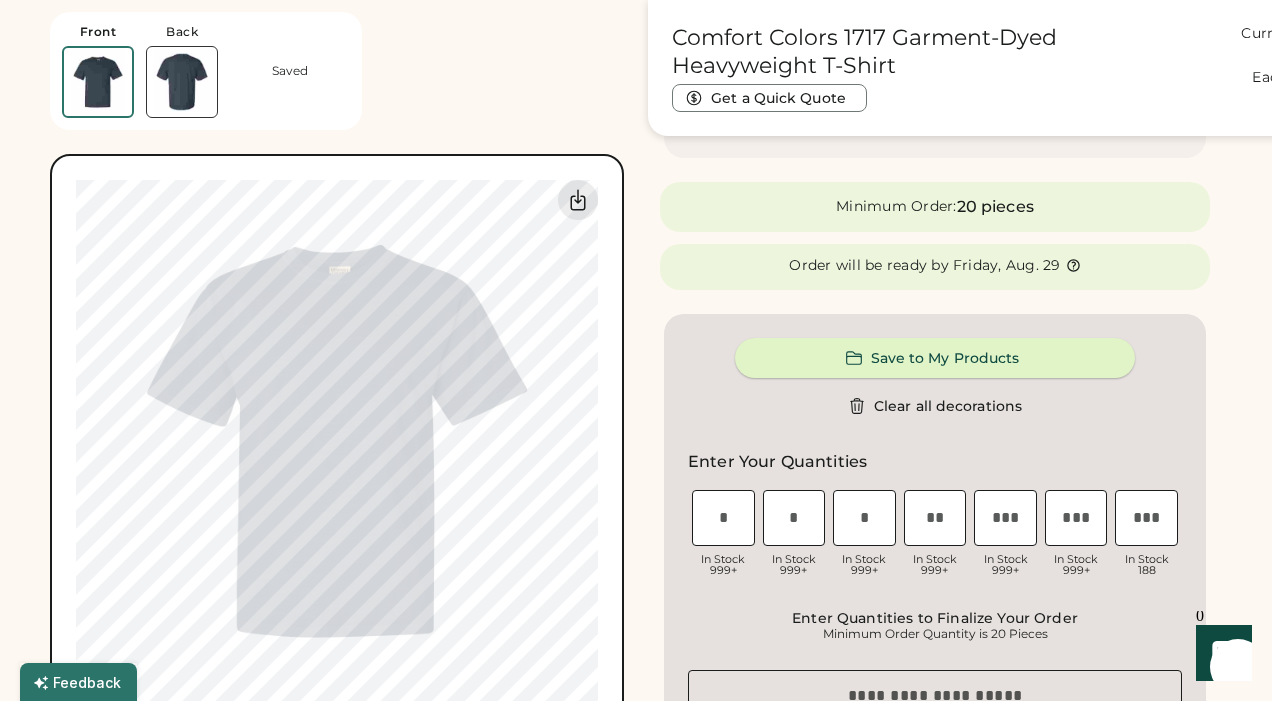 click on "Save to My Products" at bounding box center [935, 358] 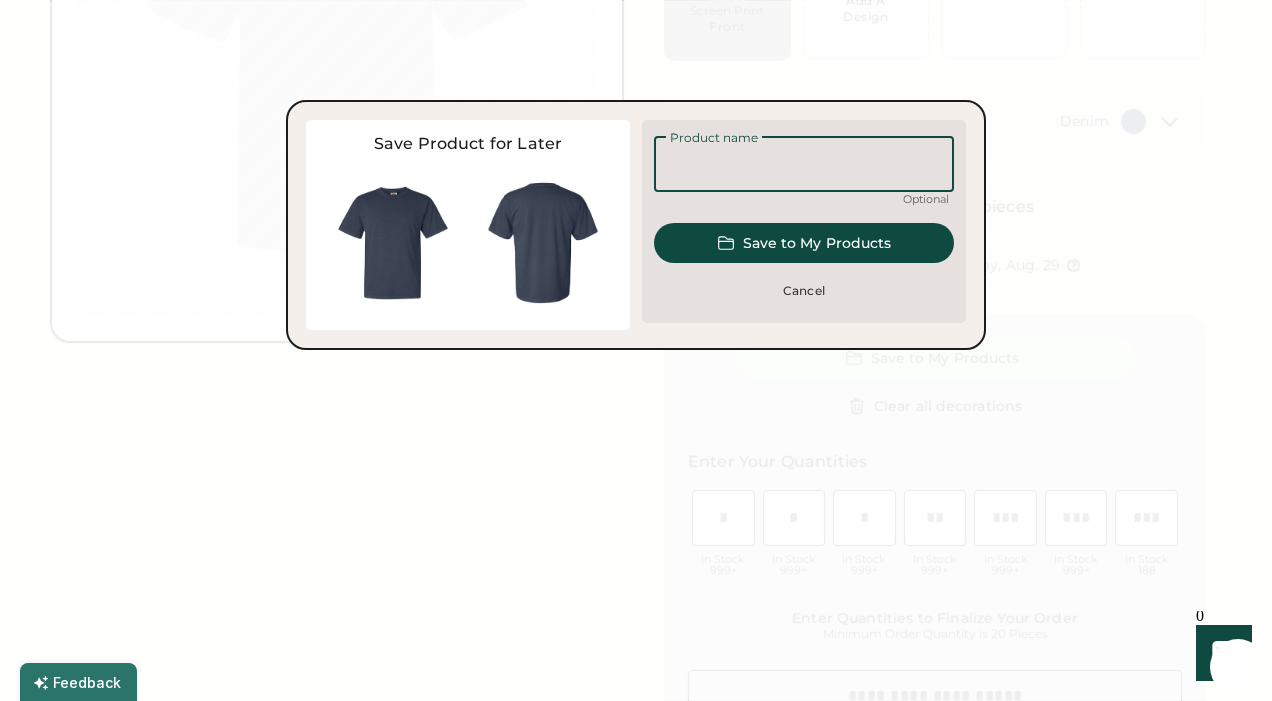 click at bounding box center (804, 164) 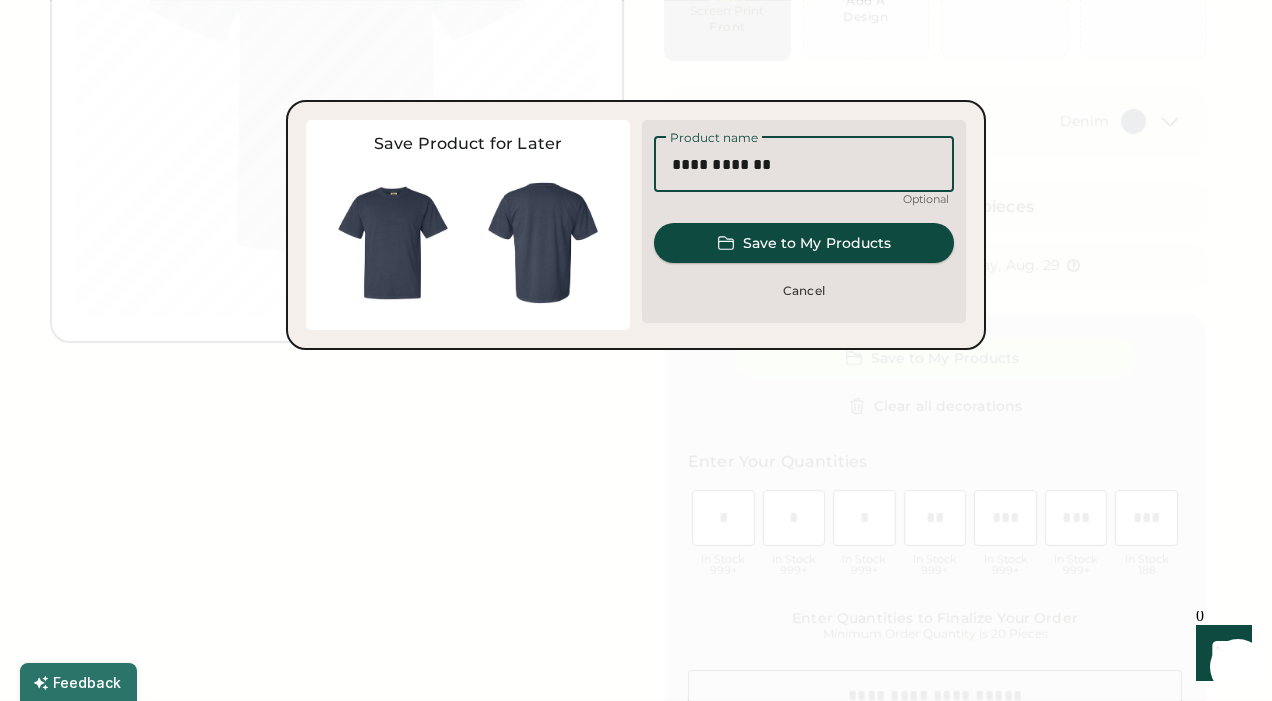 type on "**********" 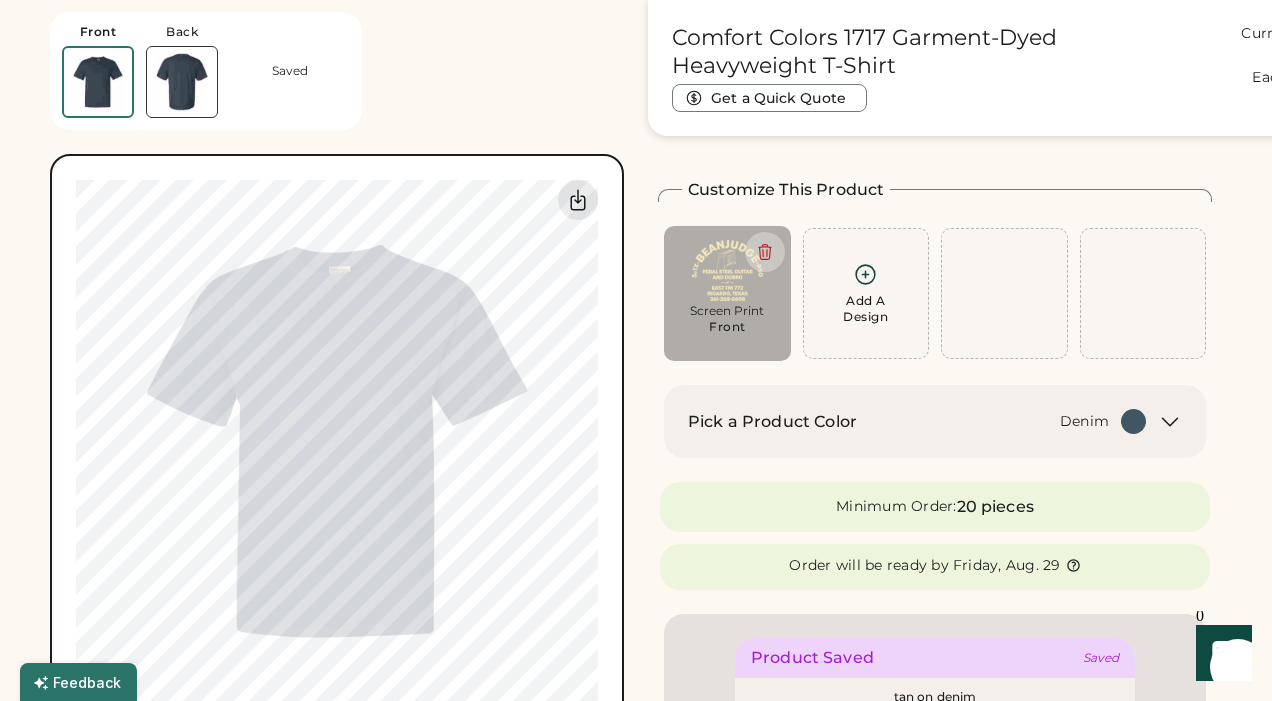 scroll, scrollTop: 0, scrollLeft: 0, axis: both 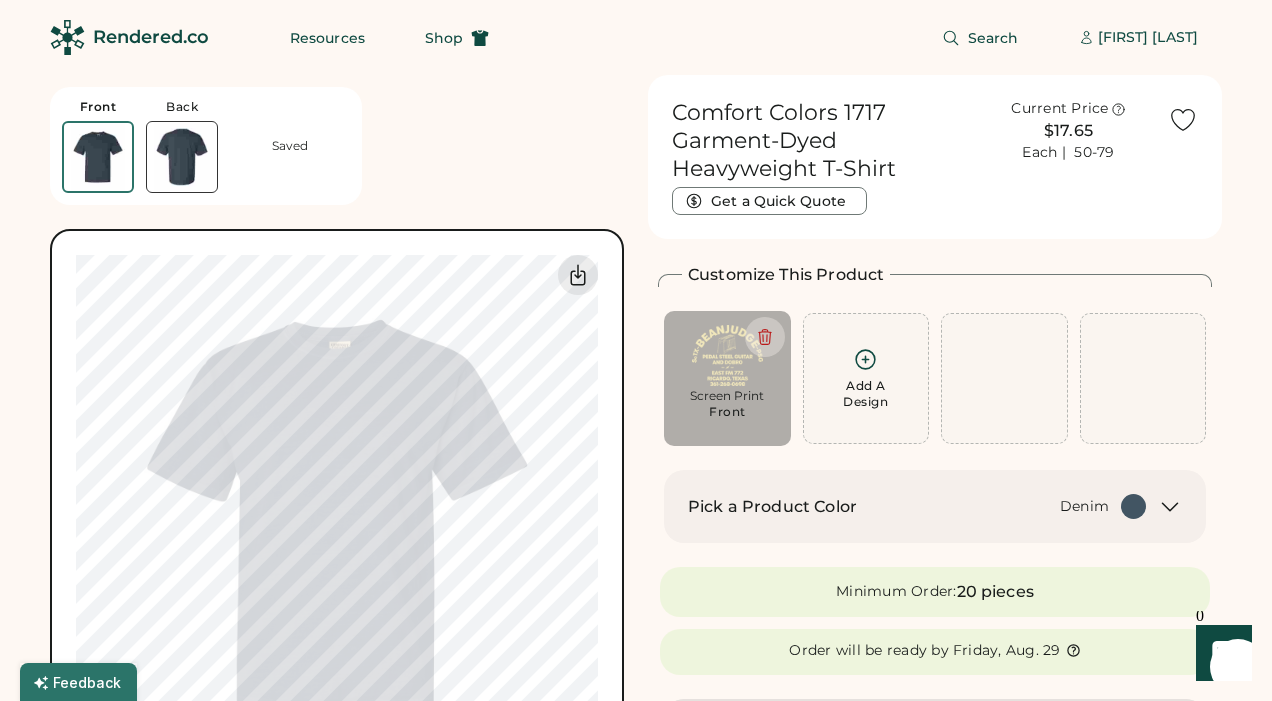 click on "Screen Print" at bounding box center [727, 396] 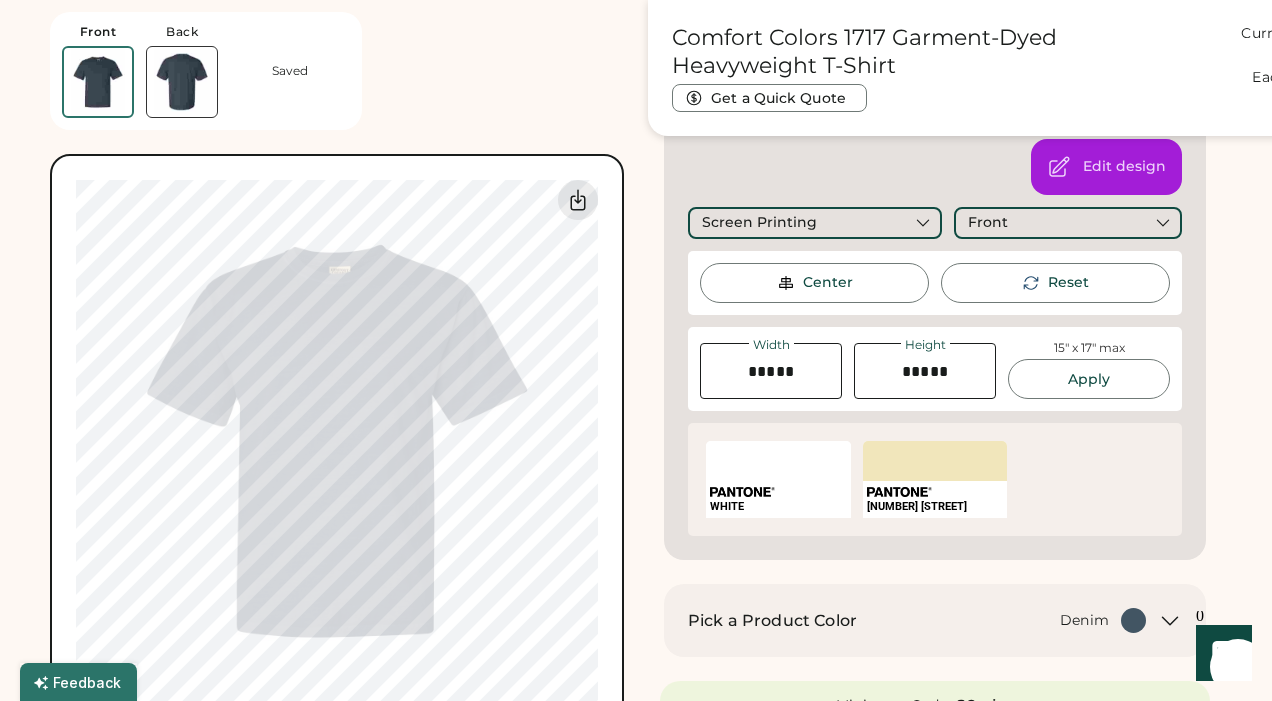 scroll, scrollTop: 362, scrollLeft: 0, axis: vertical 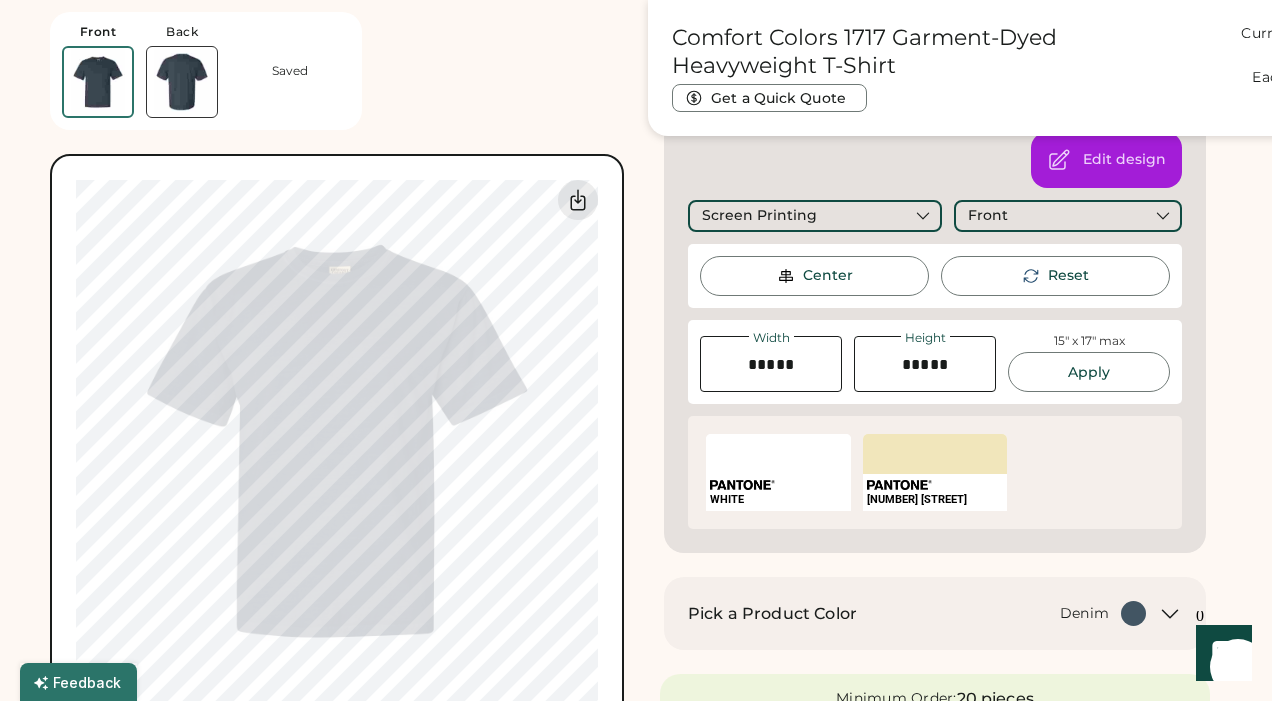 click on "SELECT
A COLOR" at bounding box center (935, 454) 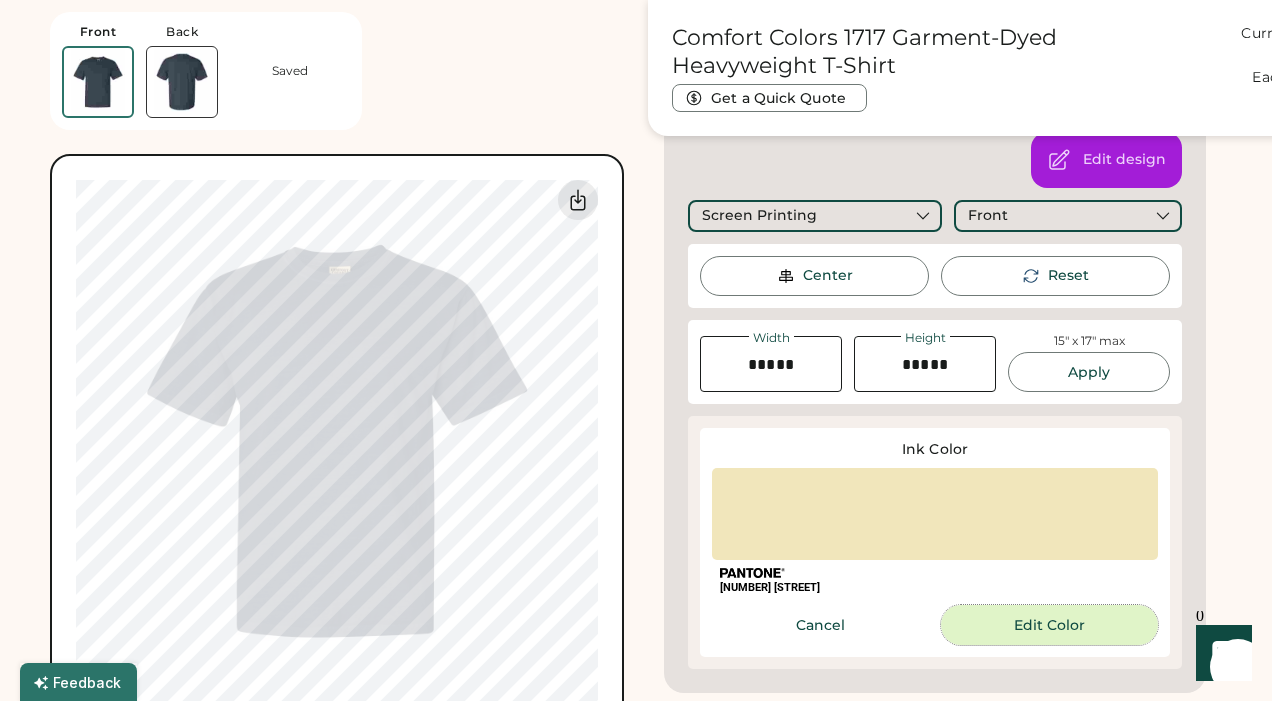 click on "Edit Color" at bounding box center (1049, 625) 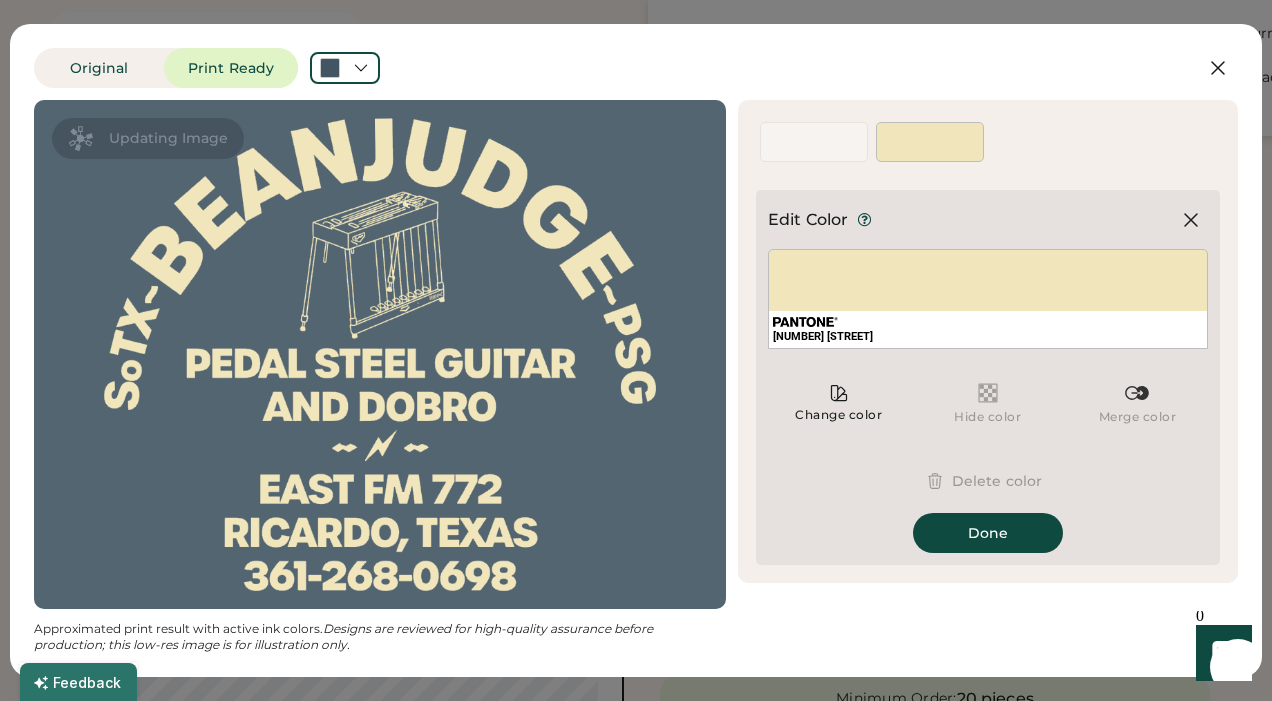 scroll, scrollTop: 0, scrollLeft: 0, axis: both 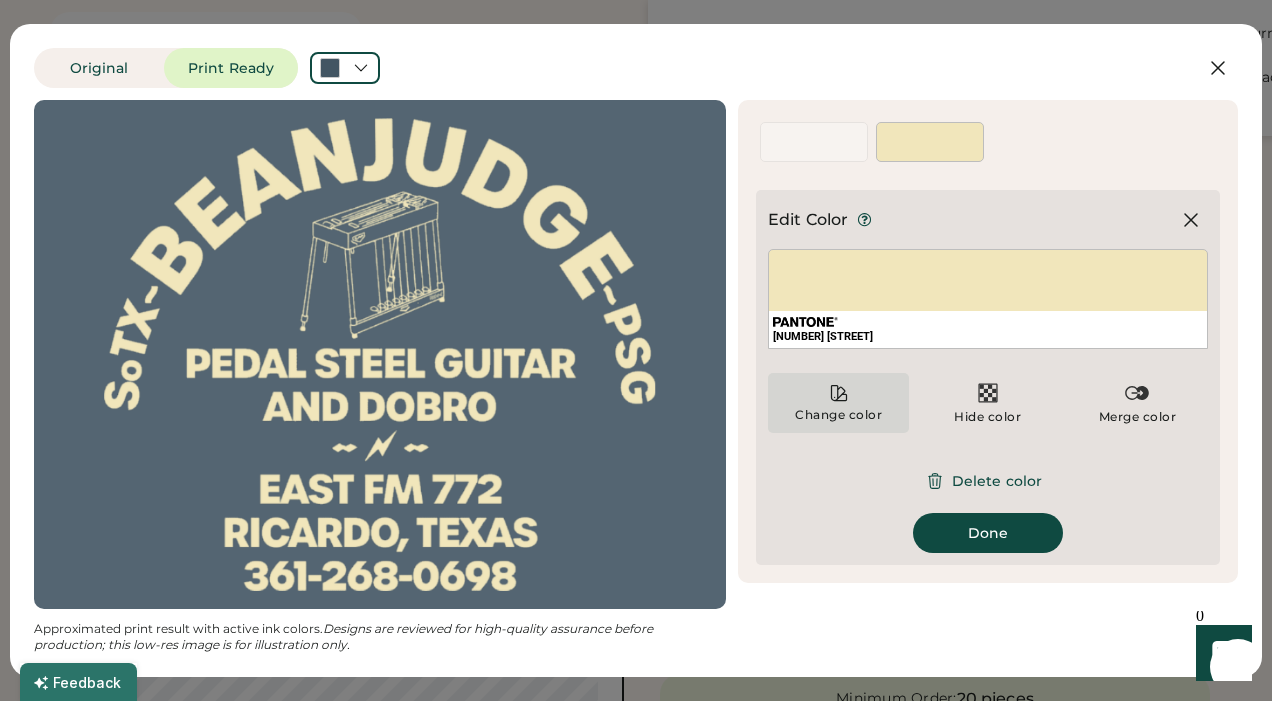 click on "Change color" at bounding box center [838, 415] 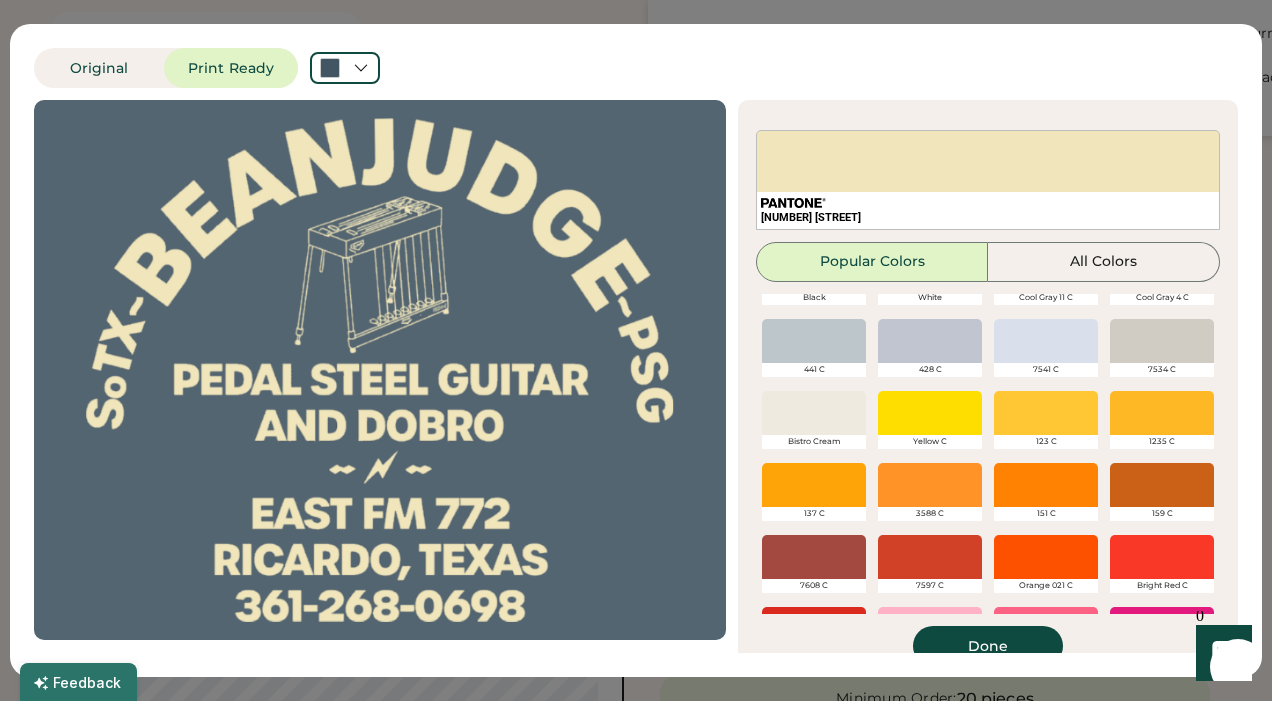 scroll, scrollTop: 59, scrollLeft: 0, axis: vertical 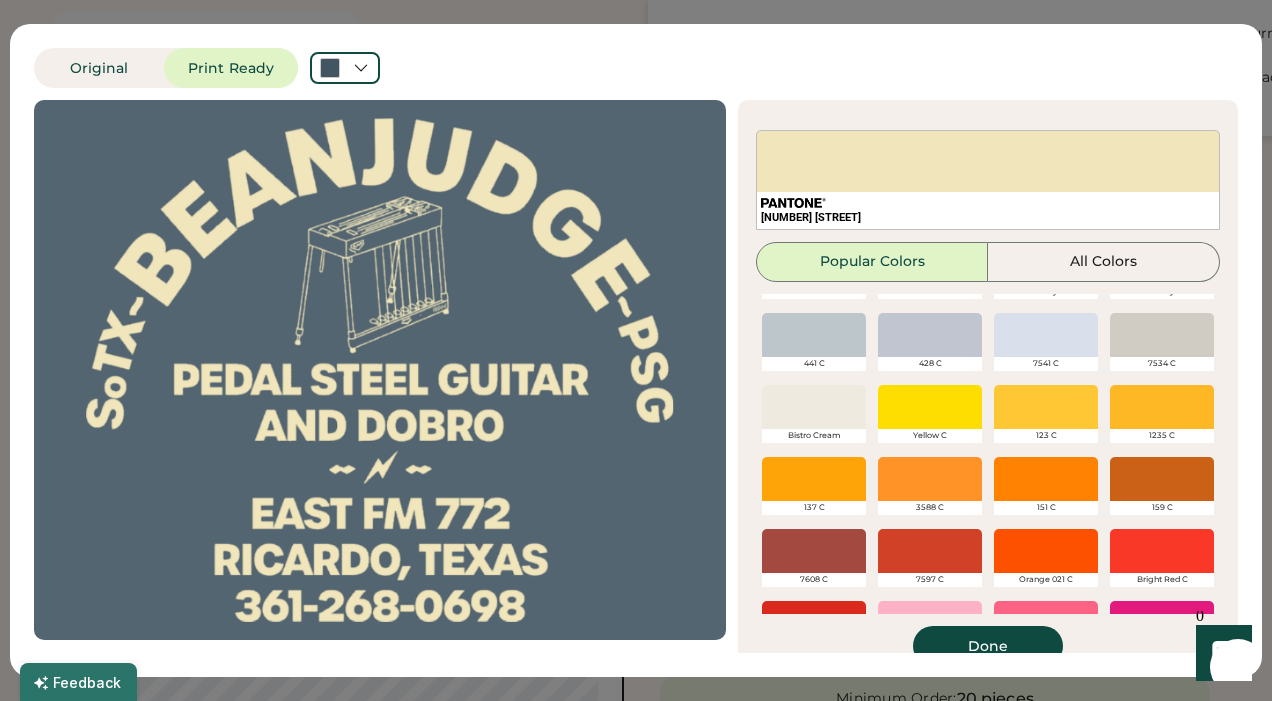click at bounding box center (814, 407) 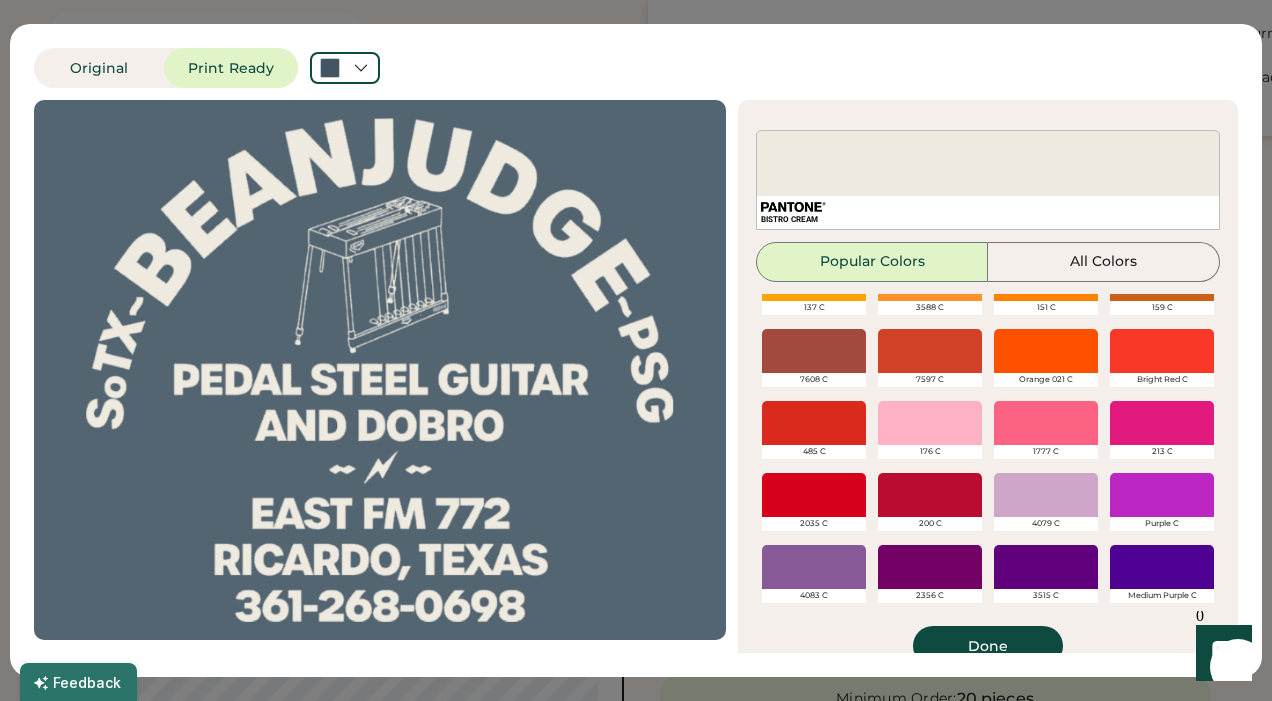 scroll, scrollTop: 472, scrollLeft: 0, axis: vertical 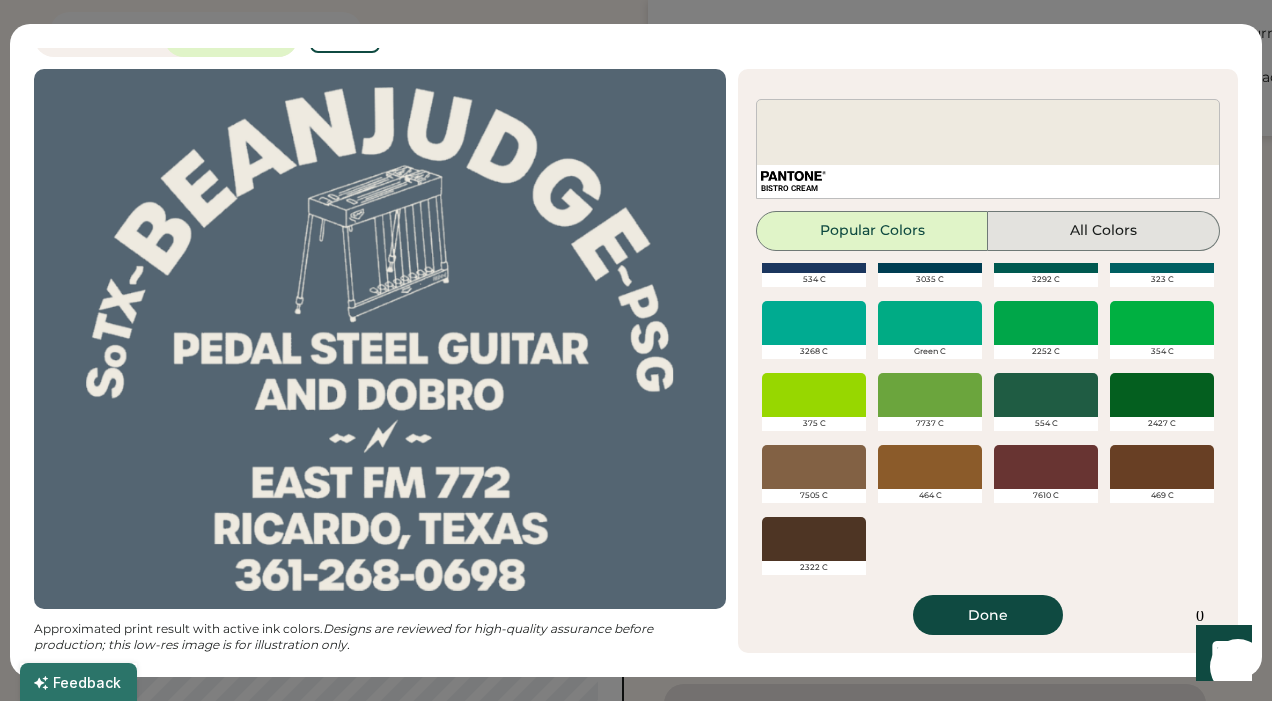 click on "All Colors" at bounding box center [1104, 231] 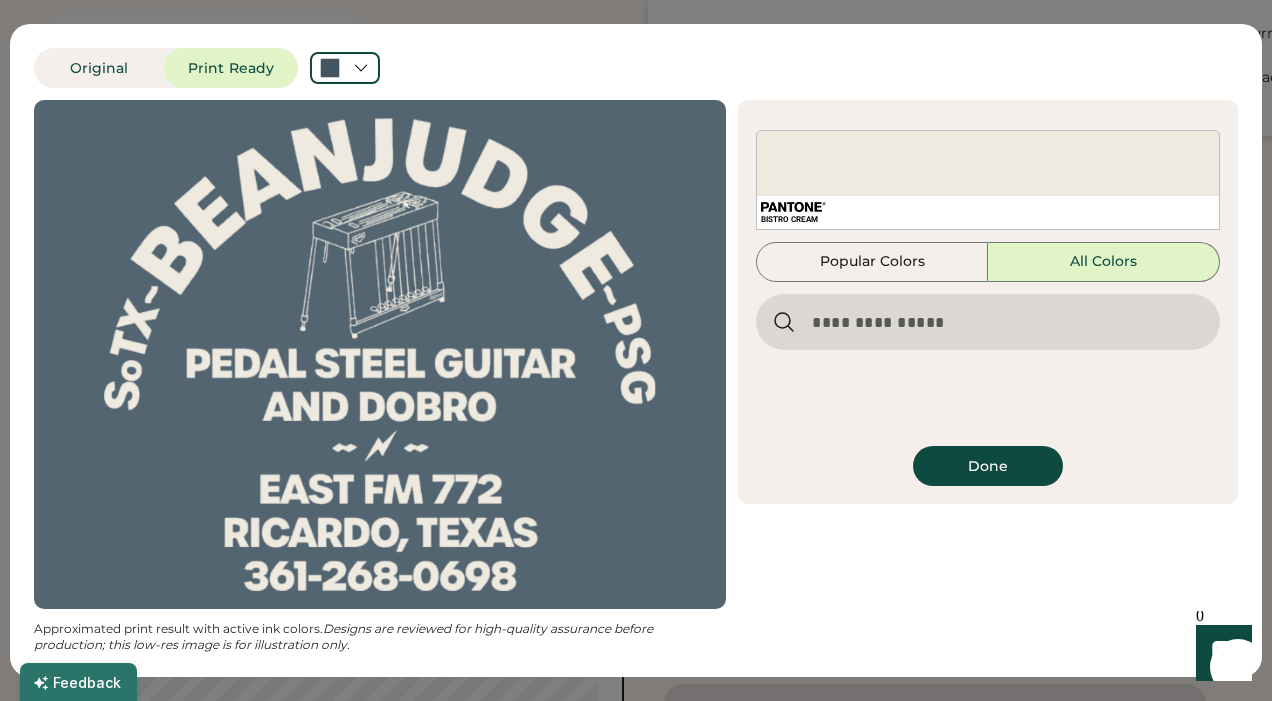 scroll, scrollTop: 0, scrollLeft: 0, axis: both 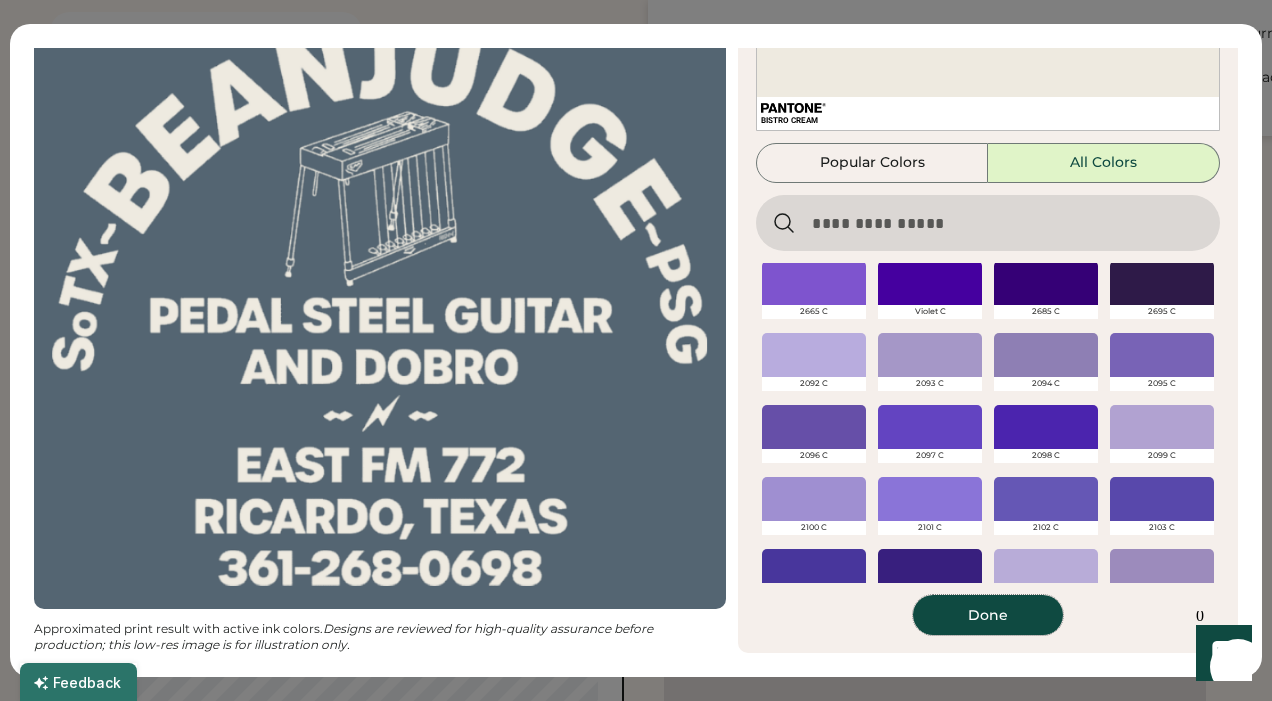 click on "Done" at bounding box center [988, 615] 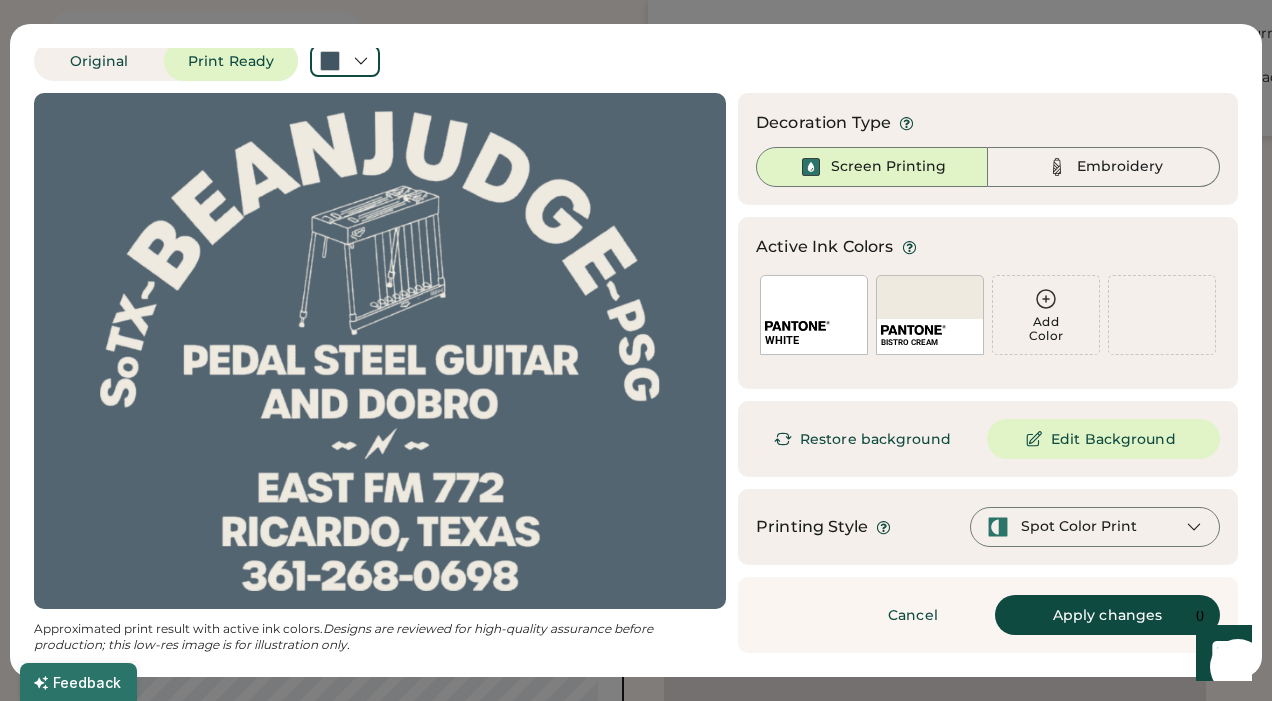 scroll, scrollTop: 0, scrollLeft: 0, axis: both 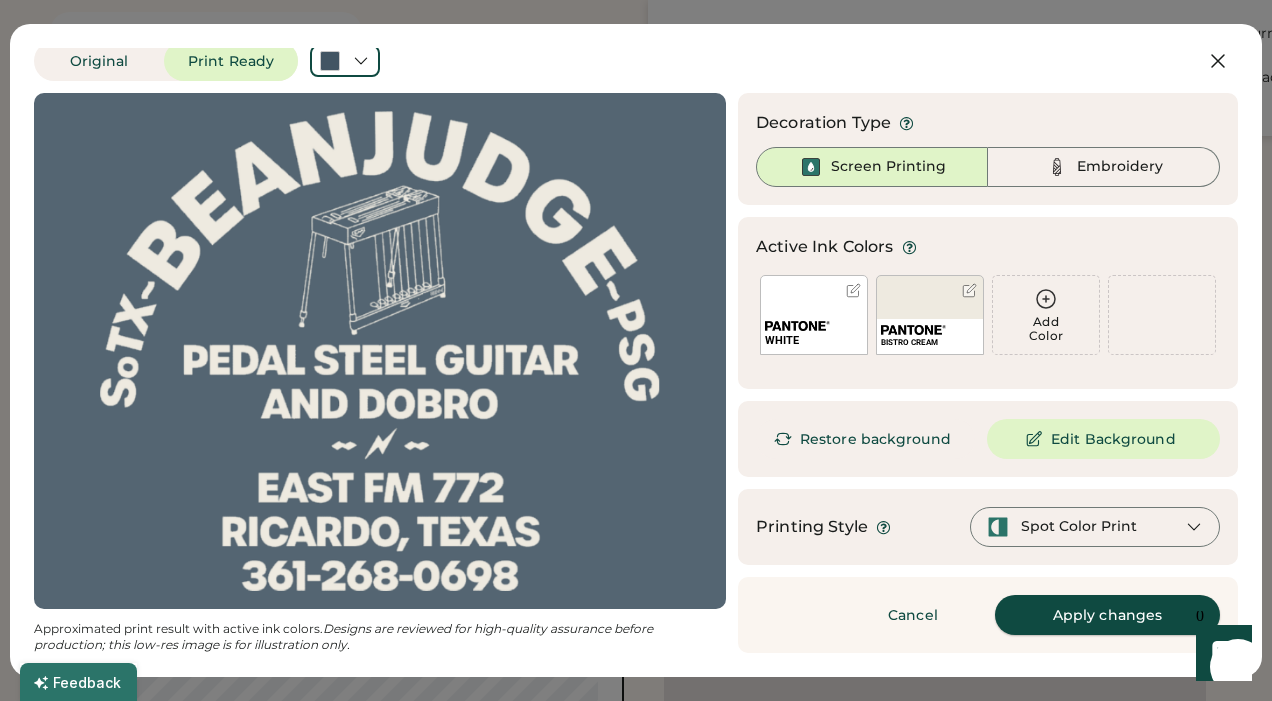 click on "Apply changes" at bounding box center [1107, 615] 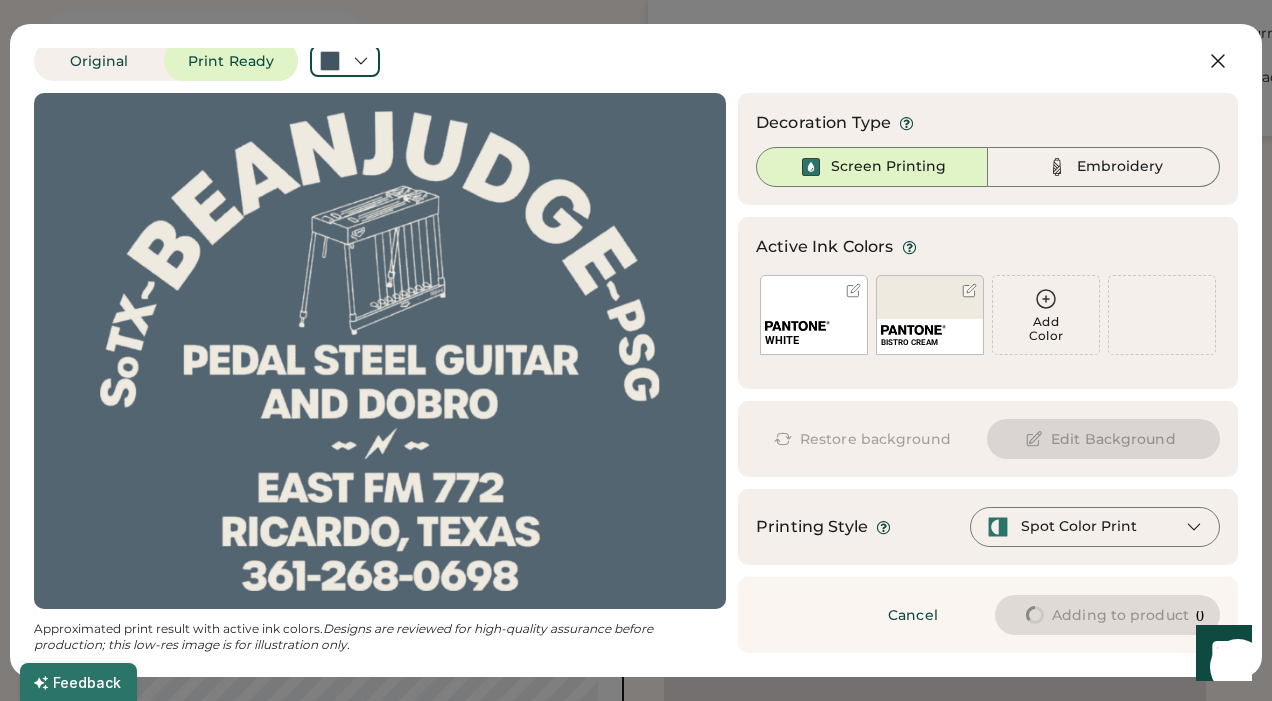 type on "****" 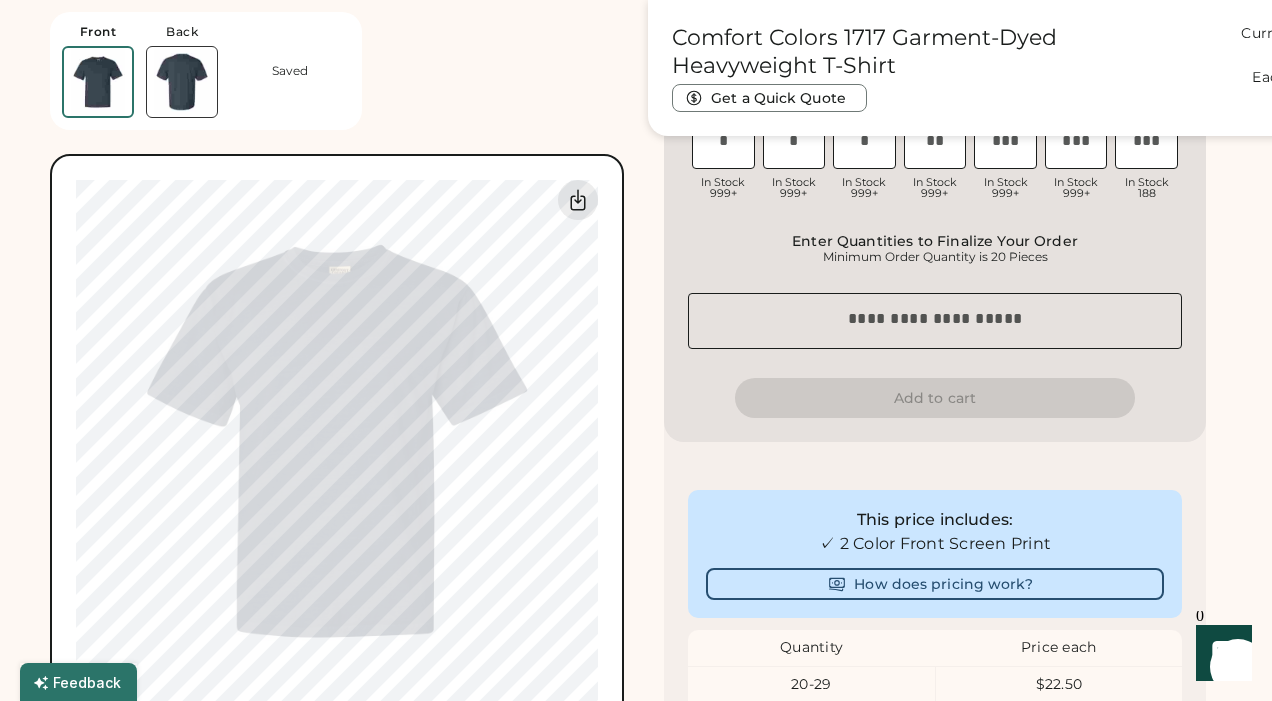 type on "*****" 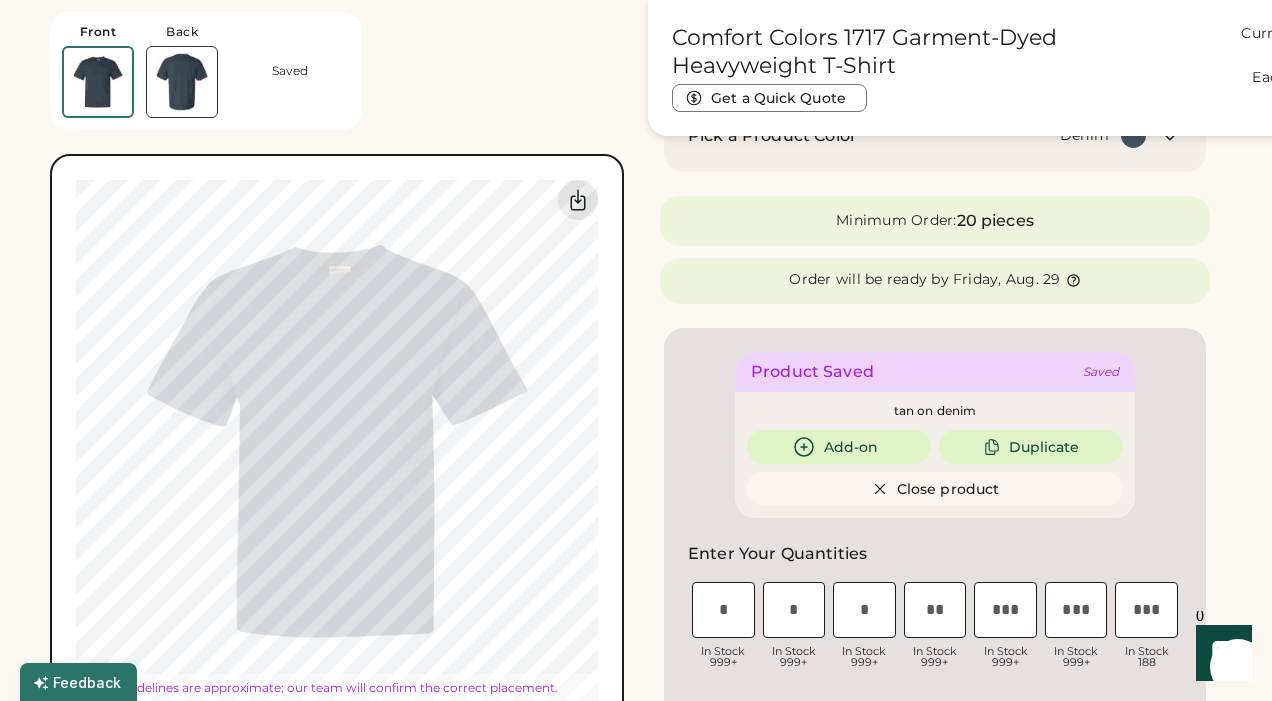 type on "*****" 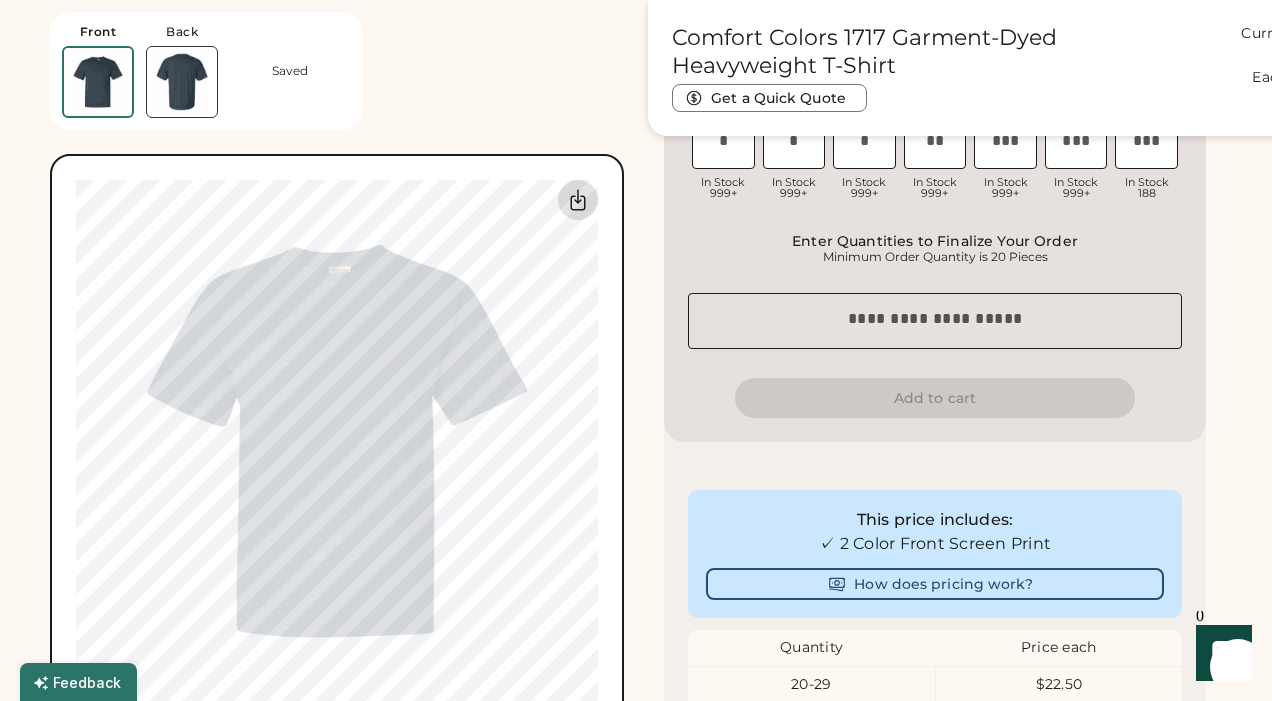 click 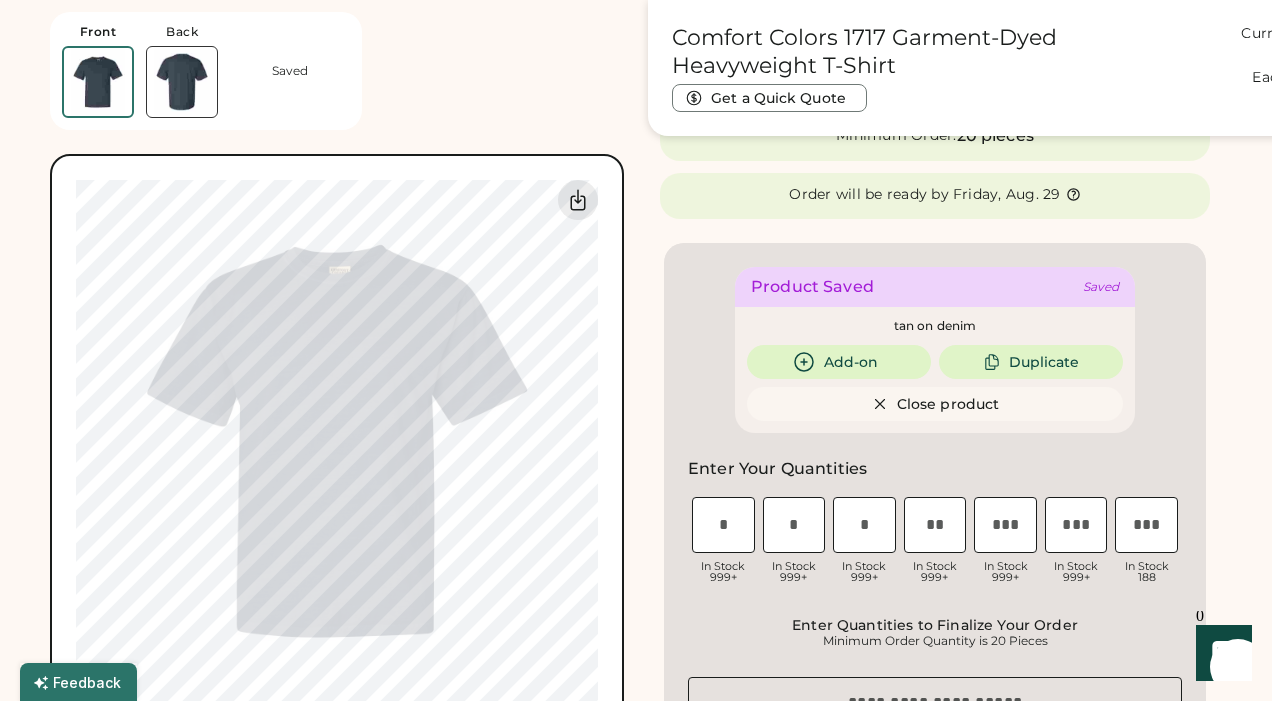 scroll, scrollTop: 459, scrollLeft: 0, axis: vertical 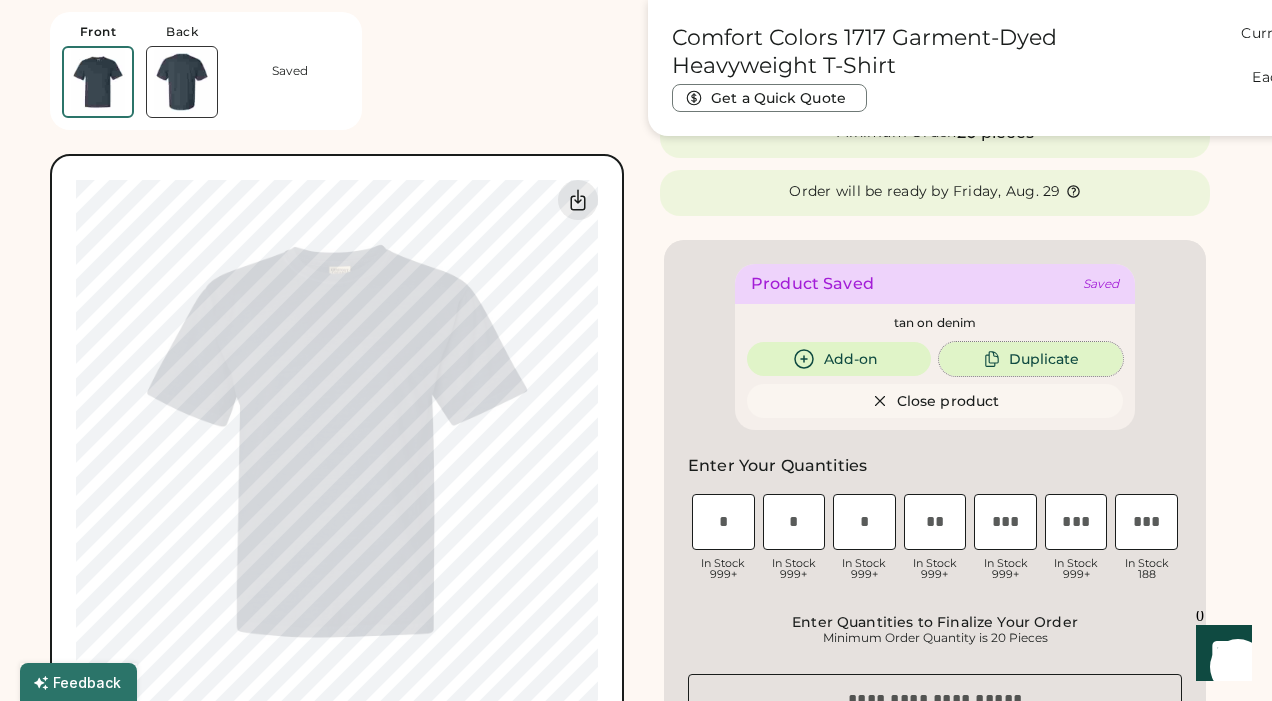 click on "Duplicate" at bounding box center (1031, 359) 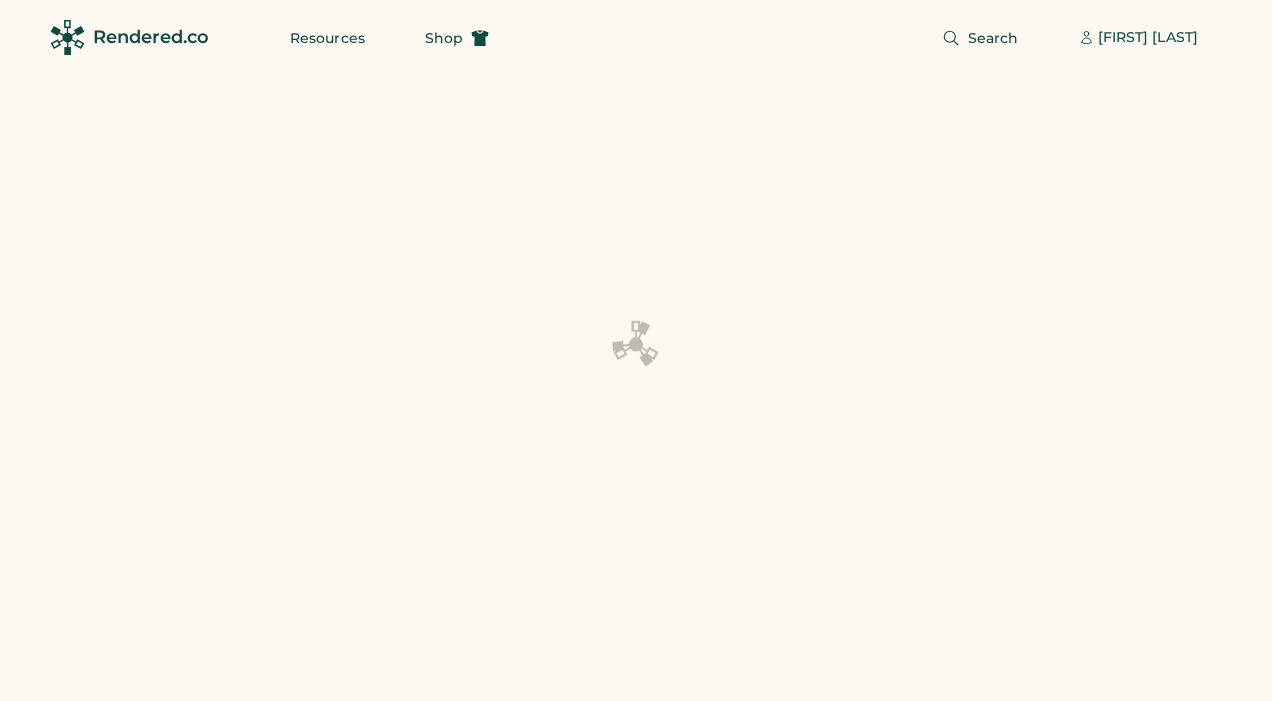 scroll, scrollTop: 0, scrollLeft: 0, axis: both 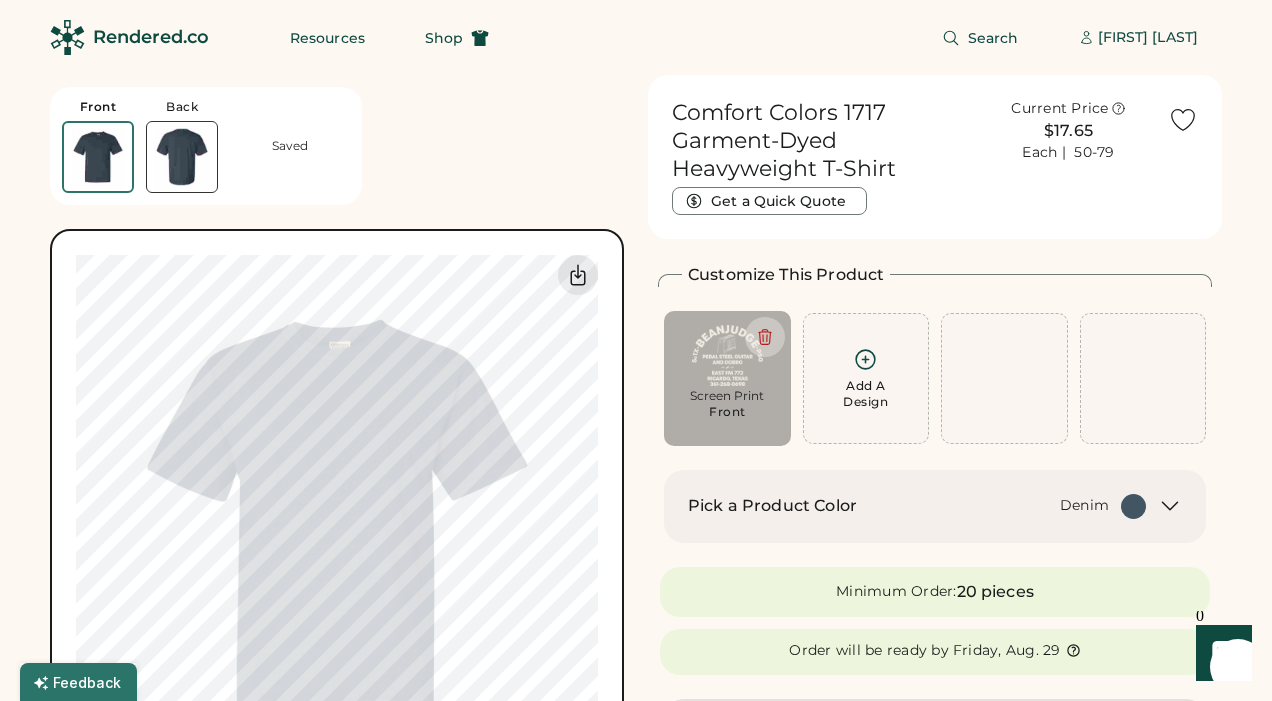 click 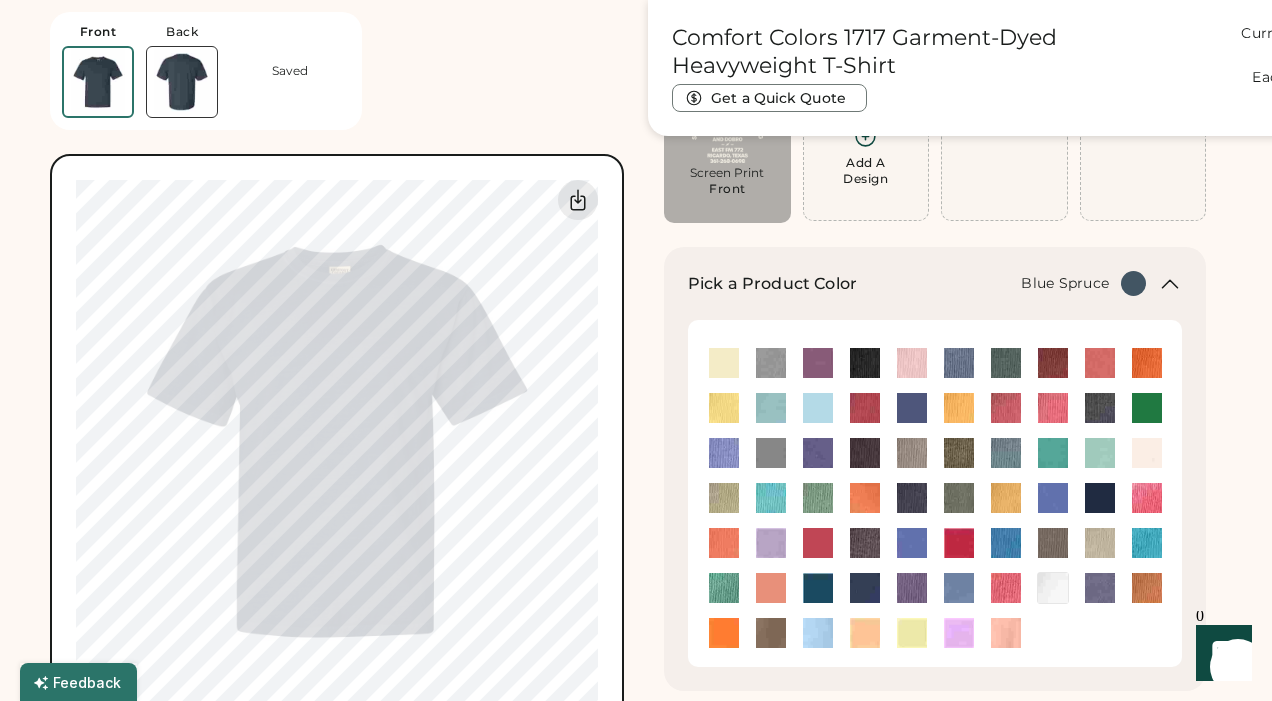 scroll, scrollTop: 254, scrollLeft: 0, axis: vertical 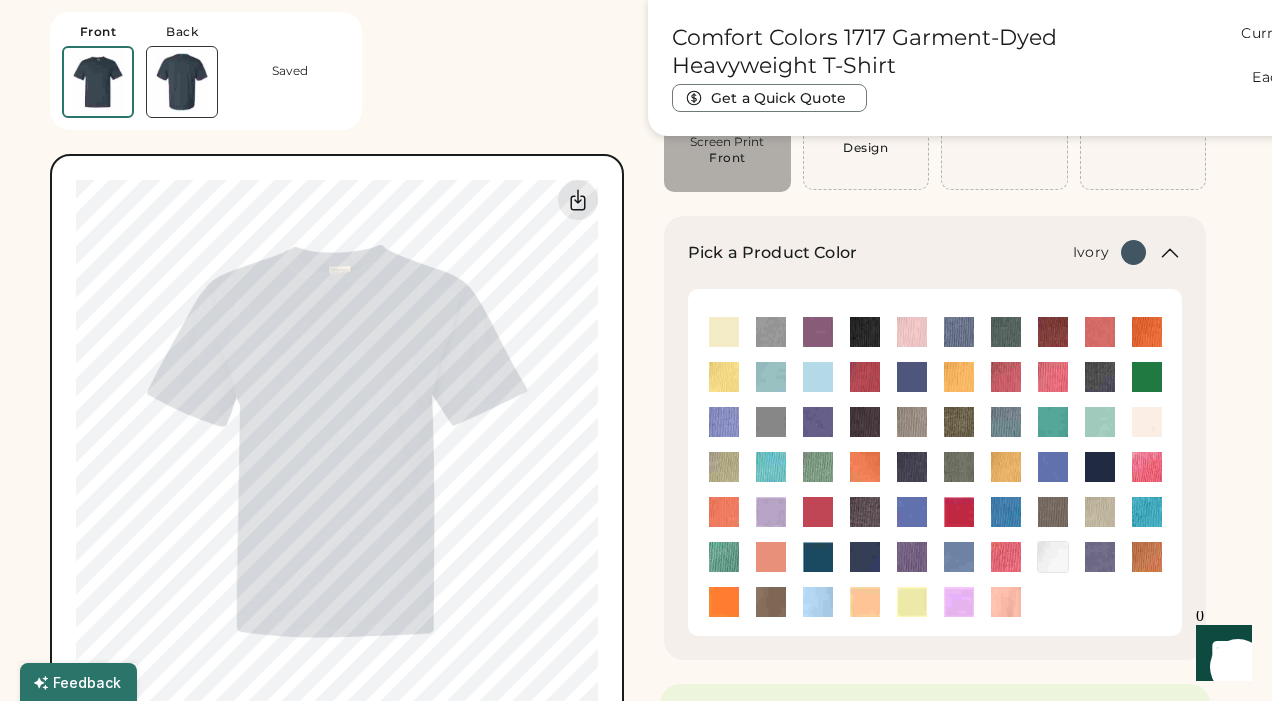 click at bounding box center (1147, 422) 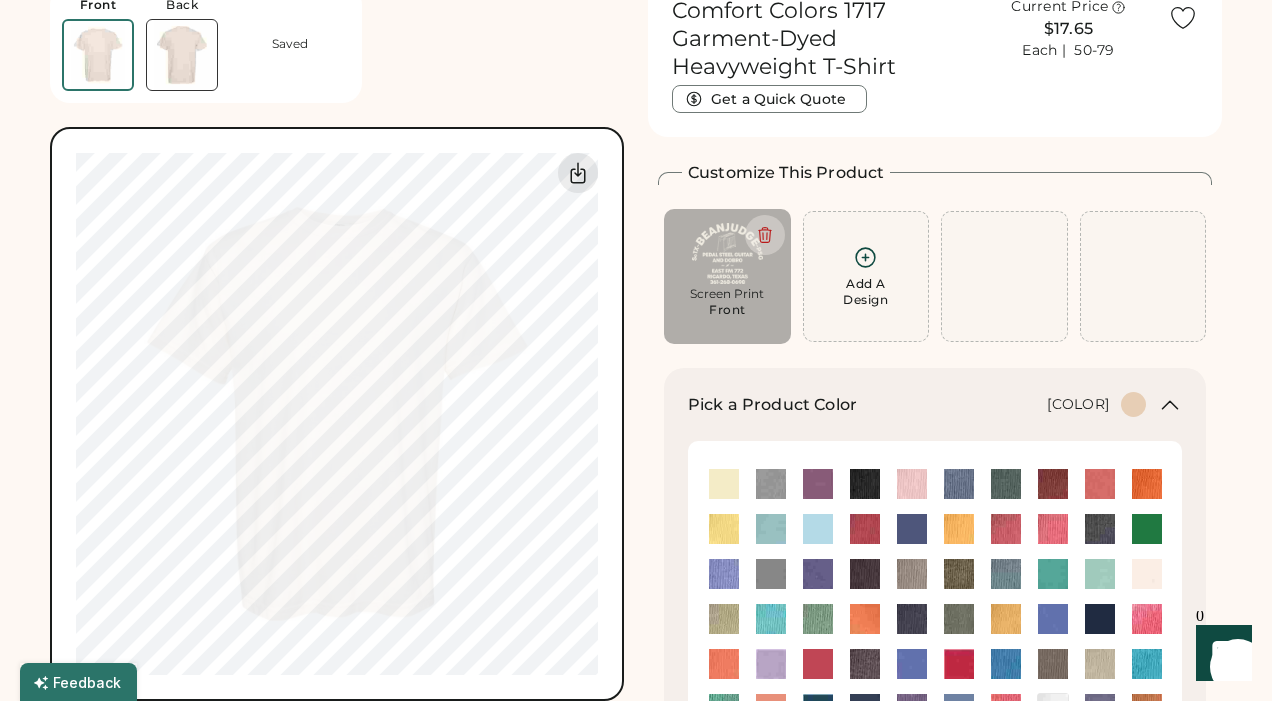 scroll, scrollTop: 0, scrollLeft: 0, axis: both 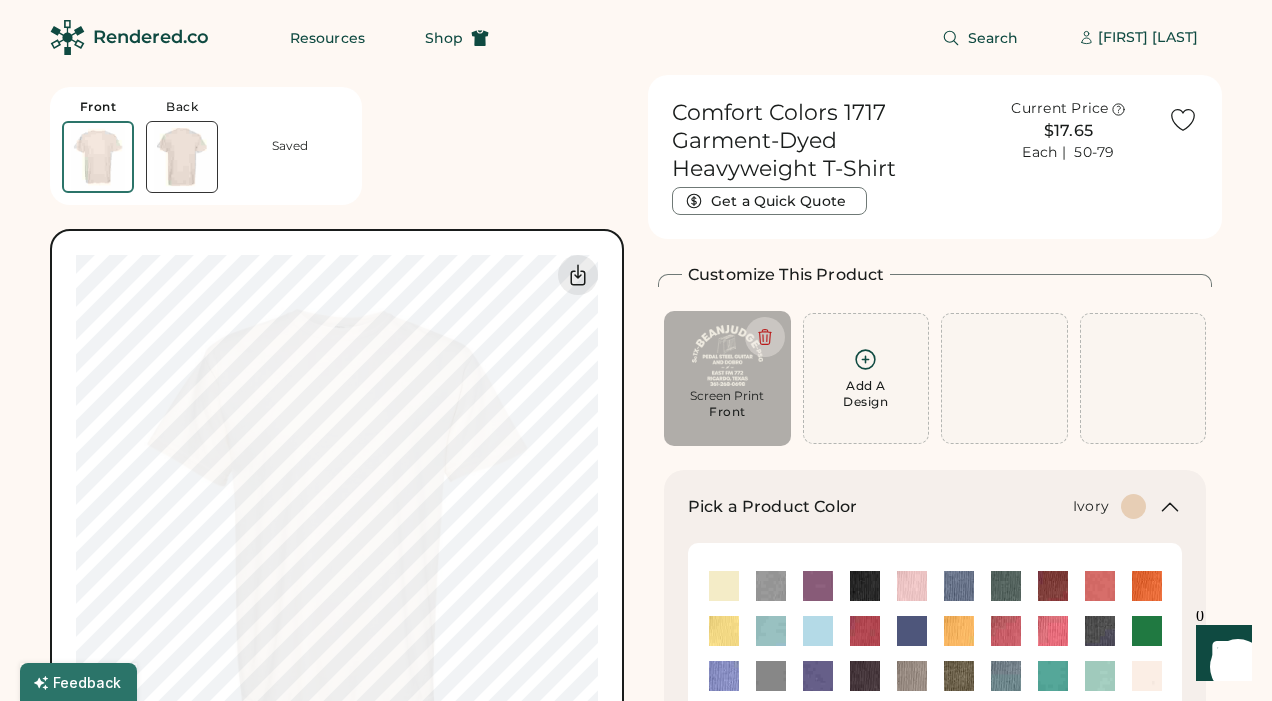 click on "Screen Print" at bounding box center [727, 396] 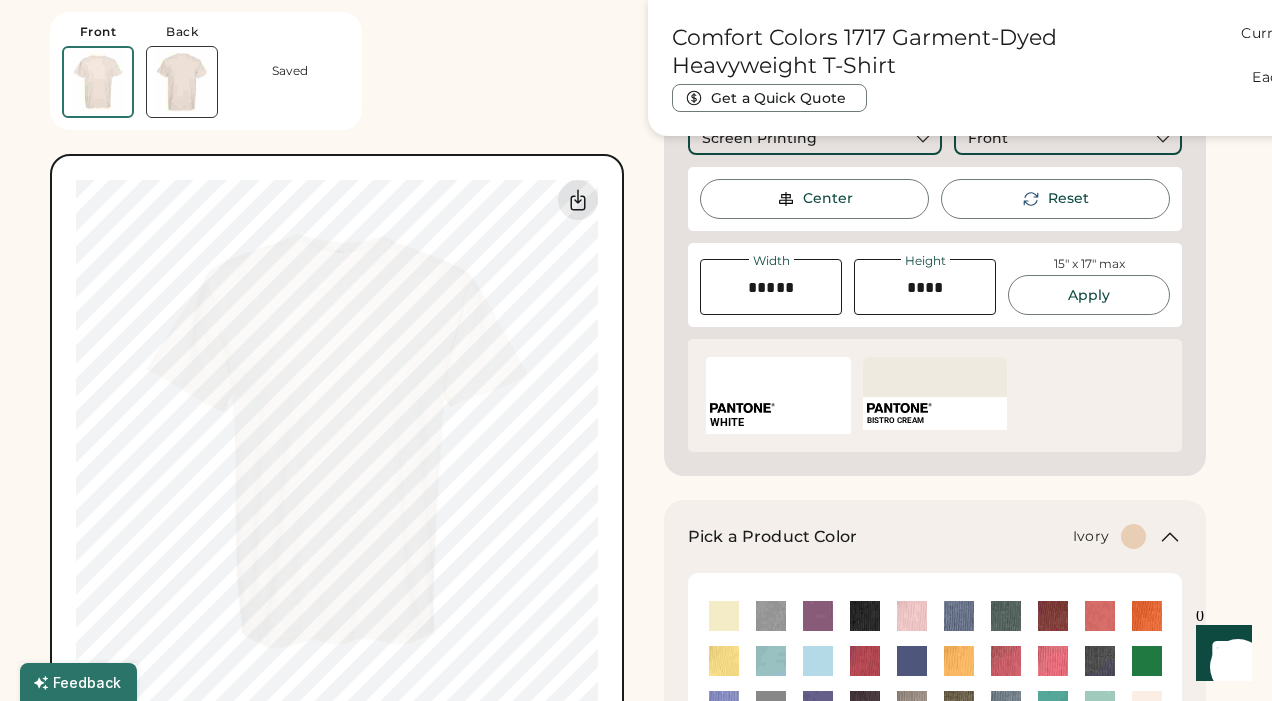 scroll, scrollTop: 453, scrollLeft: 0, axis: vertical 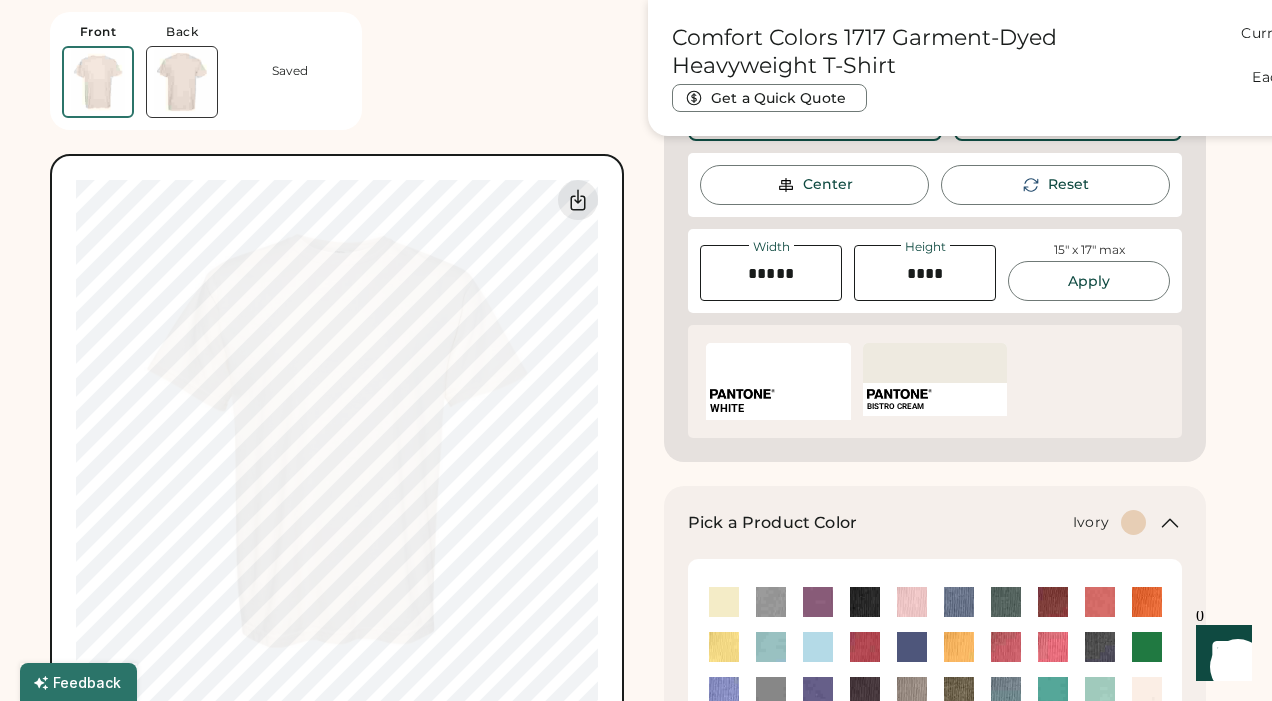 click on "SELECT
A COLOR" at bounding box center (935, 363) 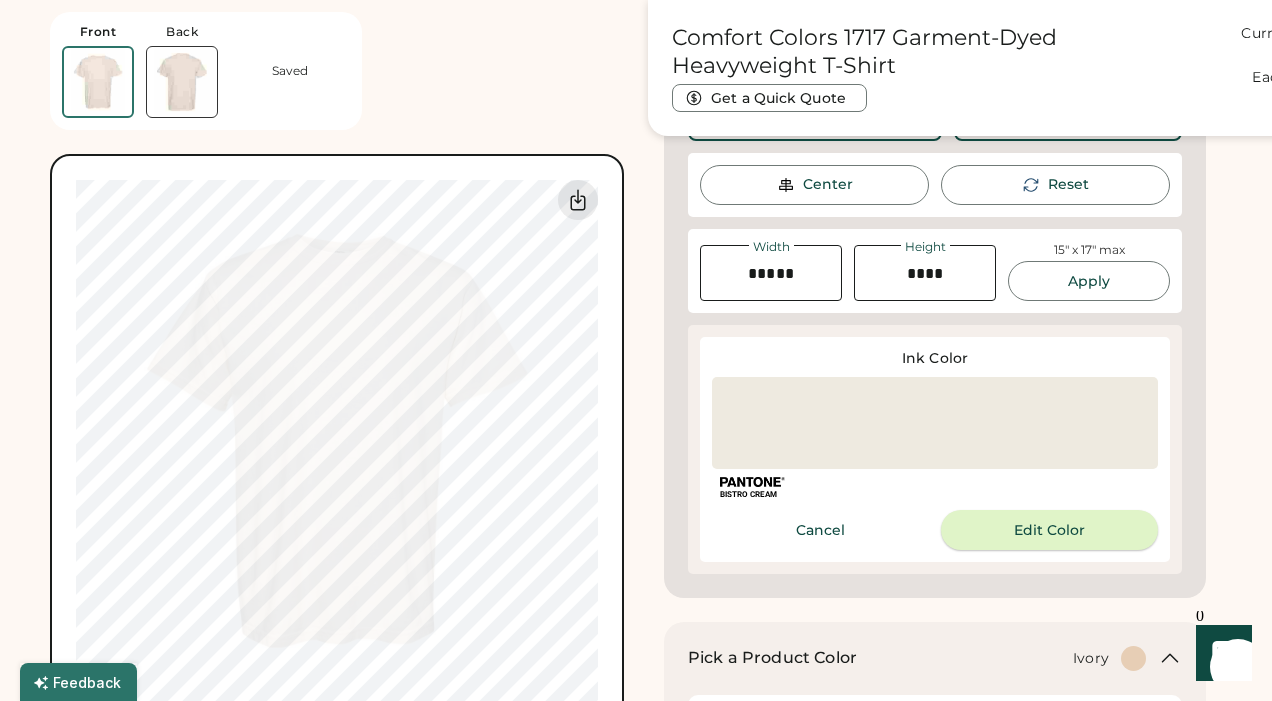 click on "Edit Color" at bounding box center (1049, 530) 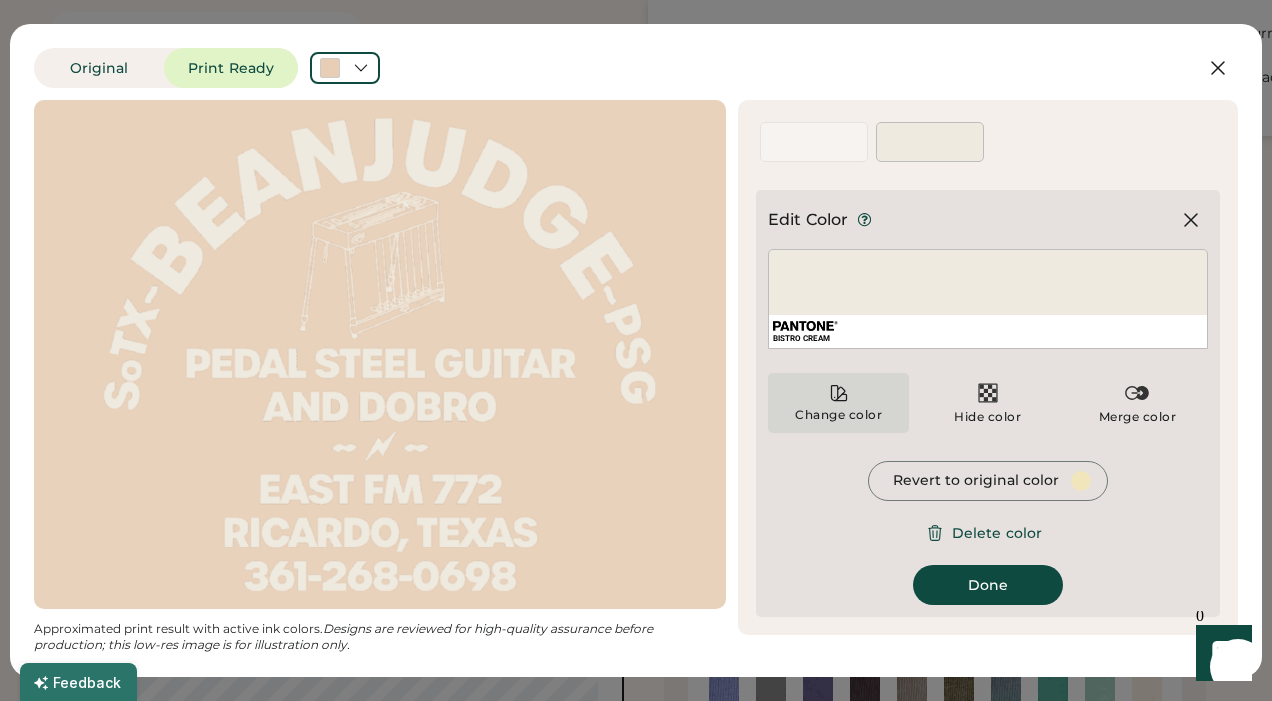 click on "Change color" at bounding box center (838, 415) 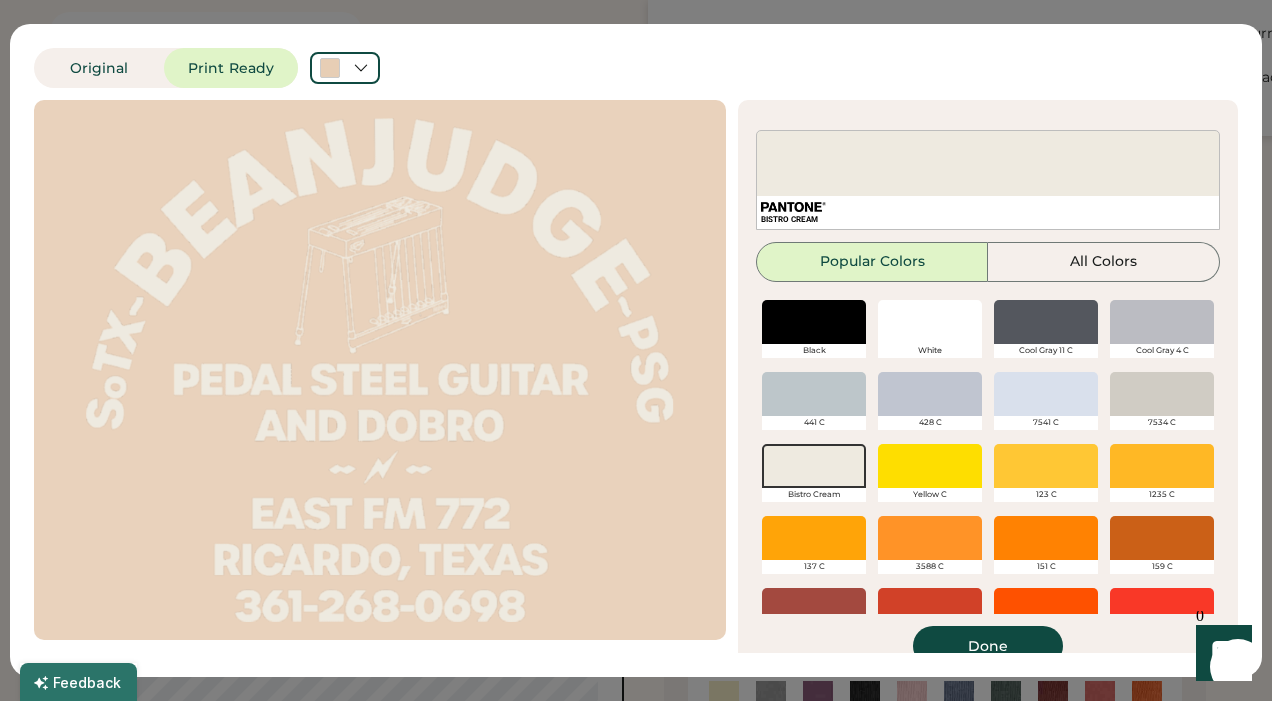 scroll, scrollTop: 358, scrollLeft: 0, axis: vertical 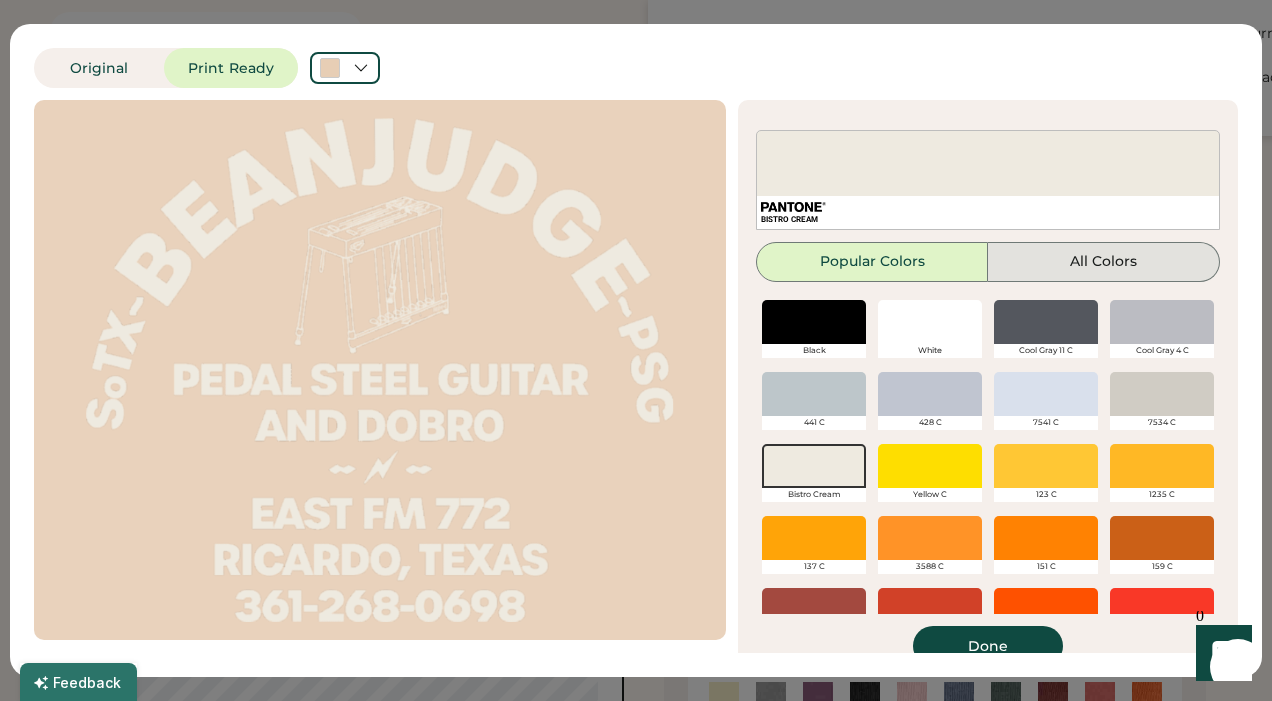 click on "All Colors" at bounding box center (1104, 262) 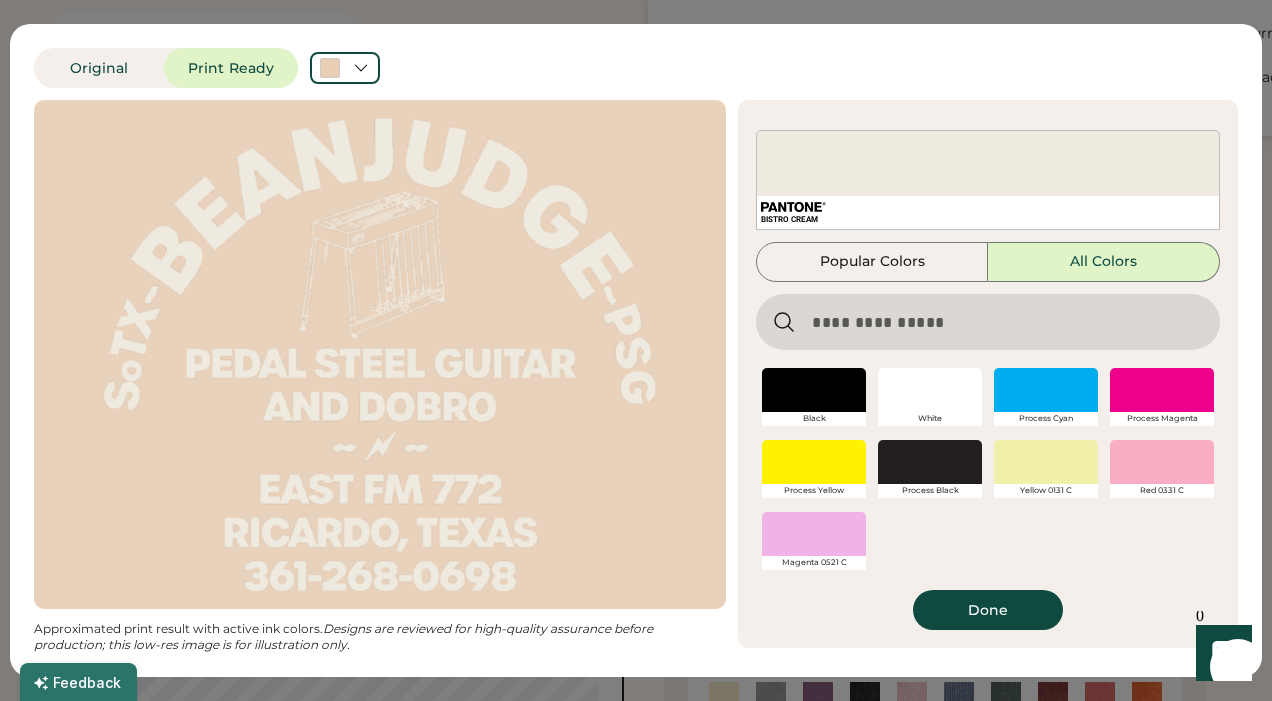 click at bounding box center [988, 322] 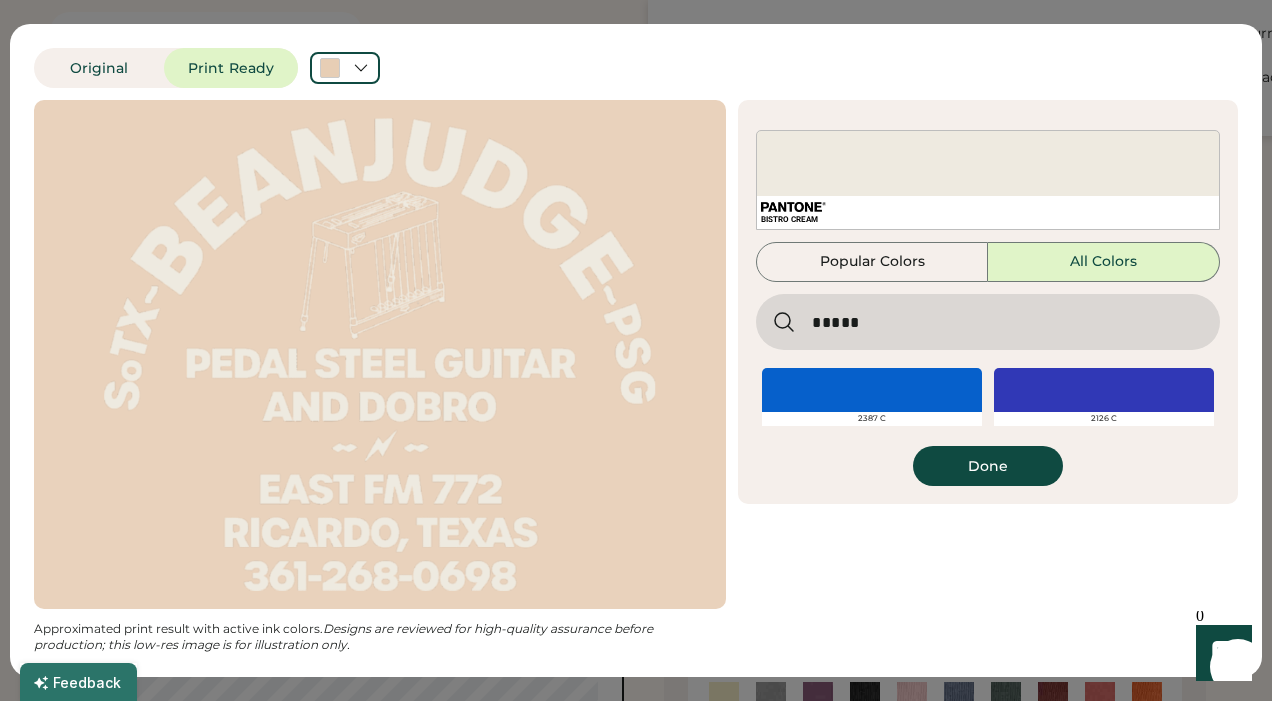 drag, startPoint x: 882, startPoint y: 322, endPoint x: 787, endPoint y: 320, distance: 95.02105 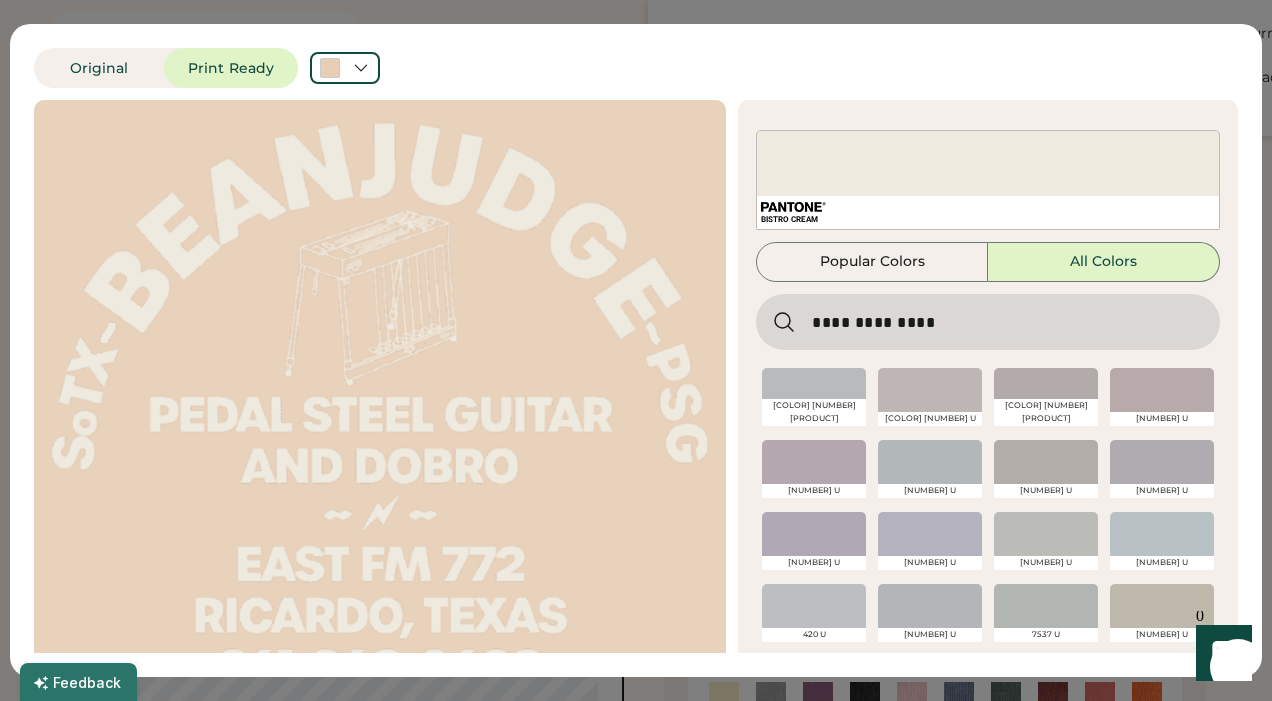 type on "**********" 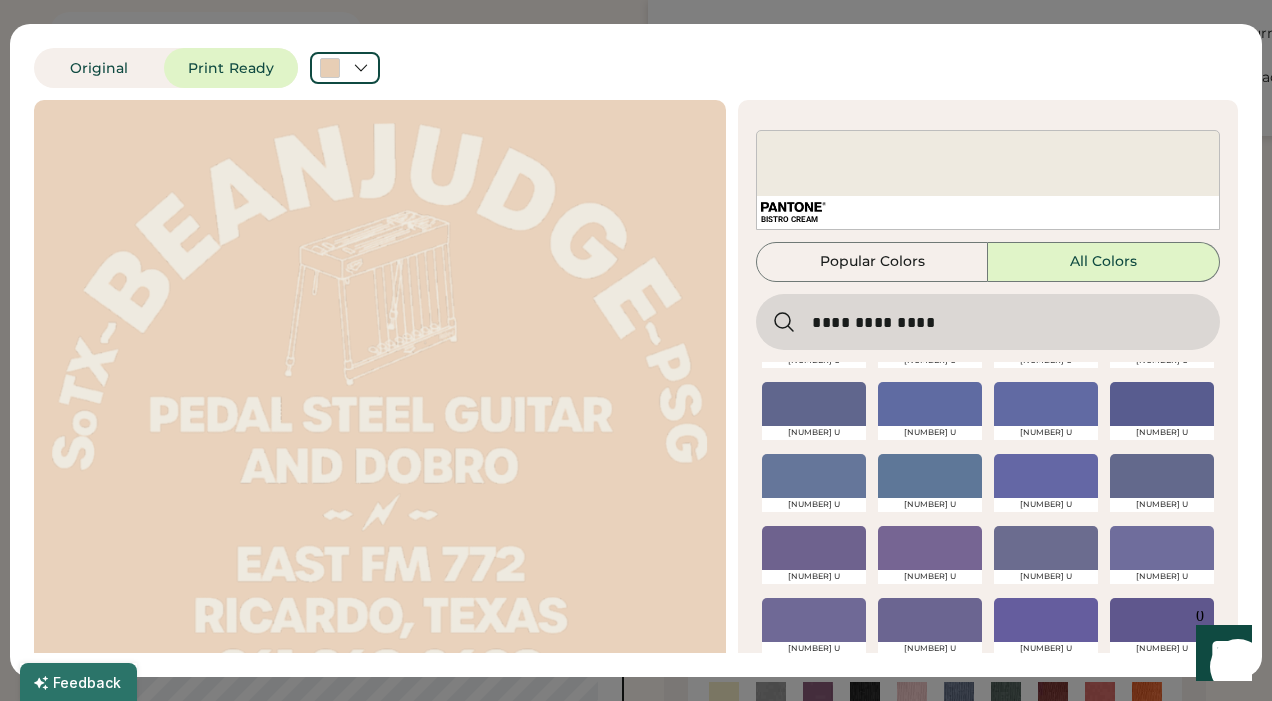scroll, scrollTop: 256, scrollLeft: 0, axis: vertical 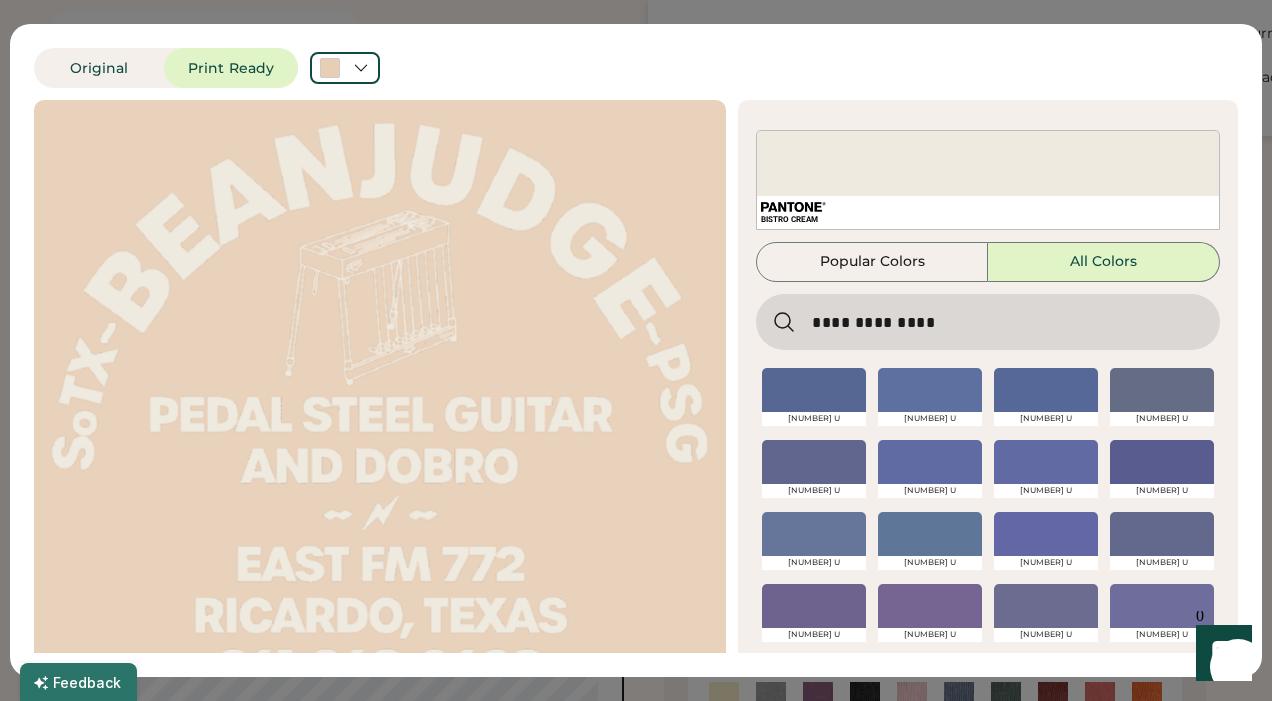 click at bounding box center [1162, 390] 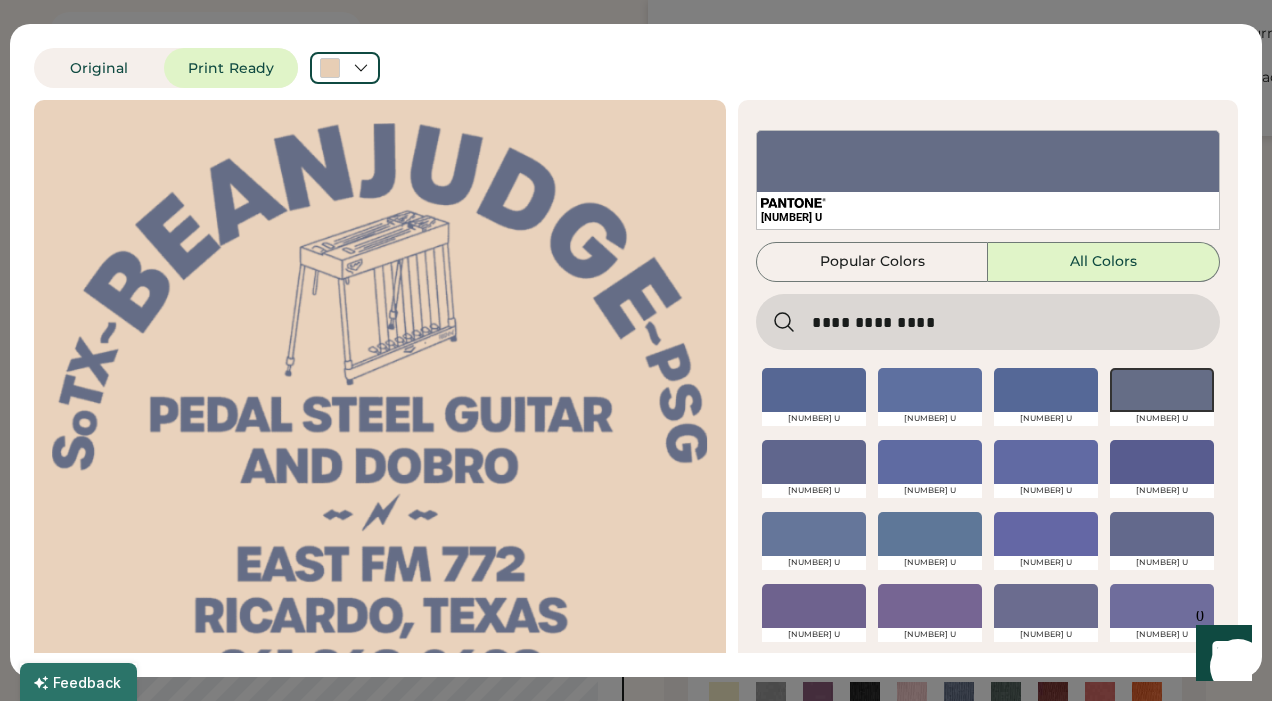 click at bounding box center [814, 462] 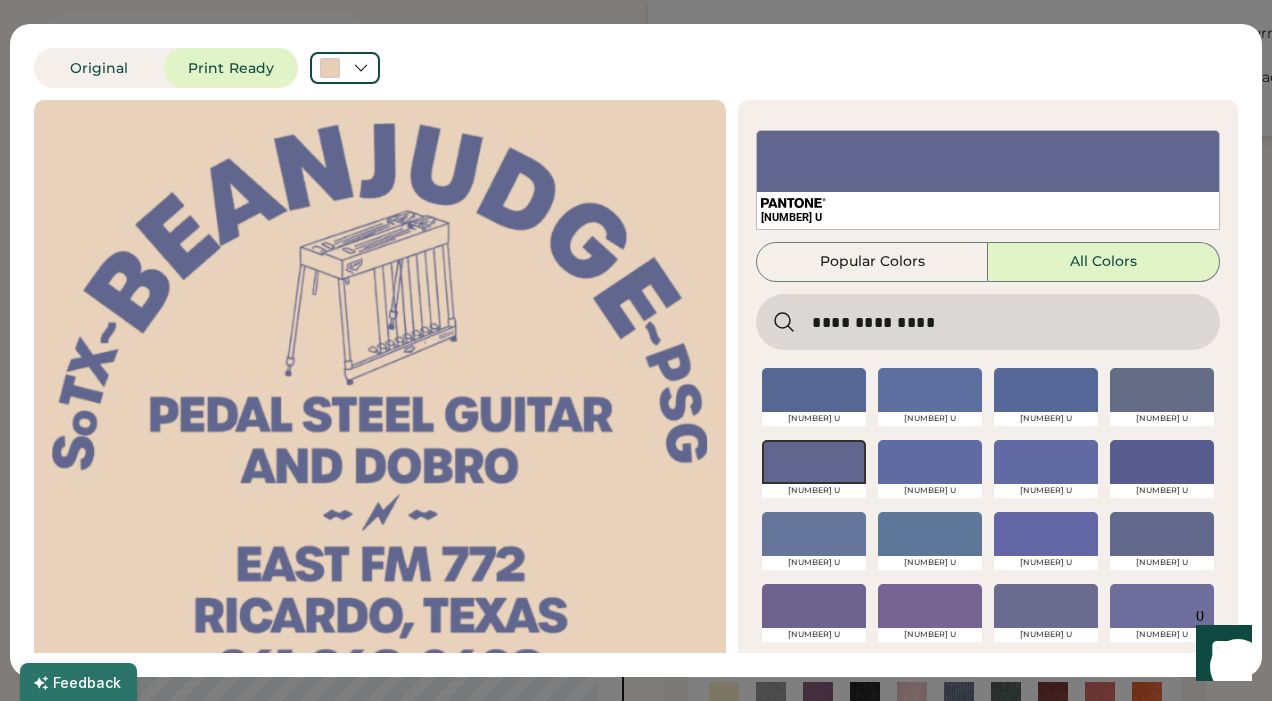 click at bounding box center (1162, 534) 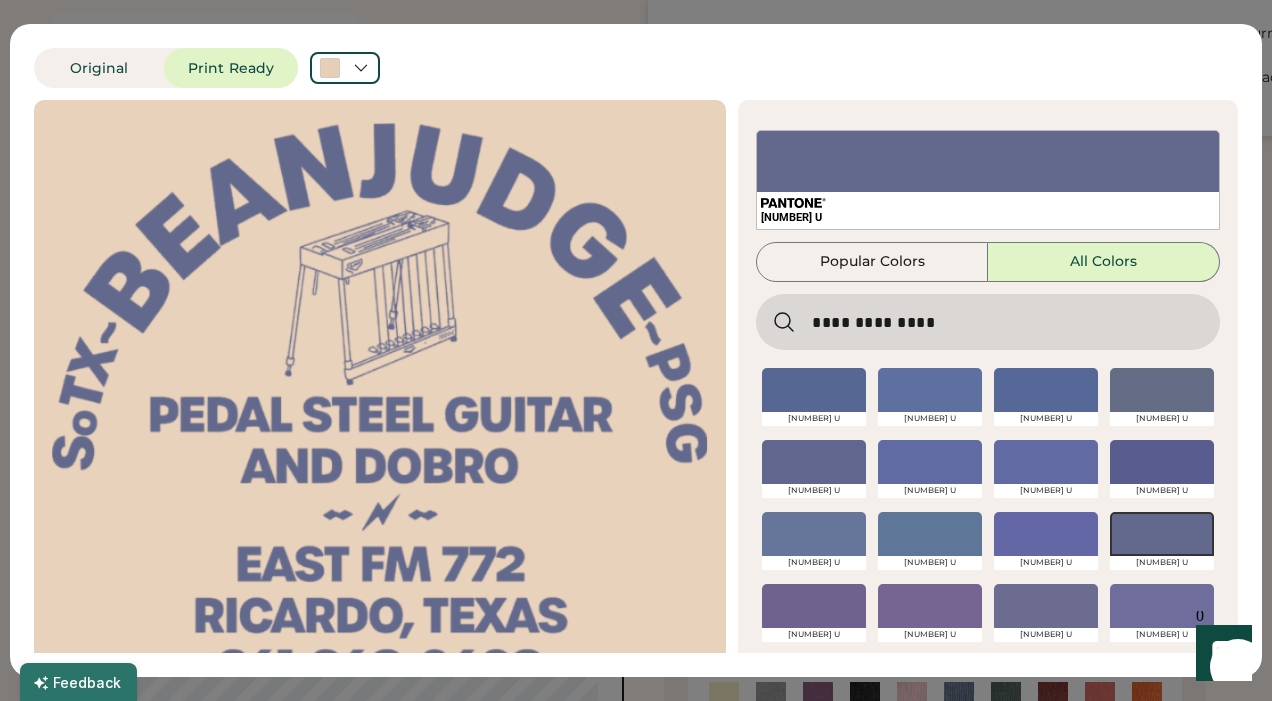 click at bounding box center [1162, 390] 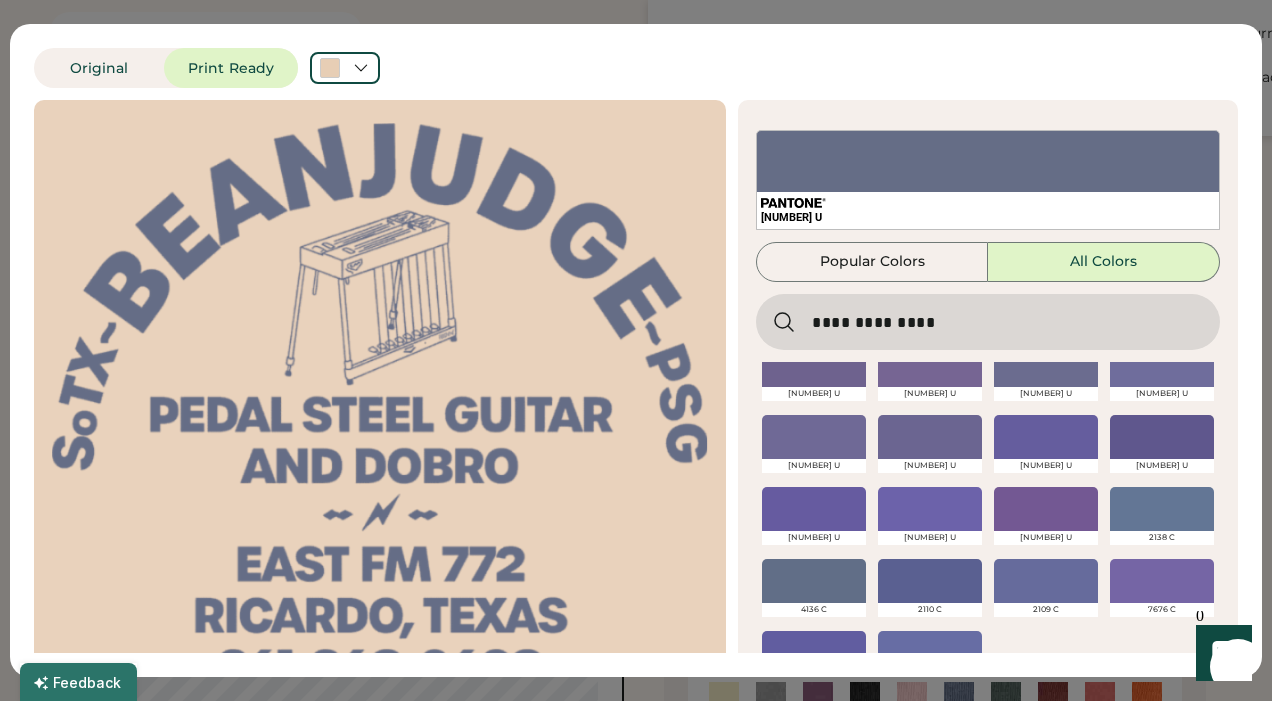 scroll, scrollTop: 256, scrollLeft: 0, axis: vertical 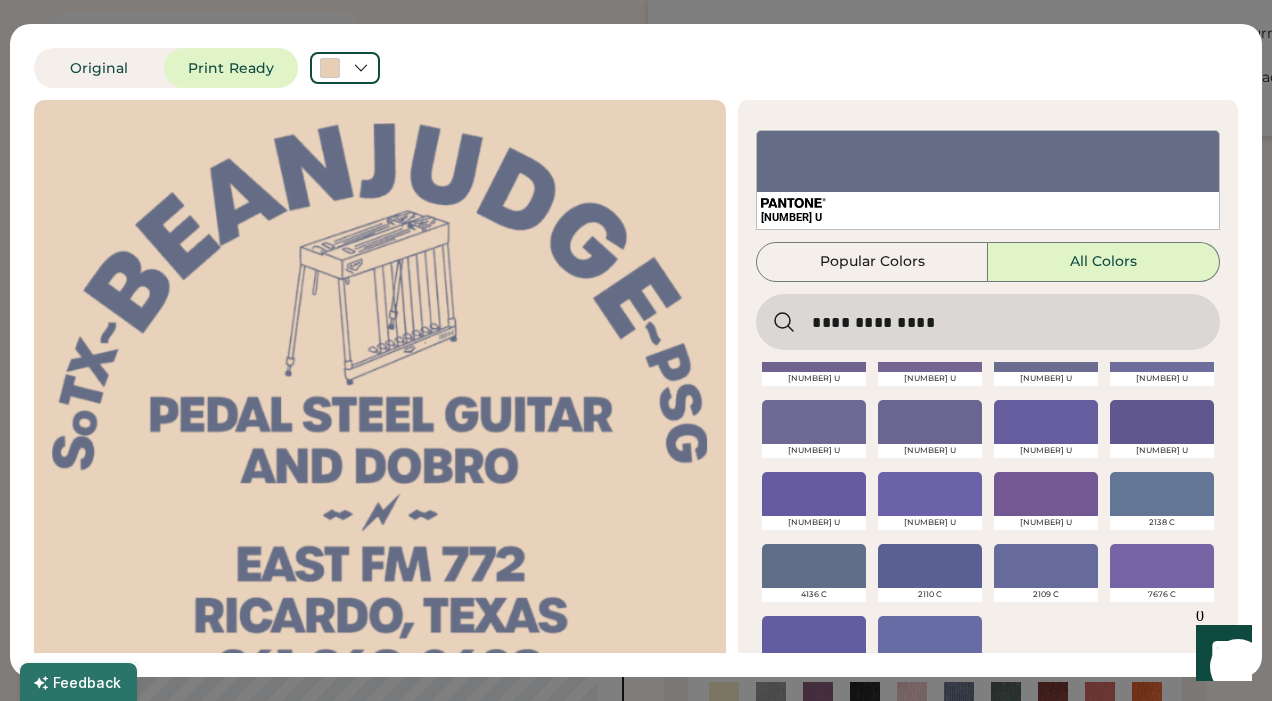 click at bounding box center (814, 566) 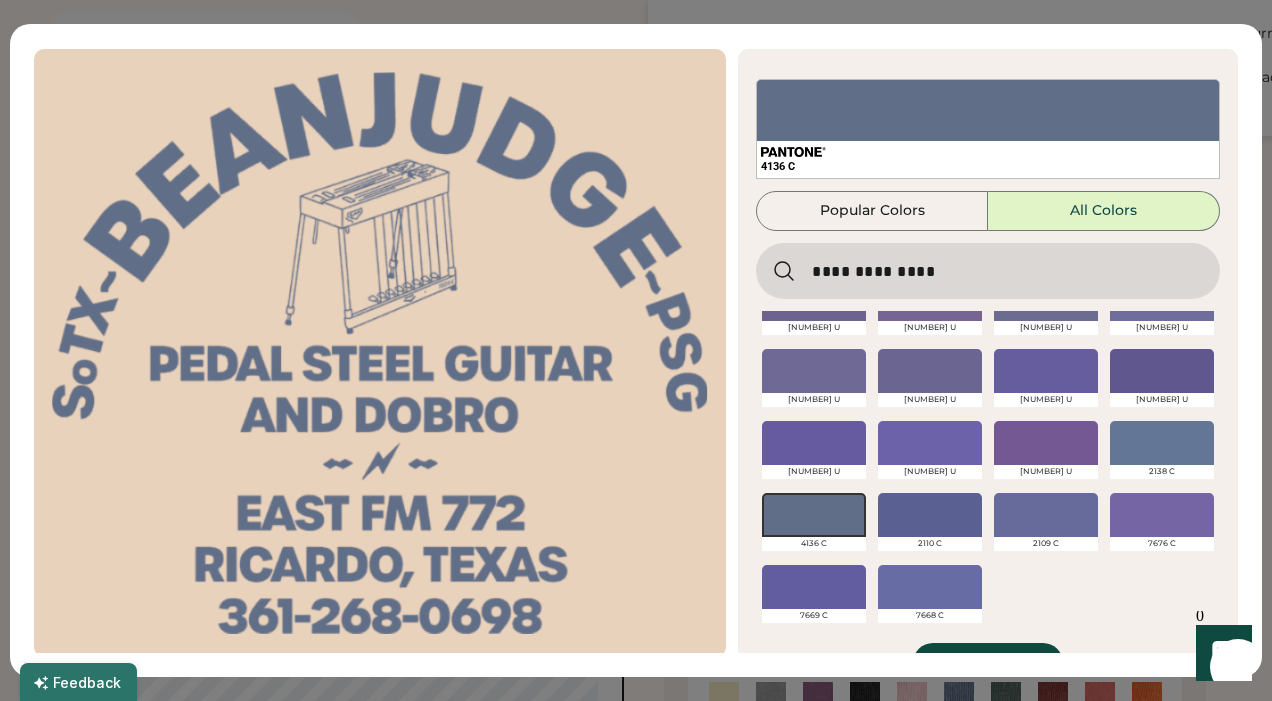 scroll, scrollTop: 99, scrollLeft: 0, axis: vertical 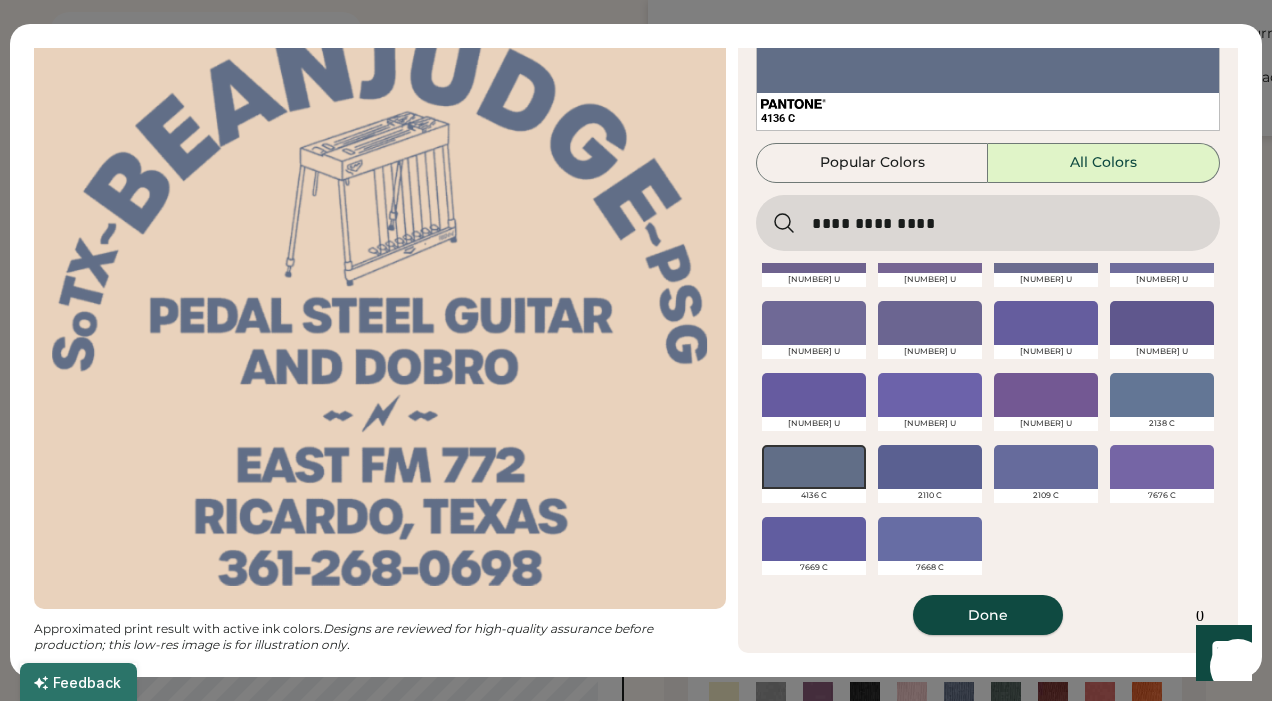 click on "Done" at bounding box center (988, 615) 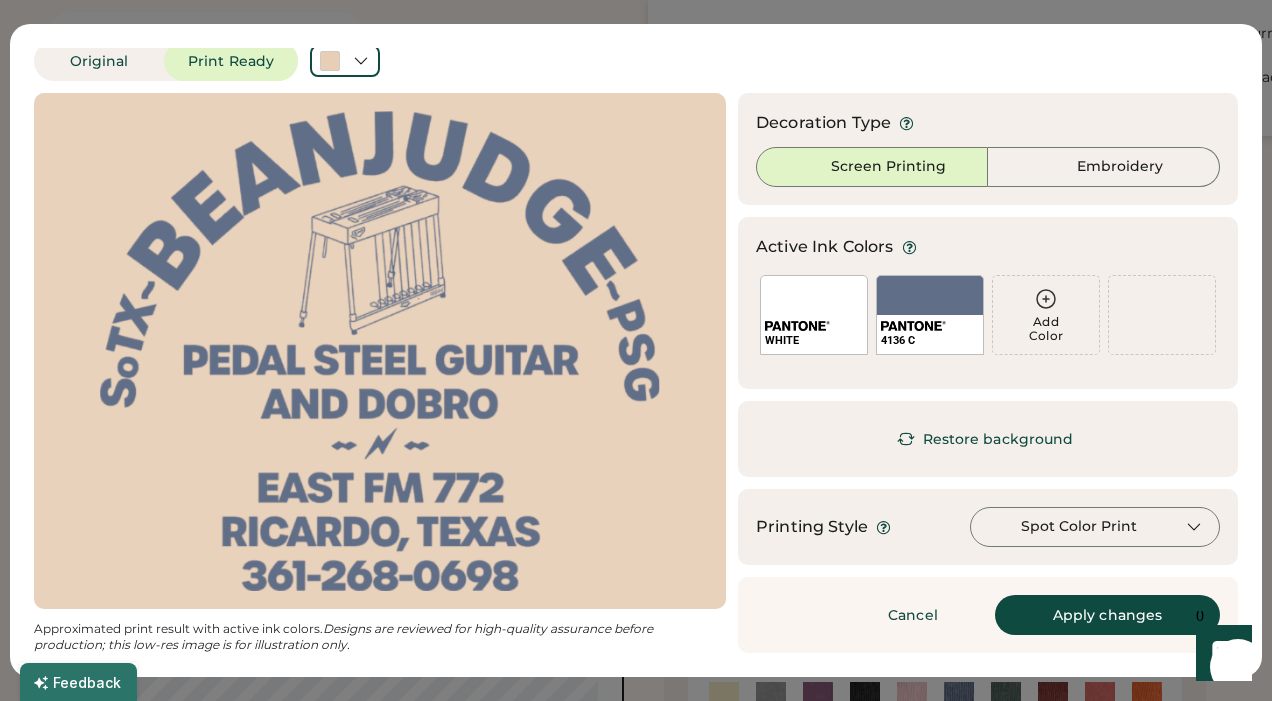 scroll, scrollTop: 0, scrollLeft: 0, axis: both 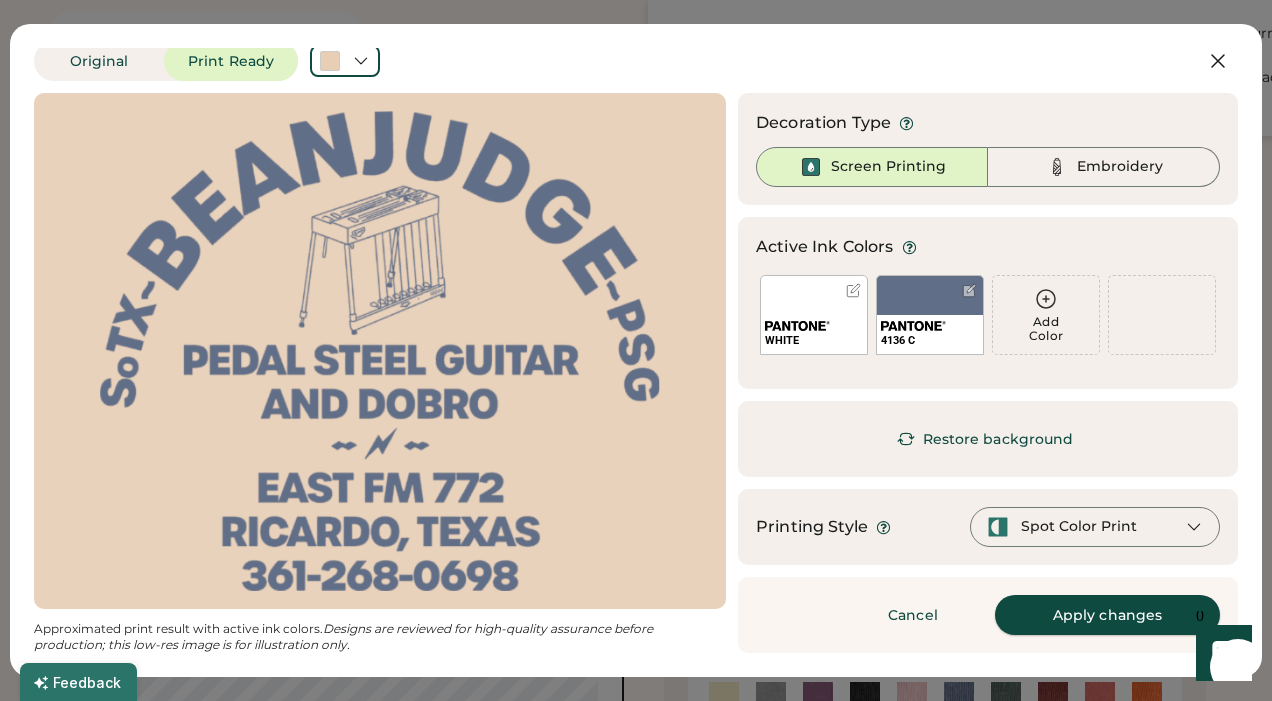 click on "Apply changes" at bounding box center (1107, 615) 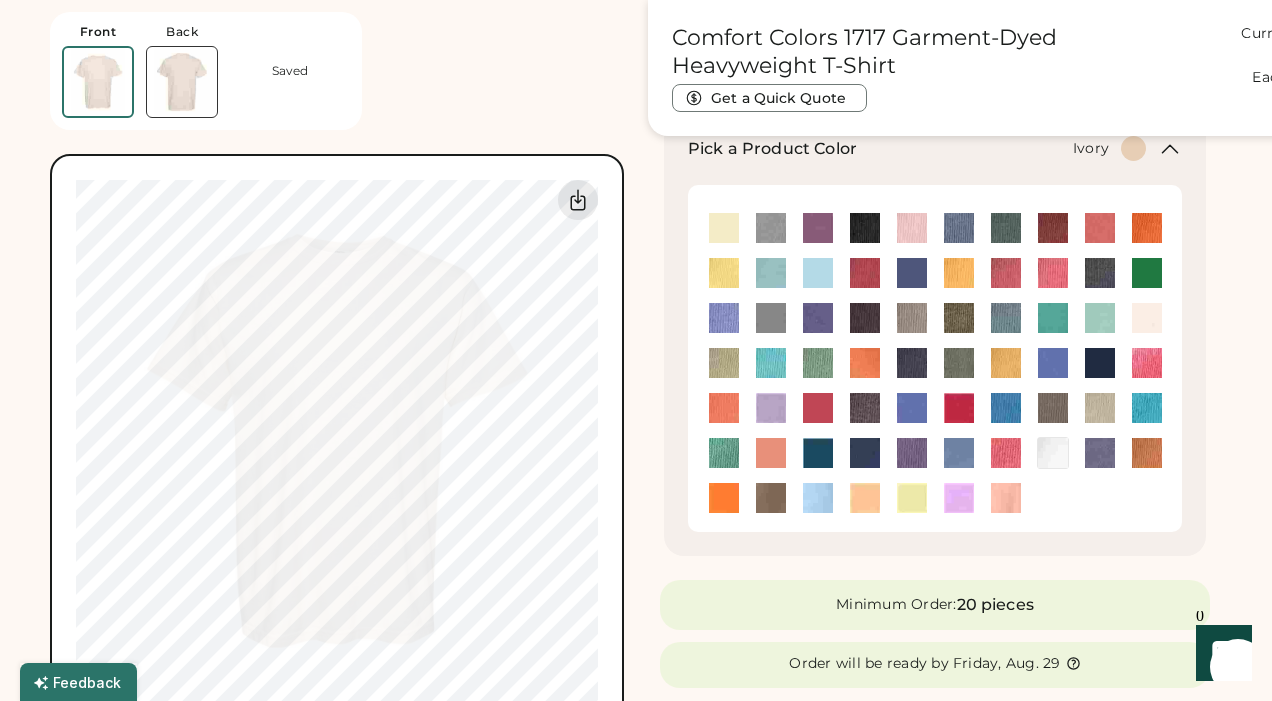 type on "*****" 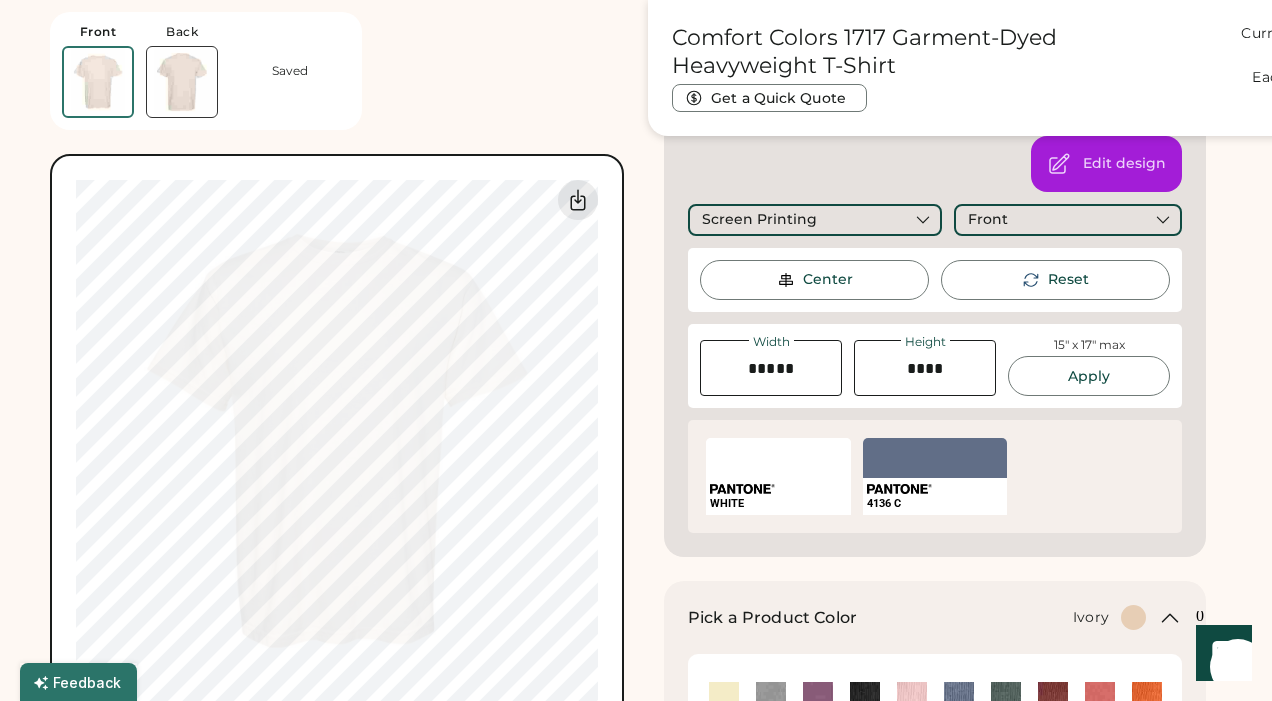 click on "Front Back Saved    0% 0%" at bounding box center (337, 364) 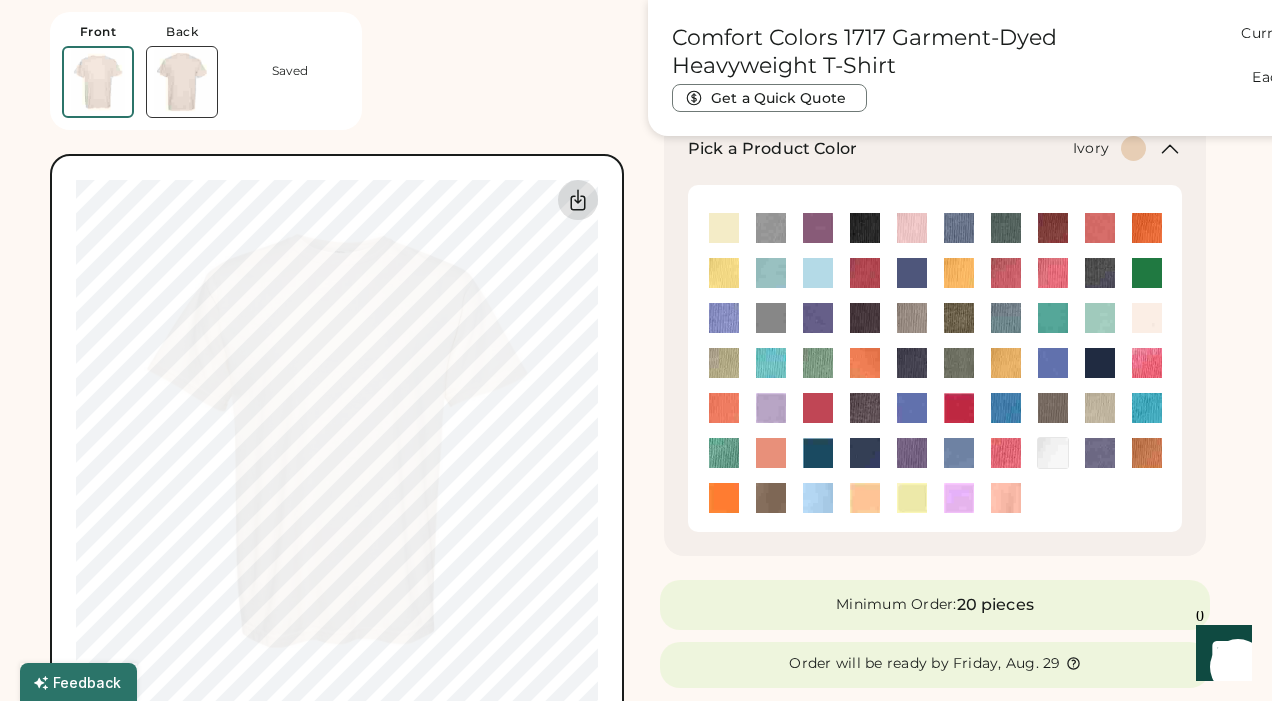 click 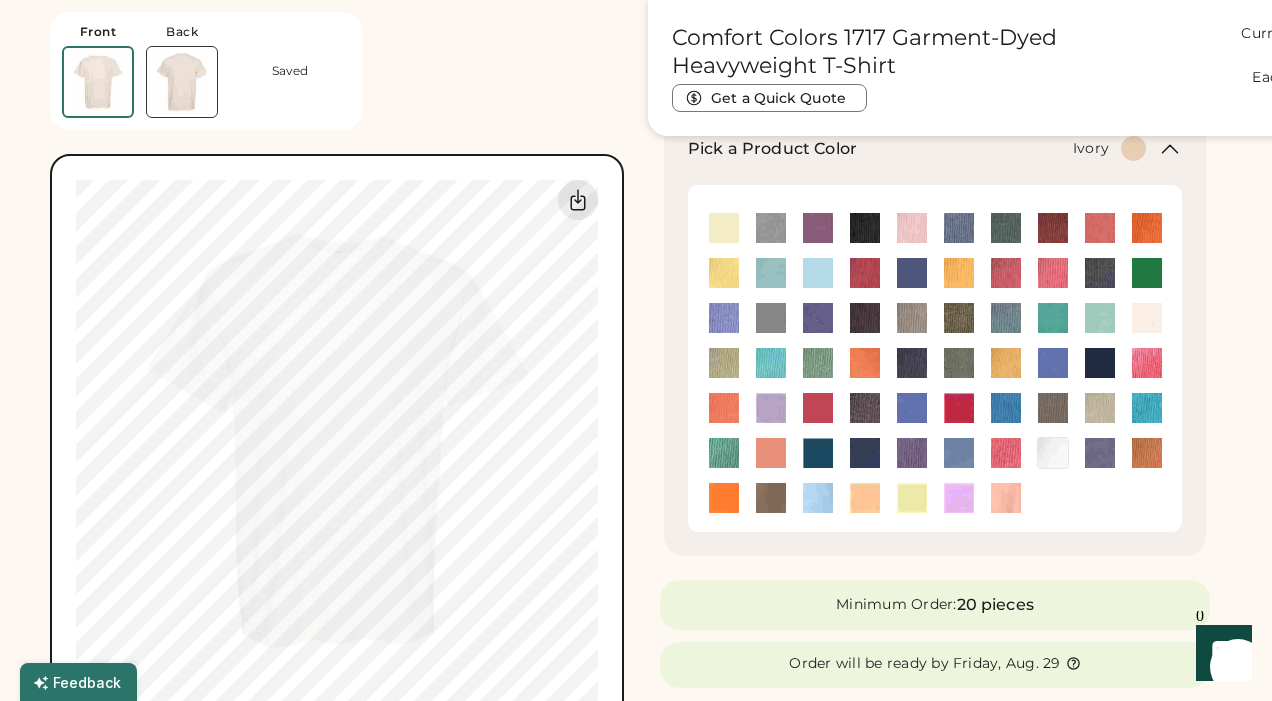 click on "Front Back Saved    0% 0%    Comfort Colors 1717 Garment-Dyed Heavyweight T-Shirt    Get a Quick Quote Current Price    $17.65 Each |  50-79    Customize This Product    Add A
Design Screen Print Front       Add A
Design    Edit design       Center    Reset Width Height 15" x 17" max Apply WHITE SELECT
A COLOR [NUMBER] C Ink Color Cancel Edit Color Pick a Product Color Ivory    Minimum Order:  20 pieces Order will be ready by Friday, Aug. 29        Save to My Products    Clear all decorations Enter Your Quantities S In Stock
999+ M In Stock
999+ L In Stock
999+ XL In Stock
999+ 2XL In Stock
999+ 3XL In Stock
999+ 4XL In Stock
999+ Enter Quantities to Finalize Your Order Minimum Order Quantity is 20 Pieces Special instructions Add to cart This price includes: ✓ 2 Color Front Screen Print    How does pricing work? Quantity Price each 20-29 $22.50 30-49 $19.85 50-79 $17.65 80-99 $16.60 100-149 $15.75 150-299 $15.40       View more price breaks Product Details Soft ring-spun cotton fabric with 100% cotton threads" at bounding box center [636, 1472] 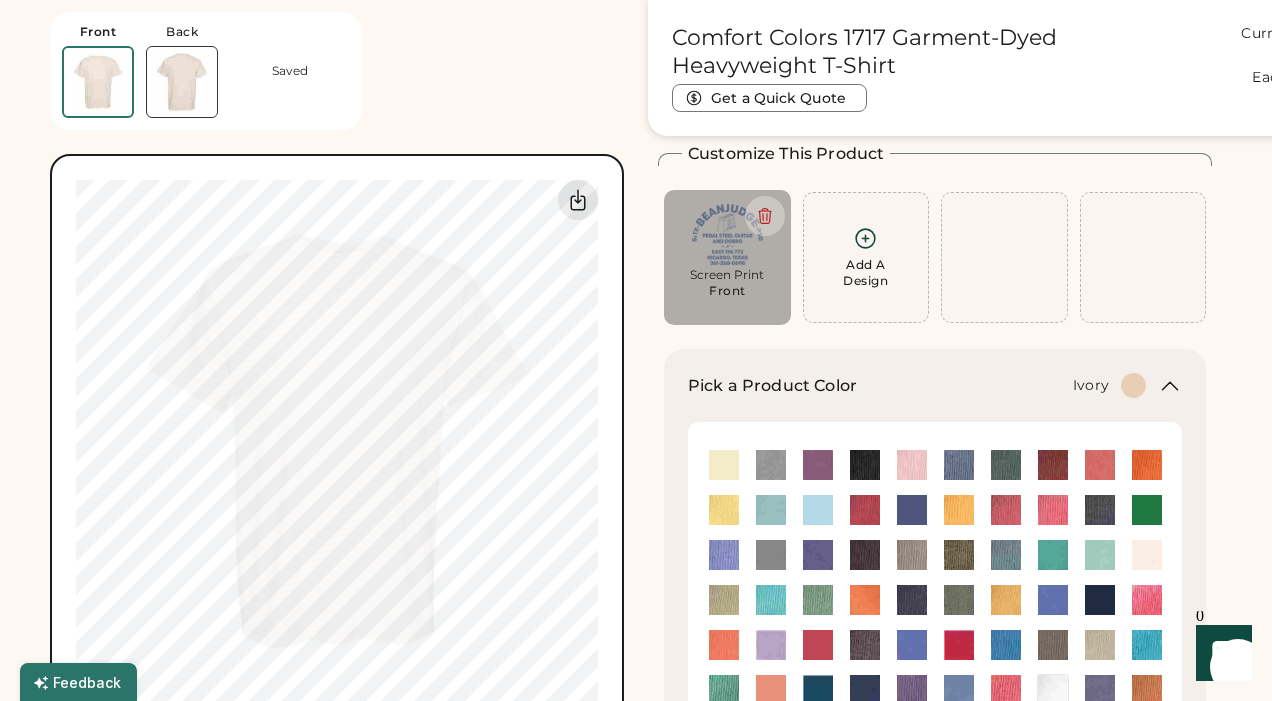 scroll, scrollTop: 145, scrollLeft: 0, axis: vertical 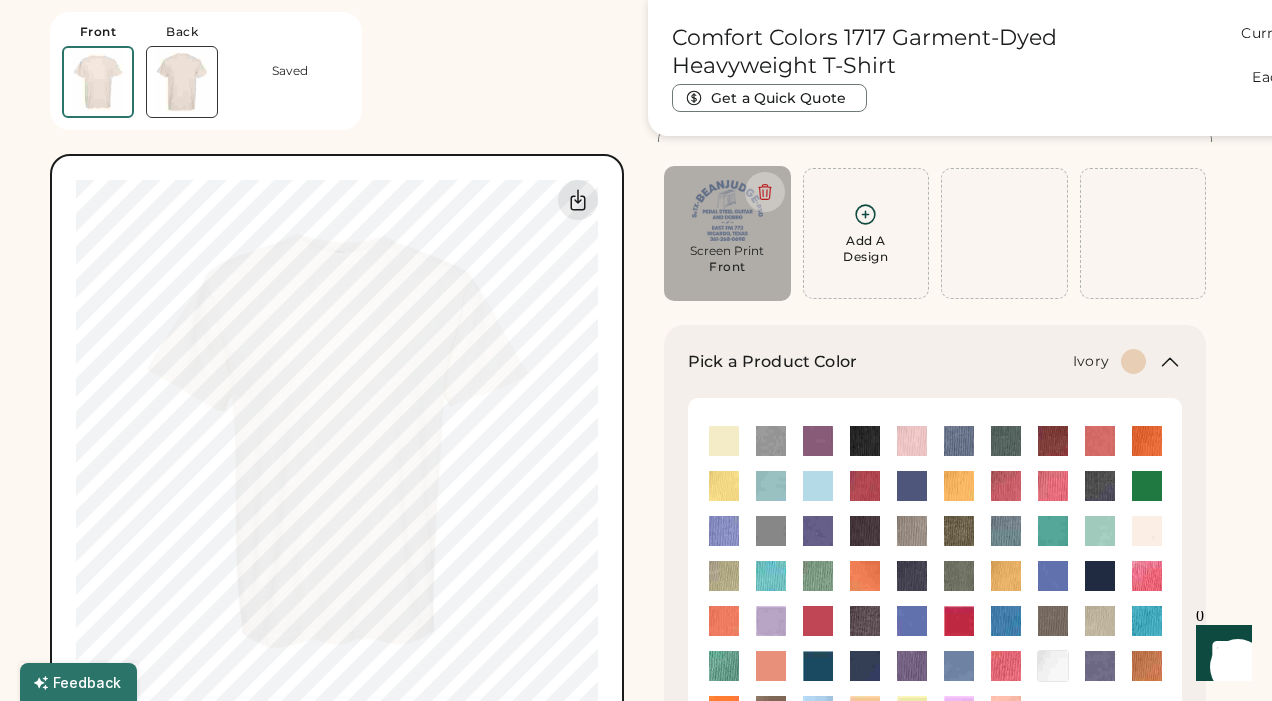 click 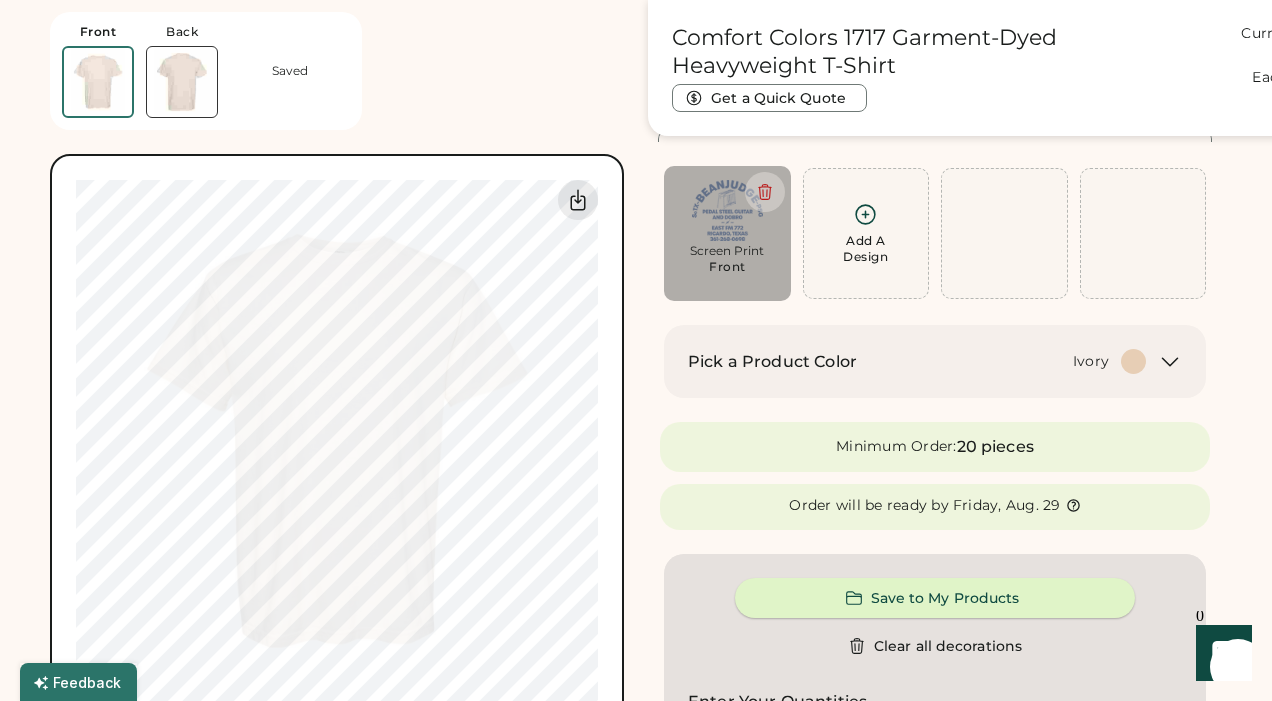 click on "Save to My Products" at bounding box center [935, 598] 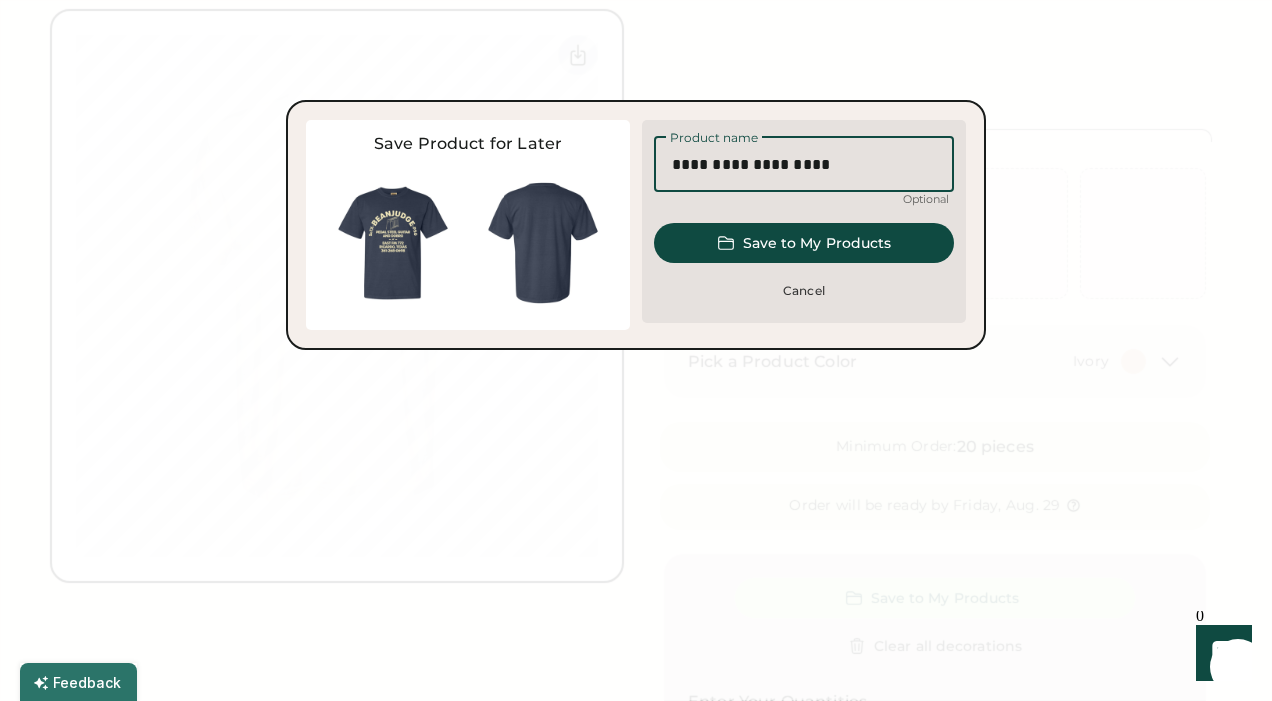 drag, startPoint x: 839, startPoint y: 164, endPoint x: 631, endPoint y: 173, distance: 208.19463 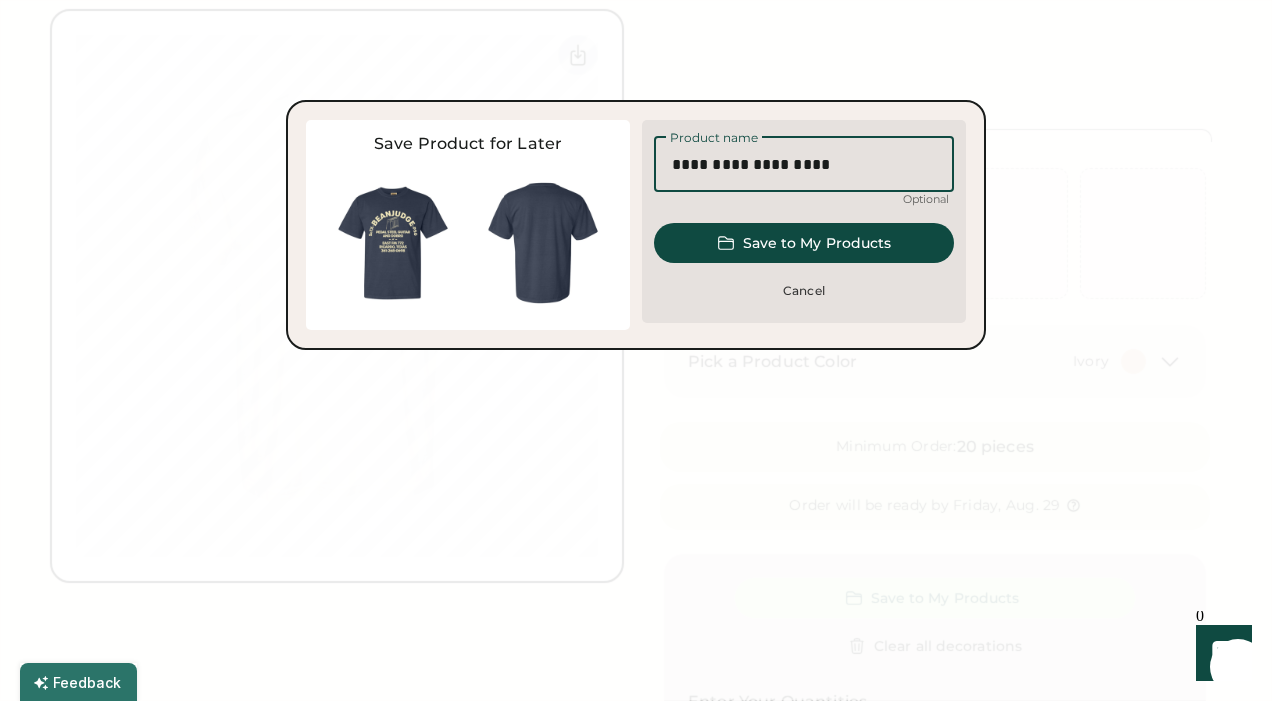 click on "Save Product for Later You have an unsaved design on another product. Please choose an action before continuing:    Save pending product    Move design to this product Product name Optional    Save to My Products Cancel    Return to pending product" at bounding box center (636, 225) 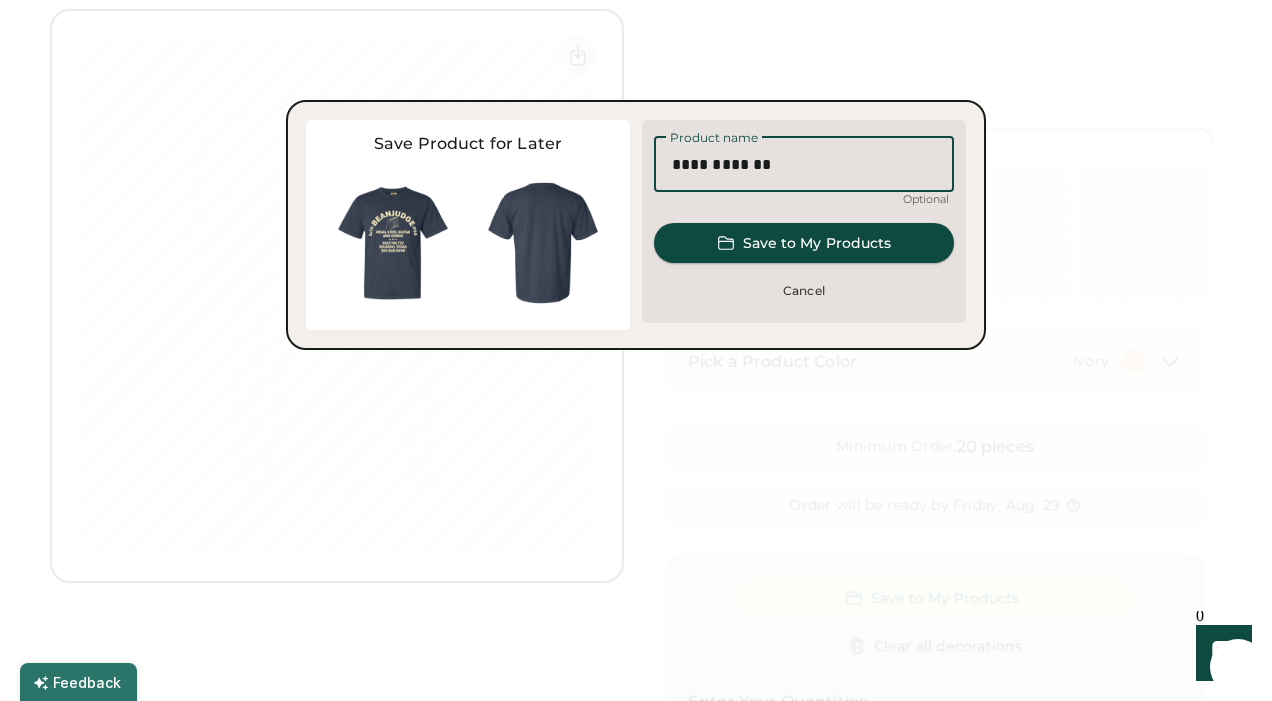 type on "**********" 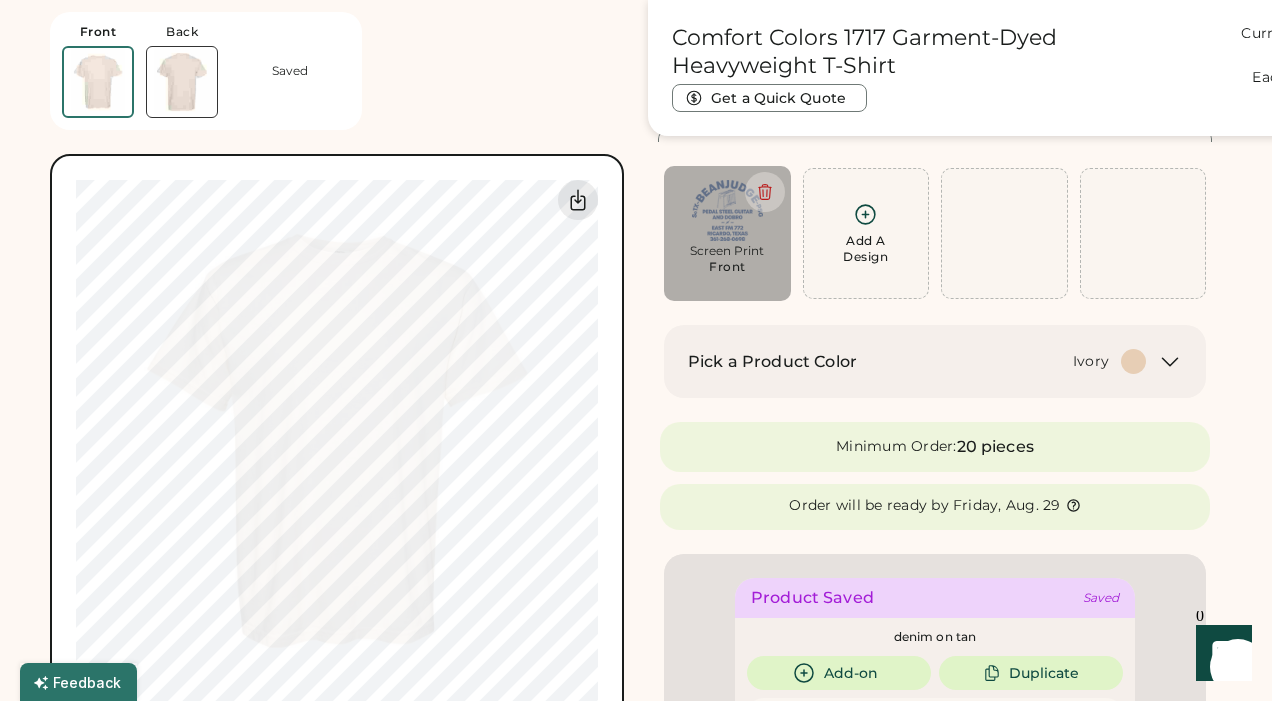 click on "Front Back Saved    0% 0%" at bounding box center (337, 364) 